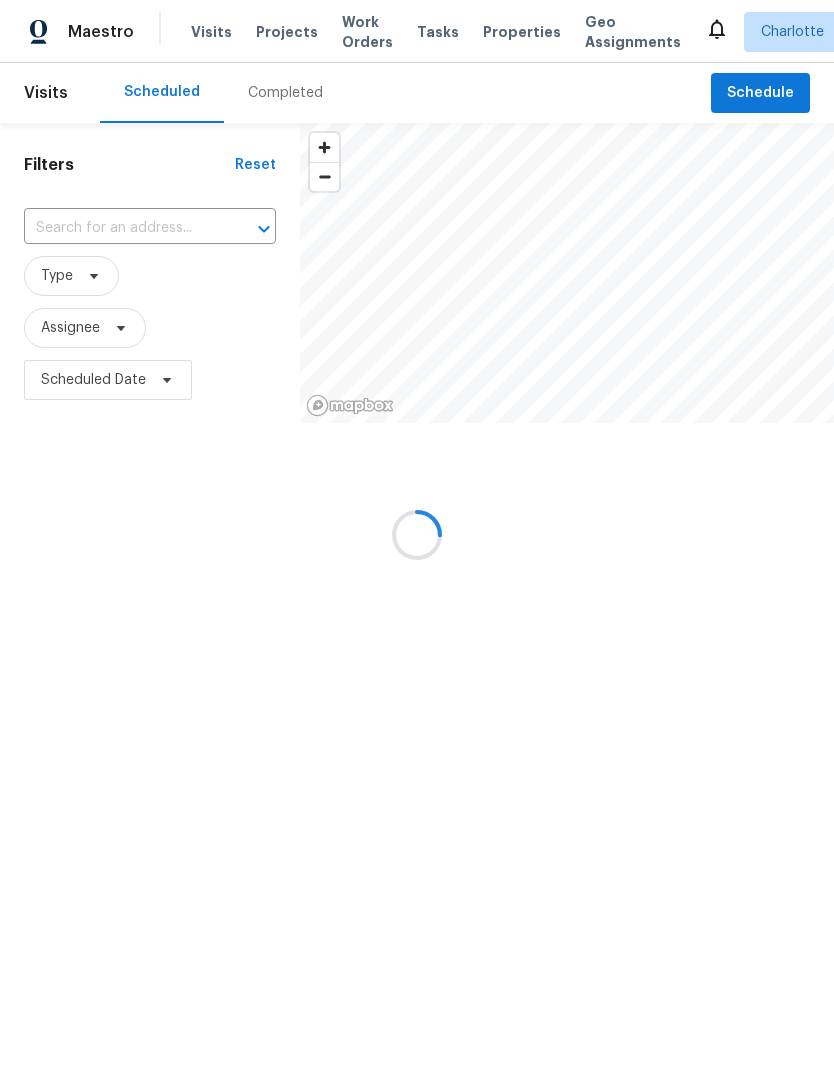 scroll, scrollTop: 0, scrollLeft: 0, axis: both 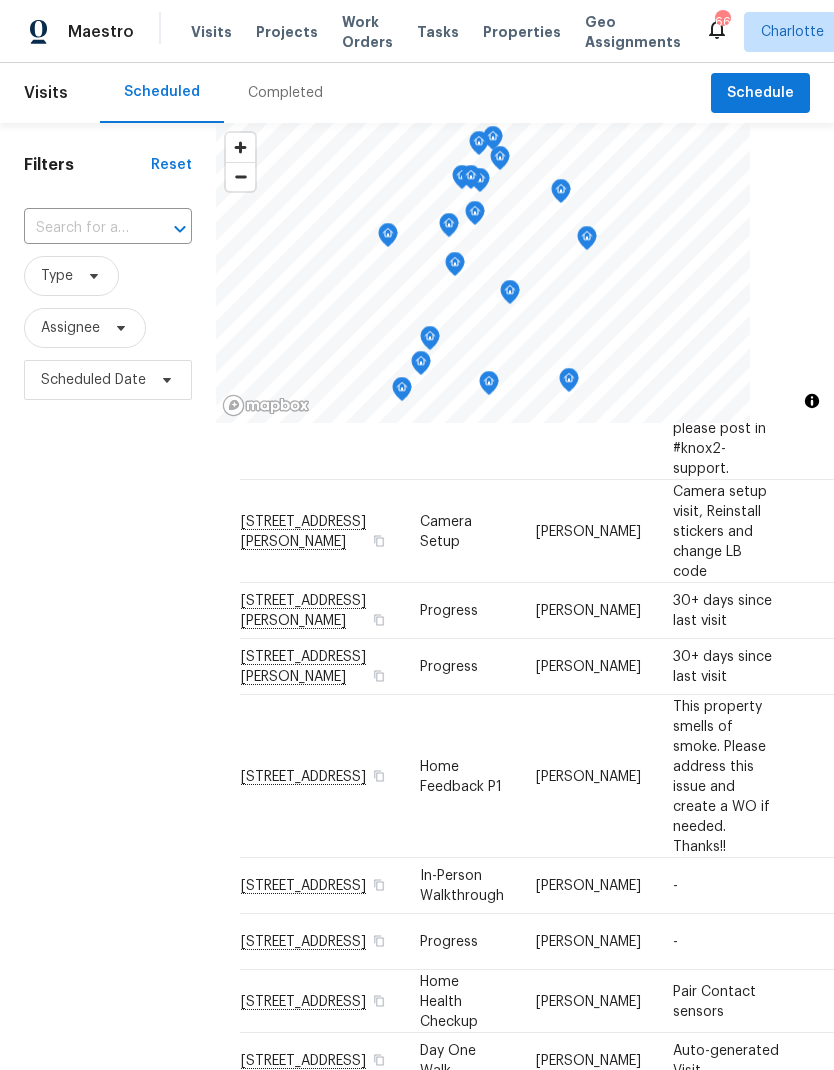click on "Completed" at bounding box center [285, 93] 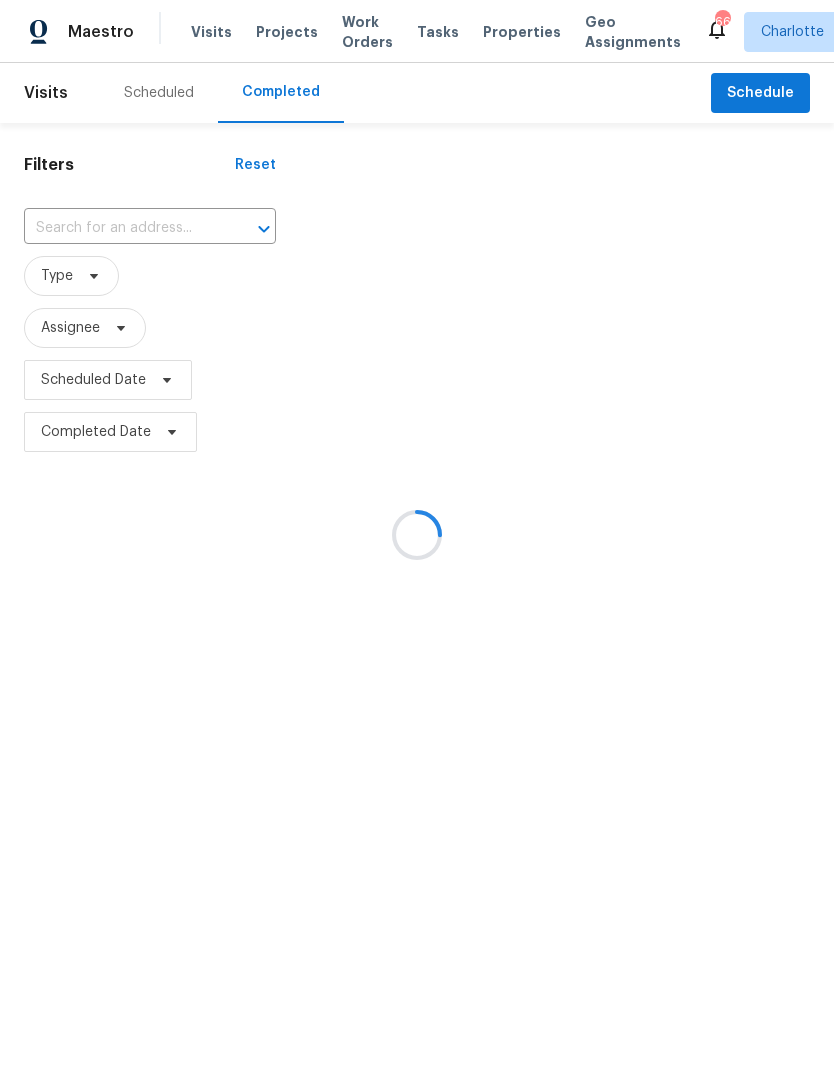 click at bounding box center [417, 535] 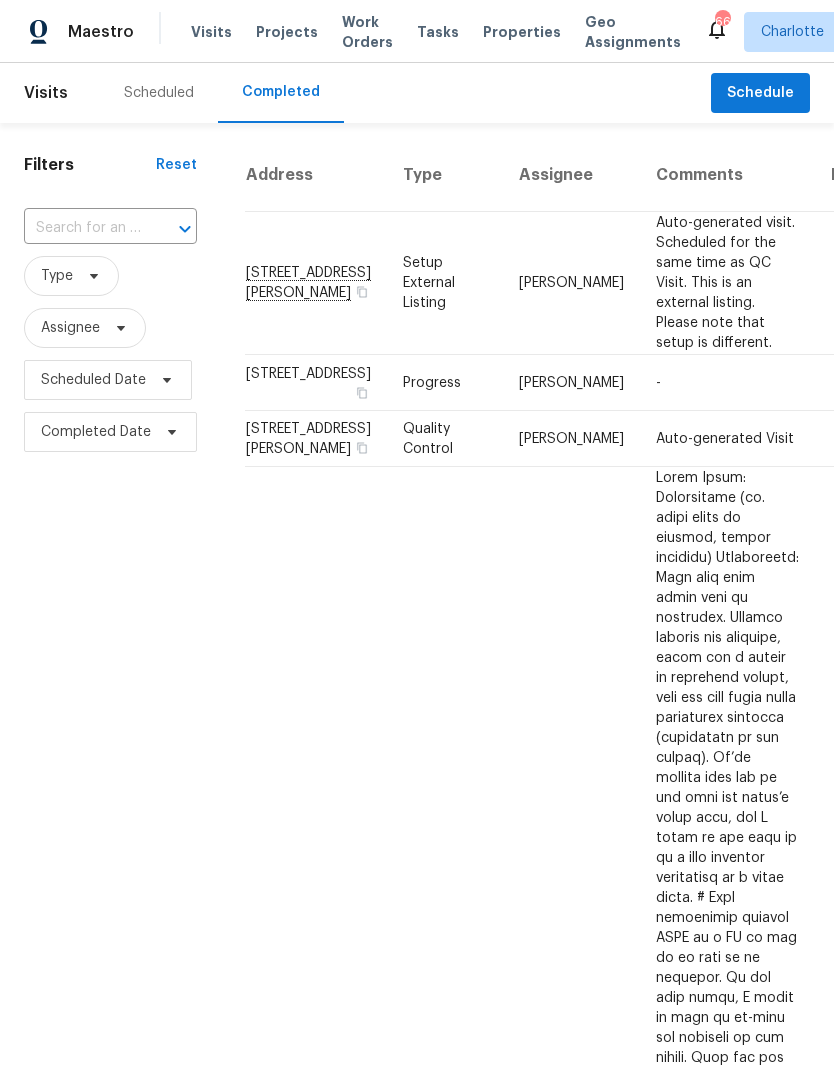 click at bounding box center [82, 228] 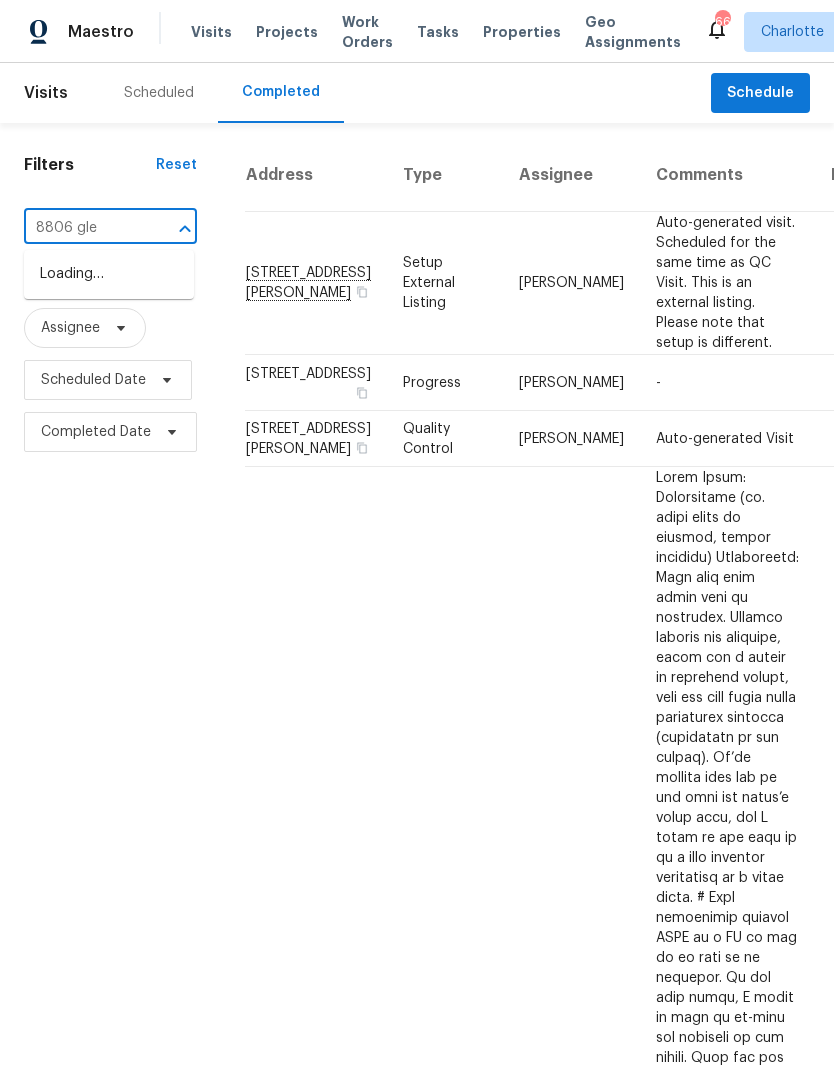 type on "8806 glen" 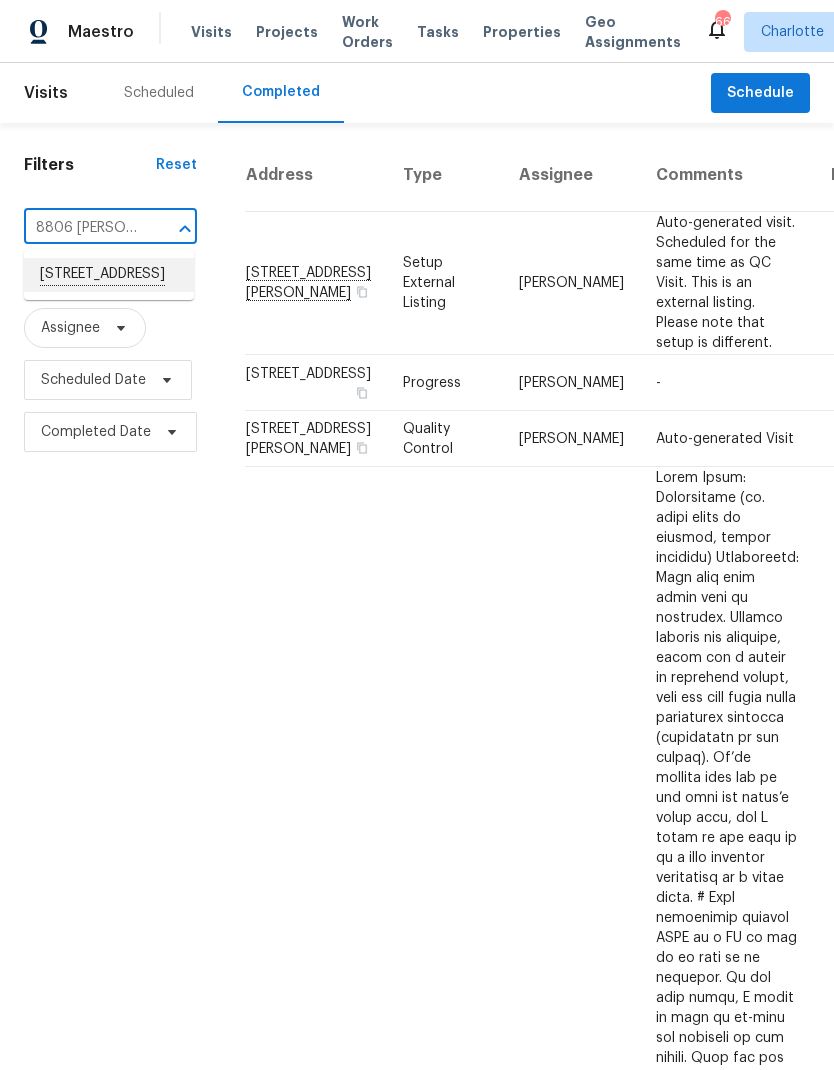 click on "8806 Glenside St, Huntersville, NC 28078" at bounding box center [109, 275] 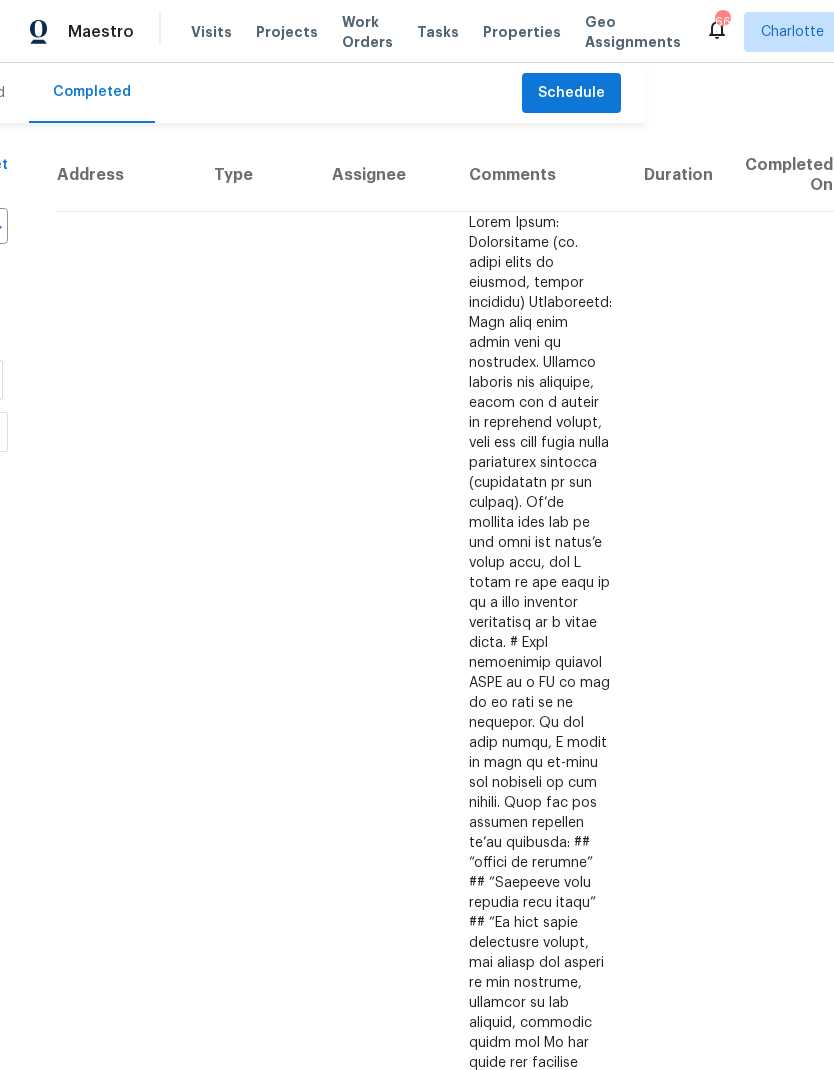 scroll, scrollTop: 0, scrollLeft: 155, axis: horizontal 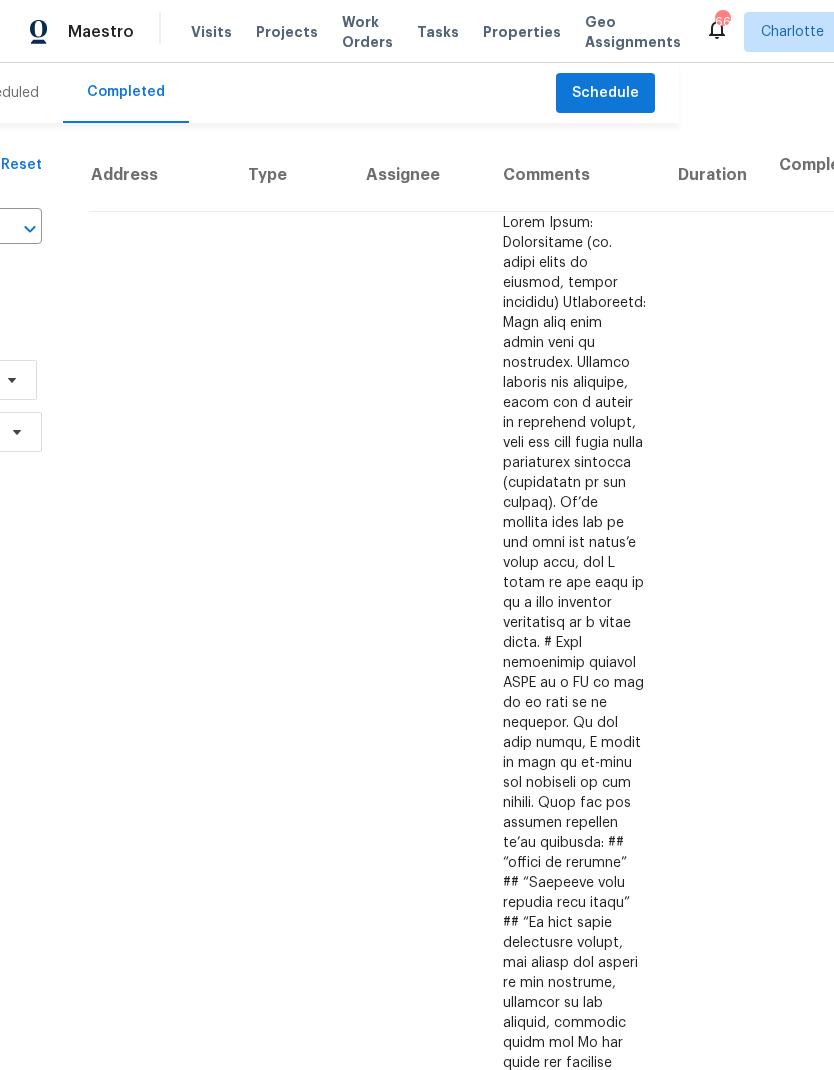 click at bounding box center [574, 1153] 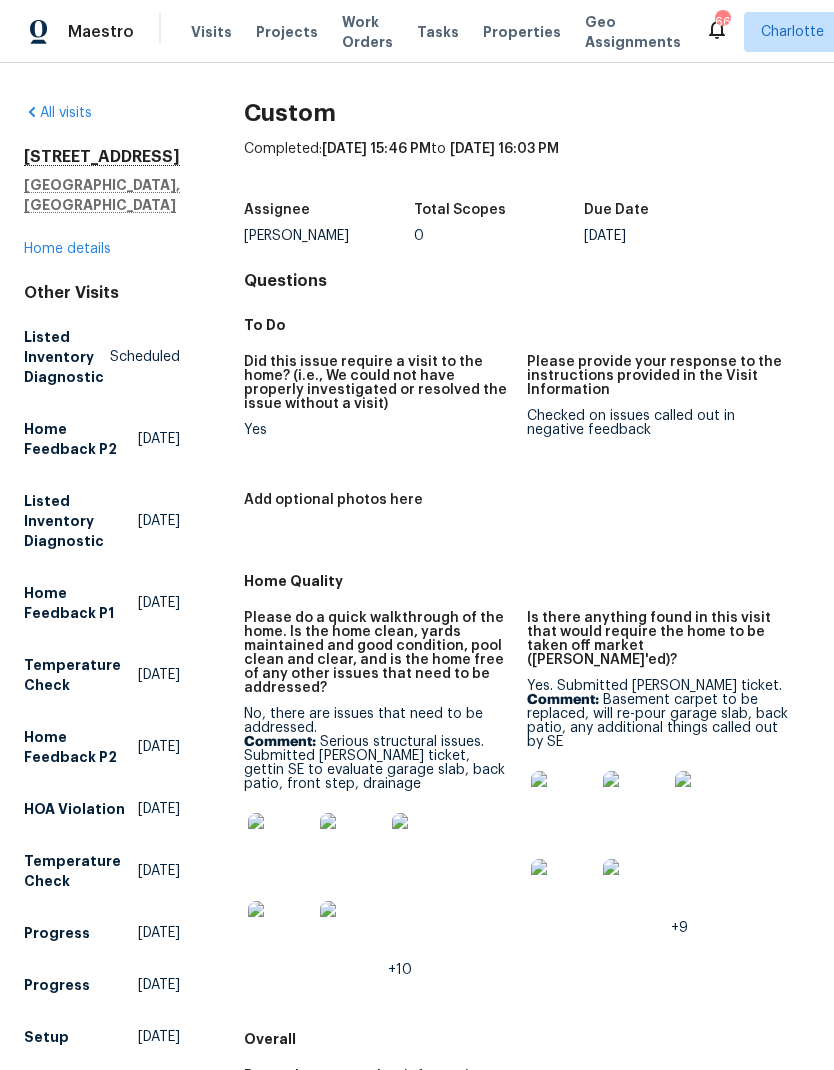 click at bounding box center [563, 803] 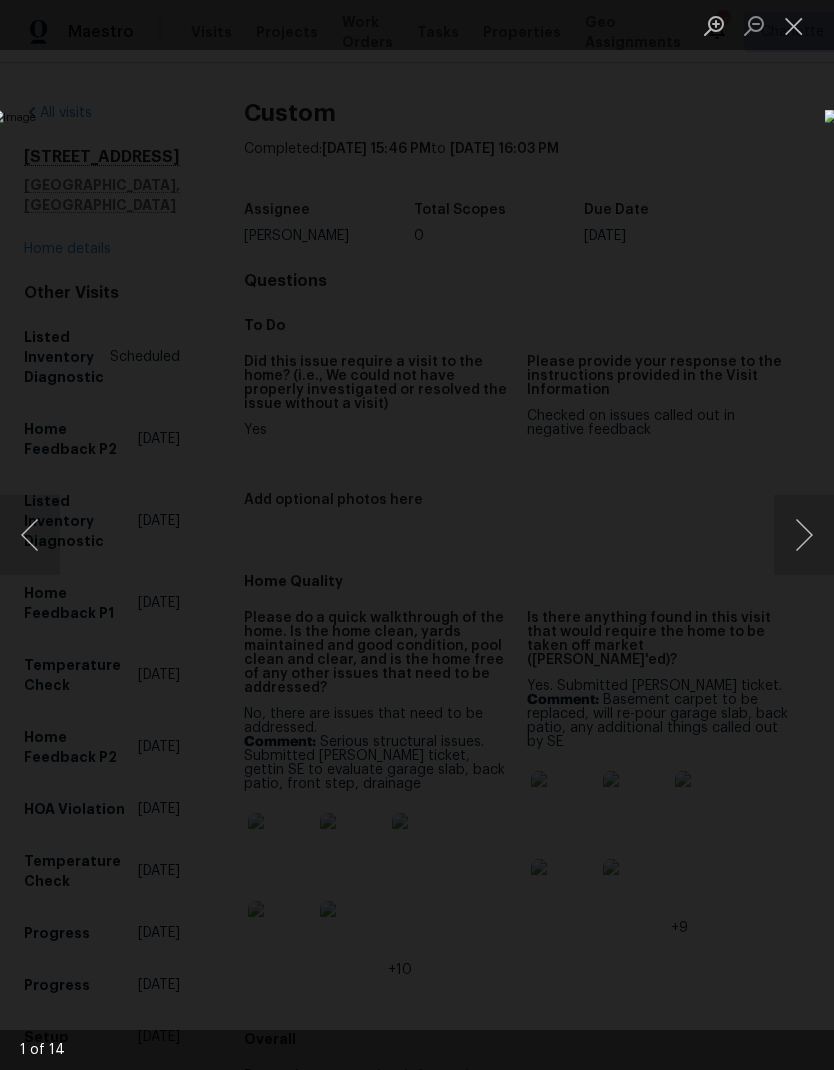 click at bounding box center [804, 535] 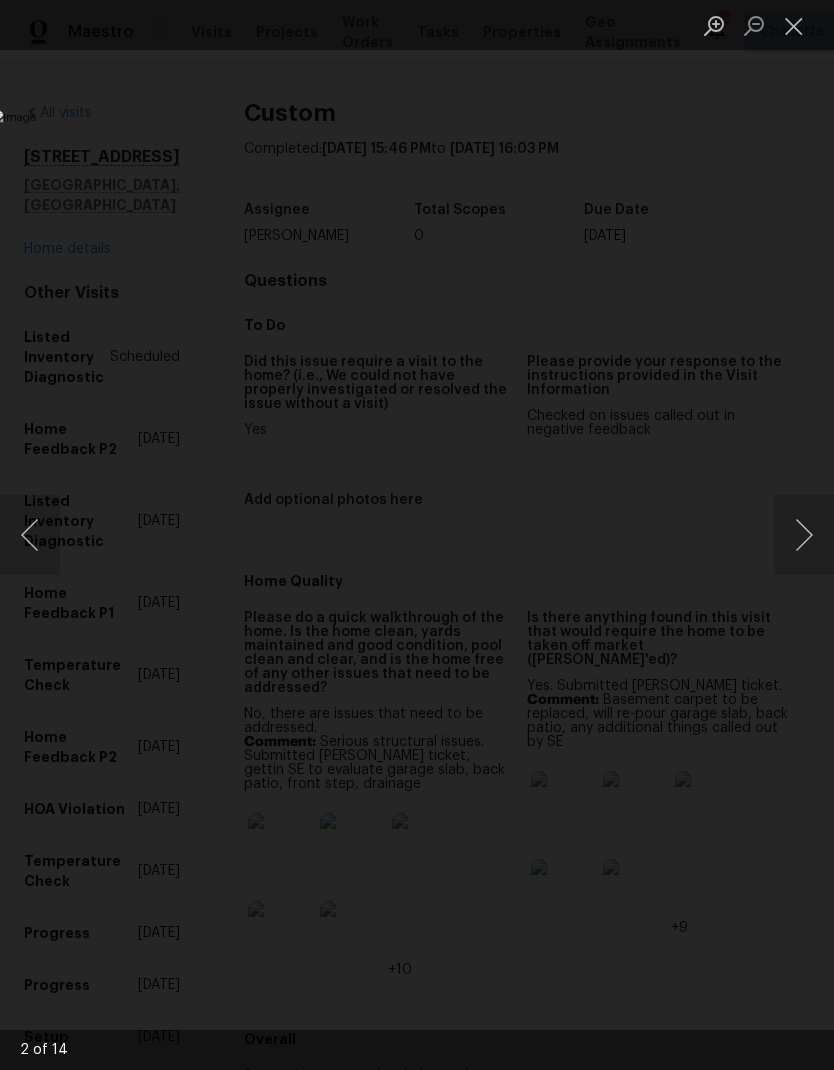 click at bounding box center [804, 535] 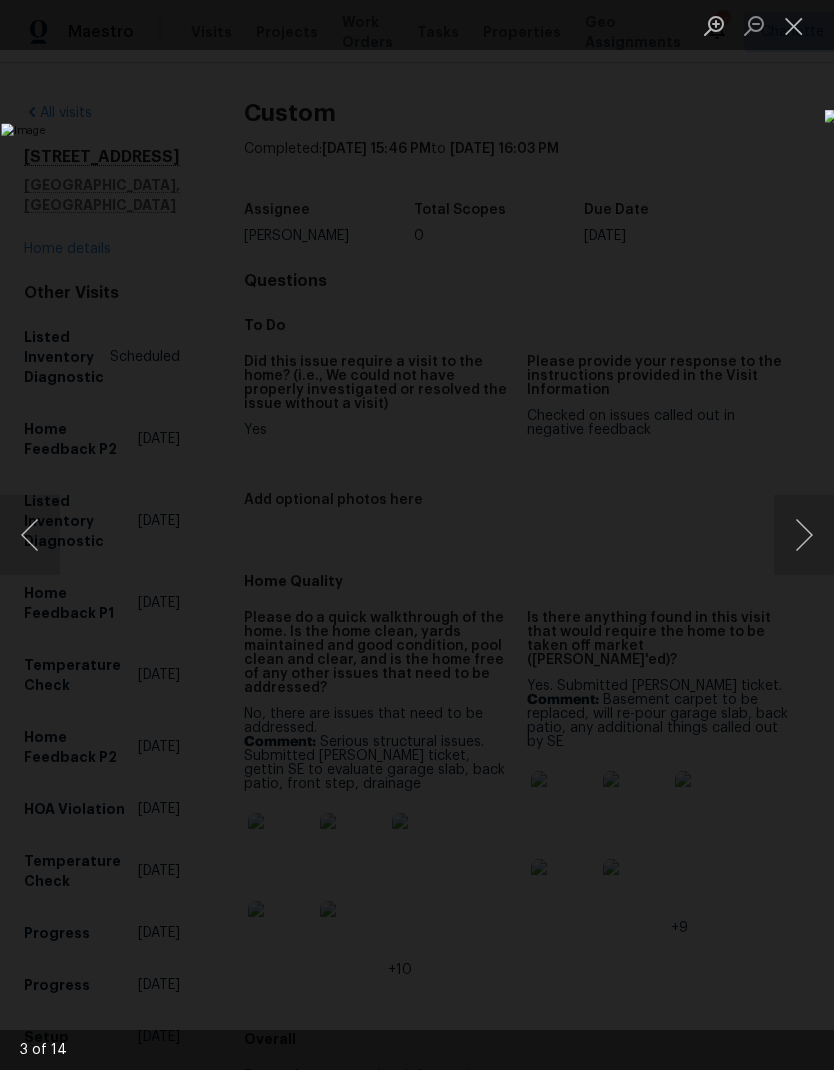 click at bounding box center (804, 535) 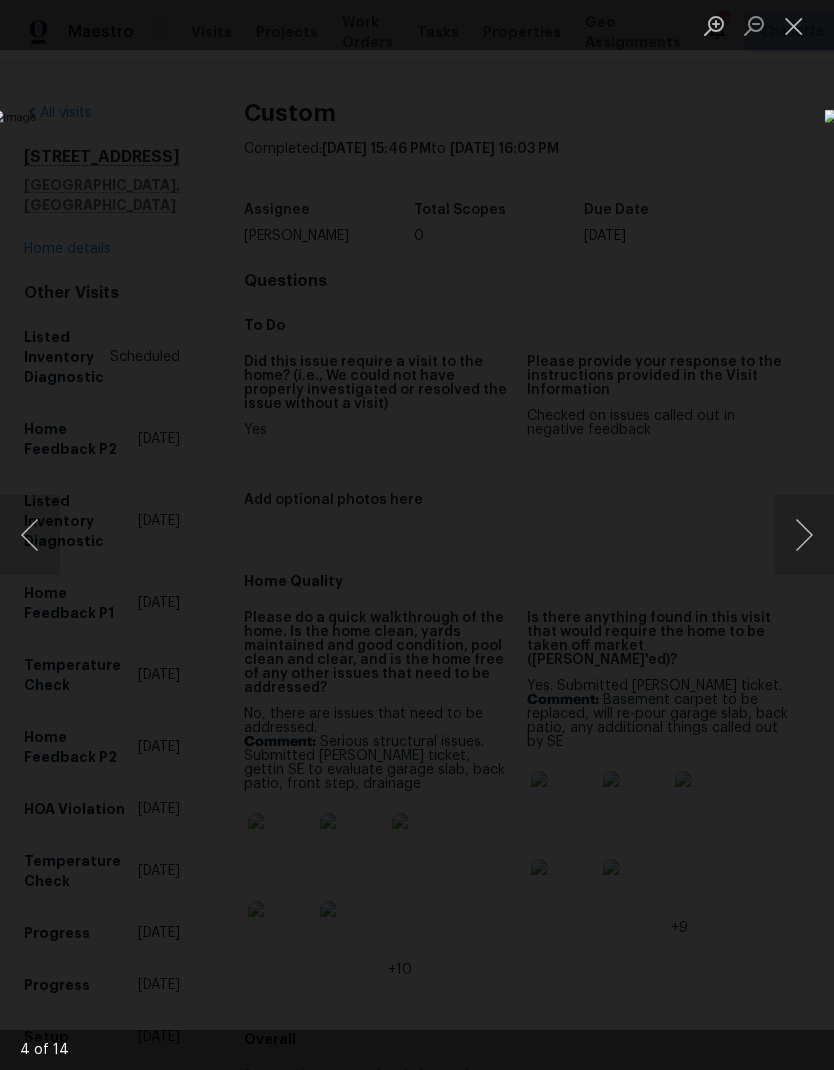 click at bounding box center (30, 535) 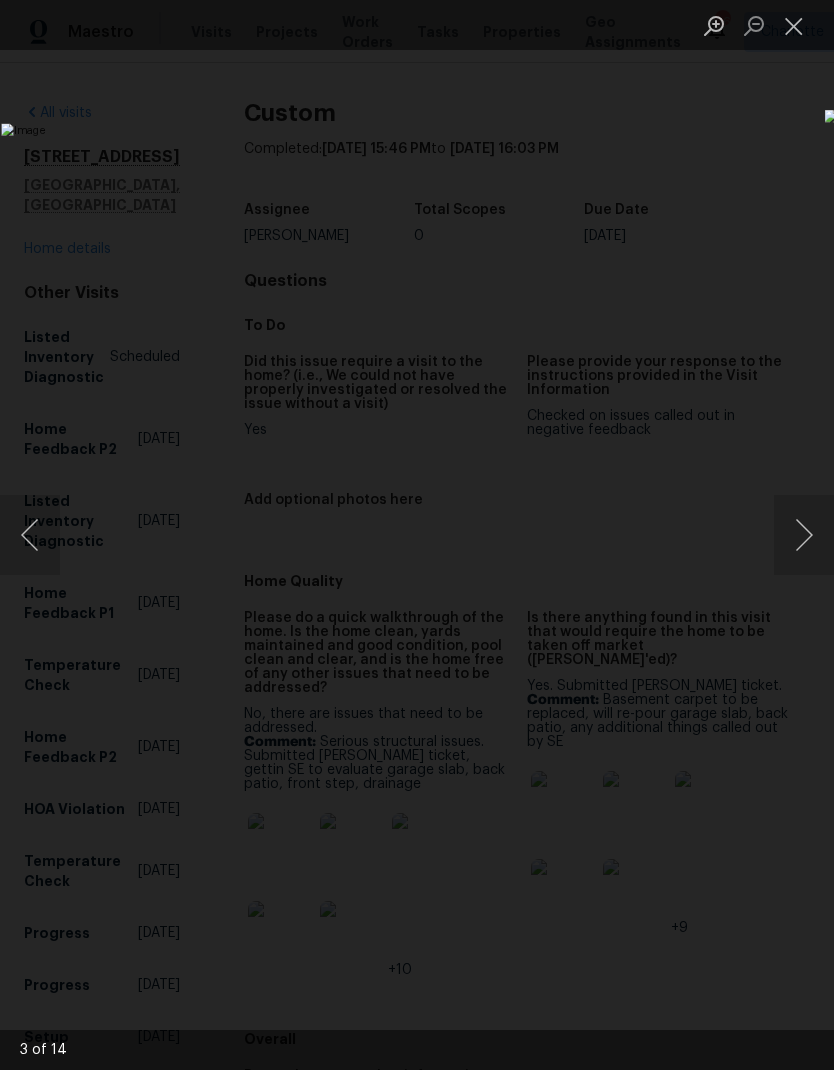 click at bounding box center [804, 535] 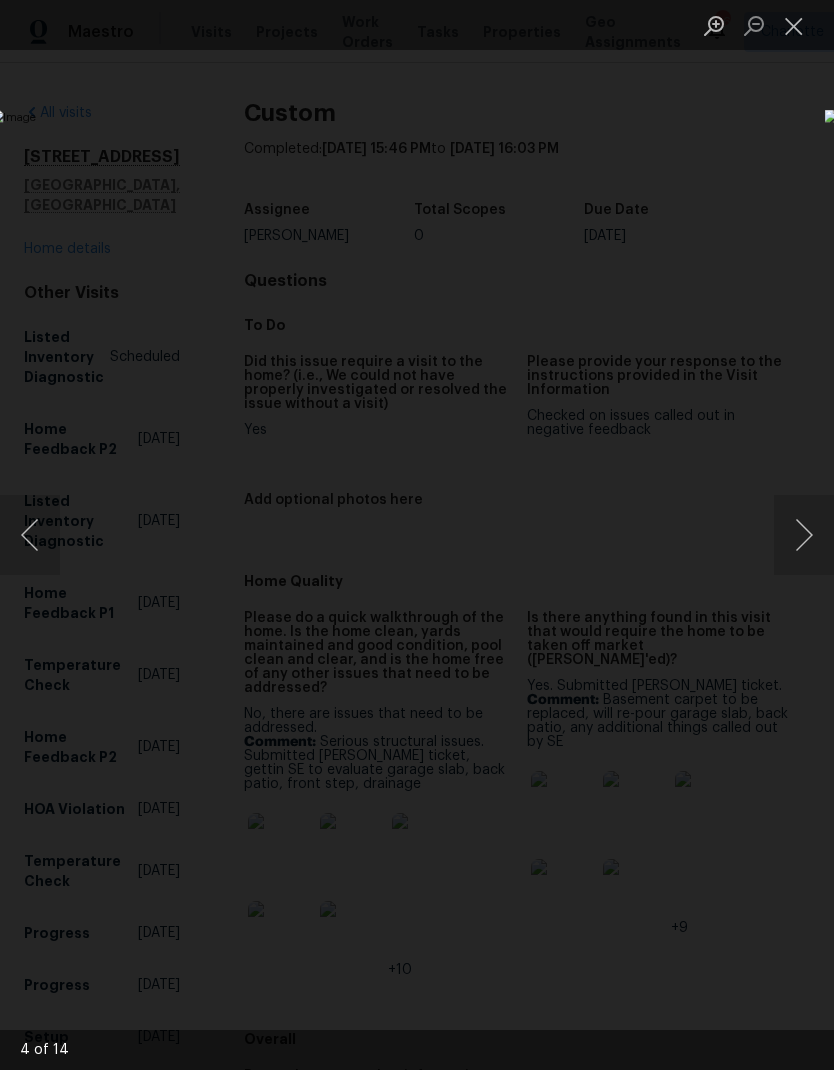click at bounding box center (804, 535) 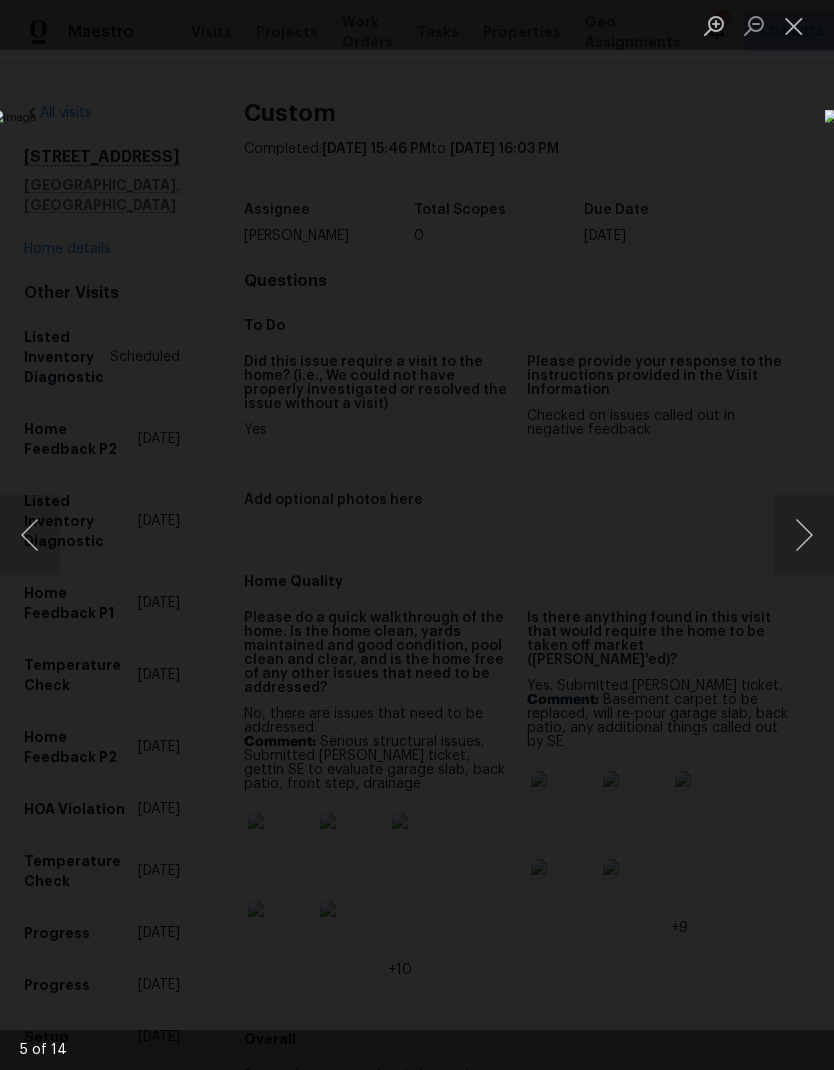 click at bounding box center (804, 535) 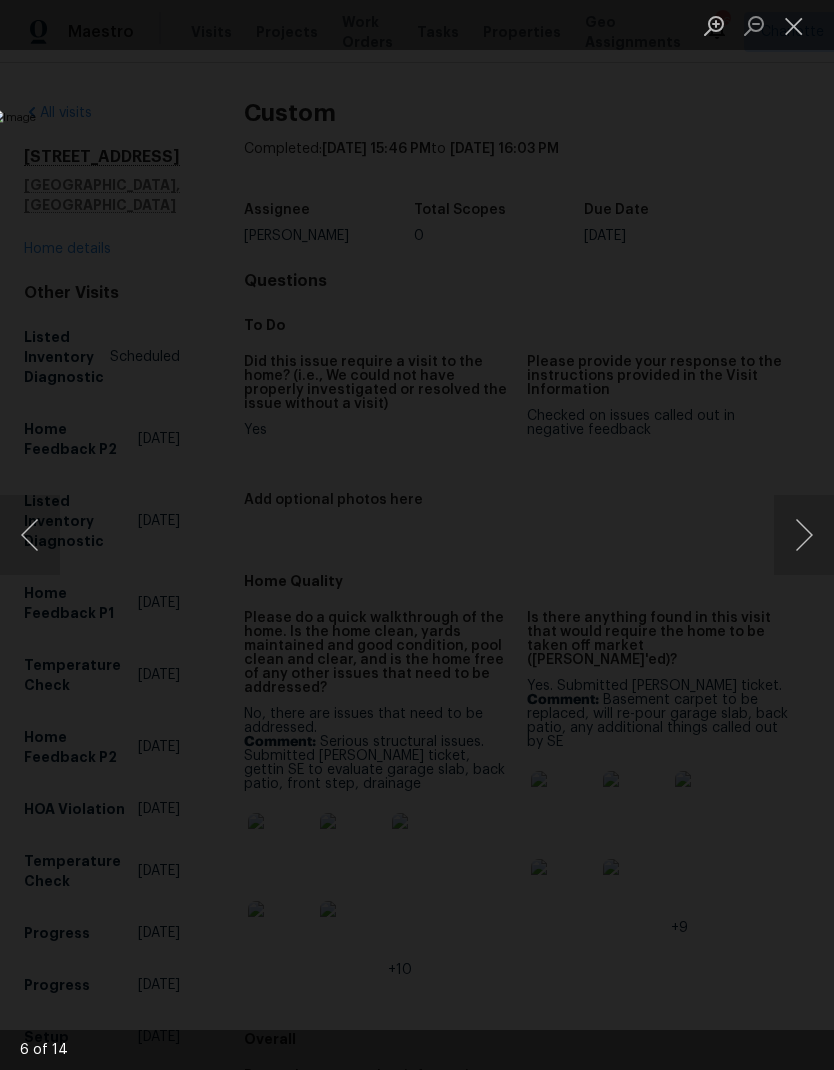 click at bounding box center [804, 535] 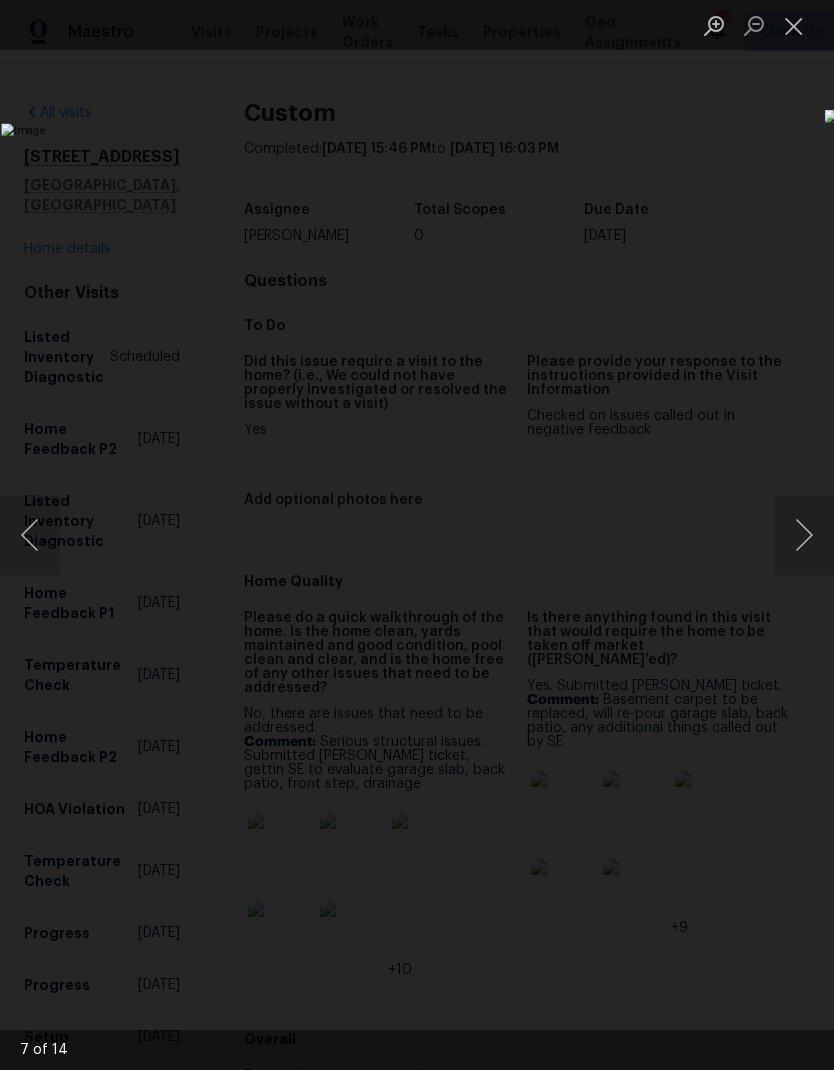 click at bounding box center [804, 535] 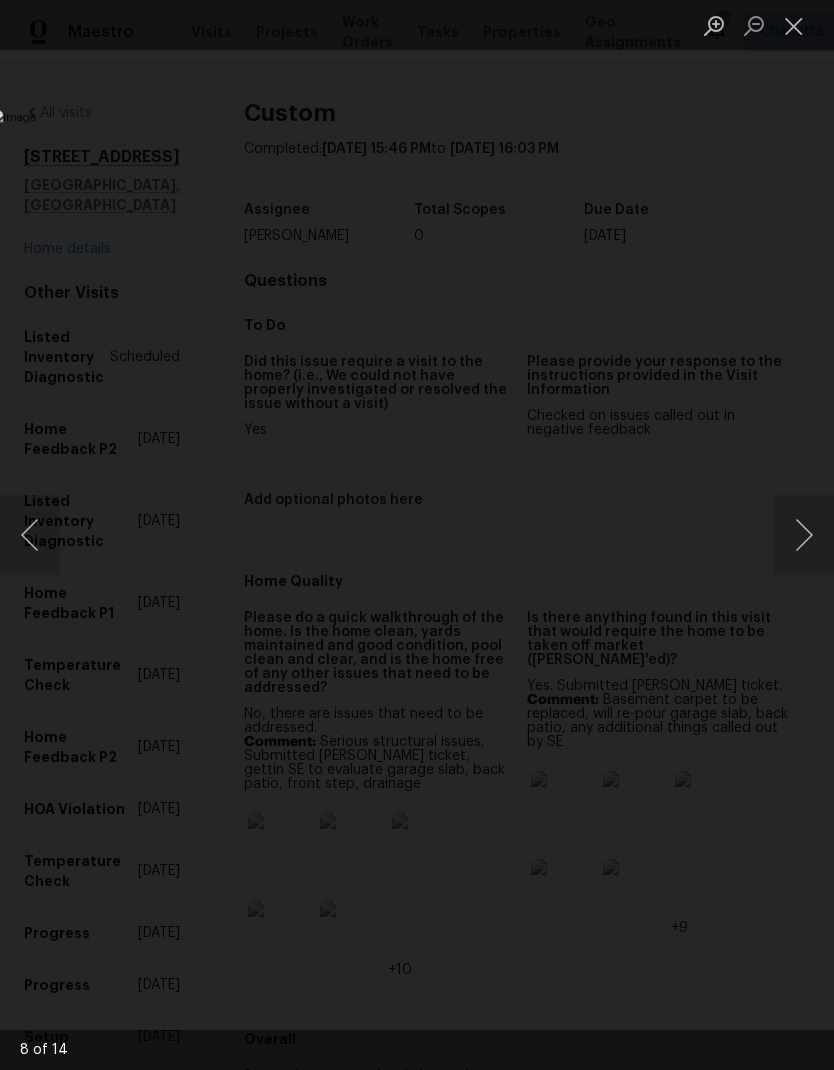 click at bounding box center [804, 535] 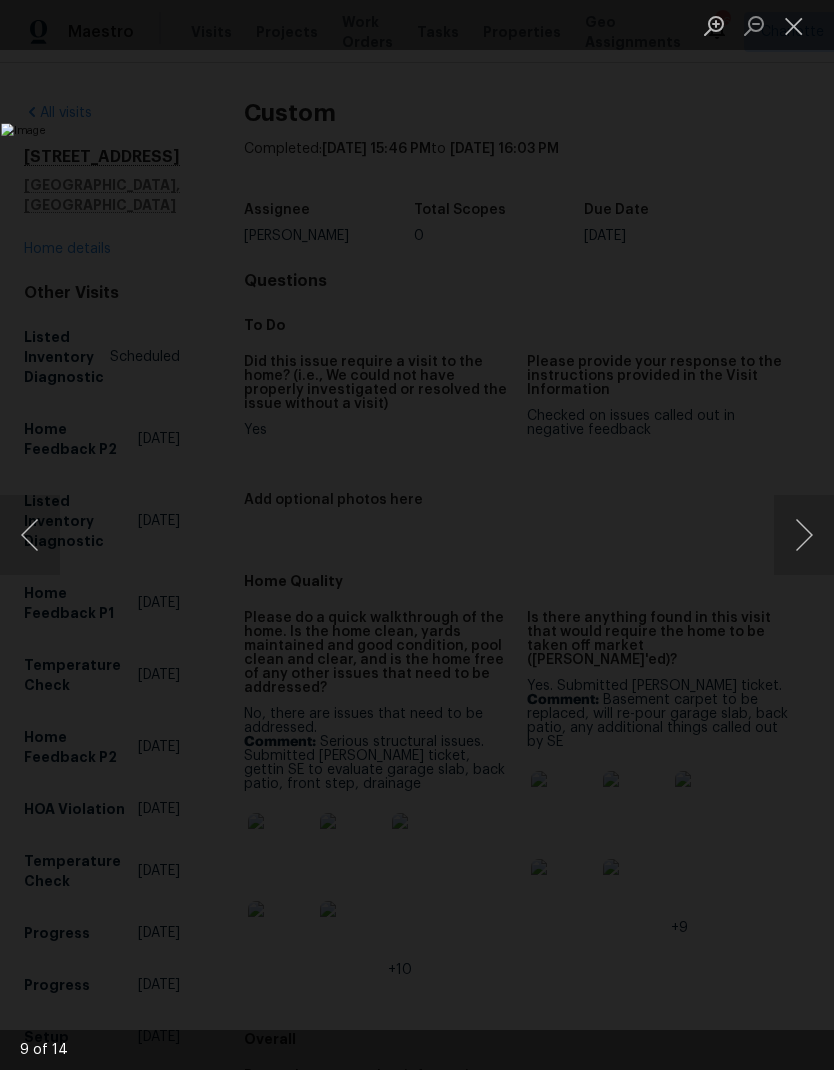 click at bounding box center [804, 535] 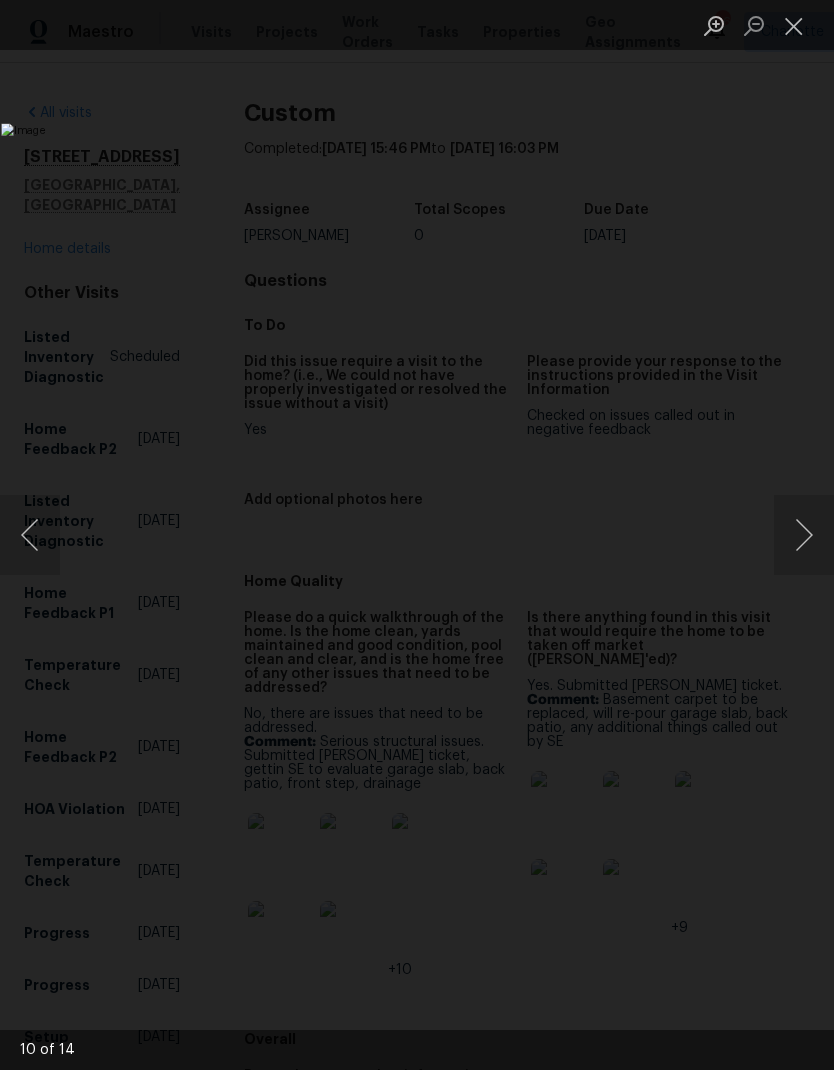 click at bounding box center [804, 535] 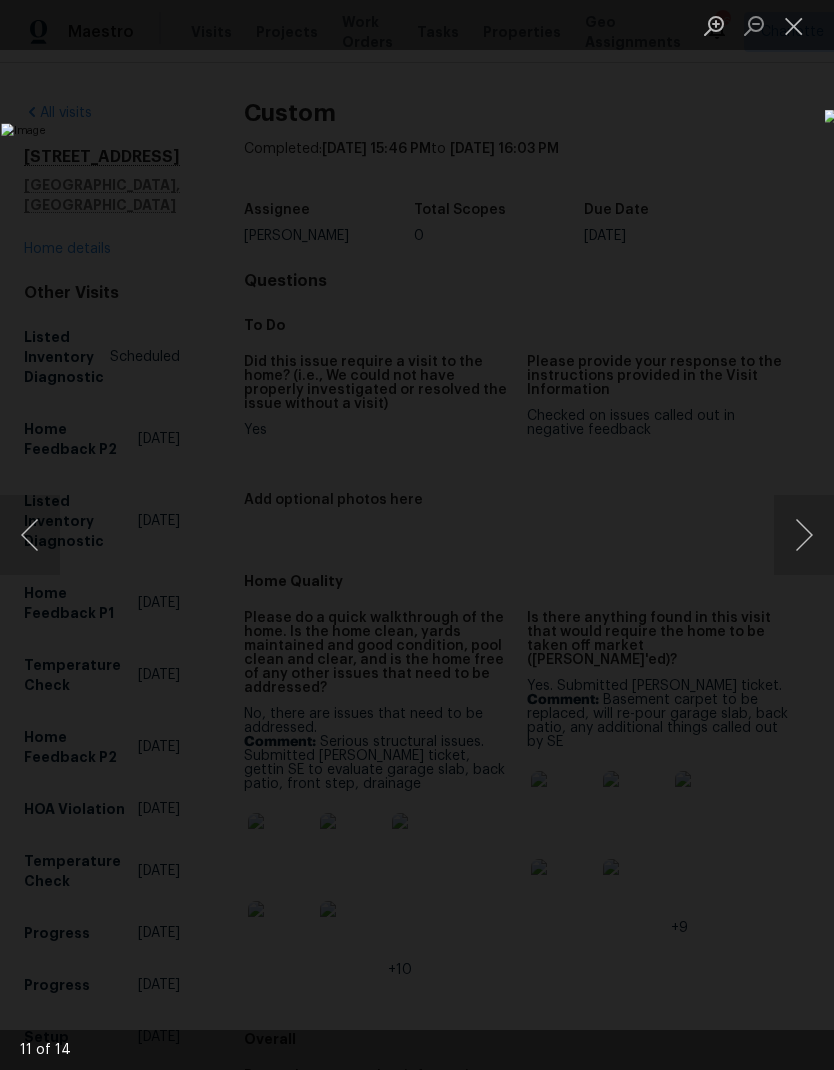 click at bounding box center [804, 535] 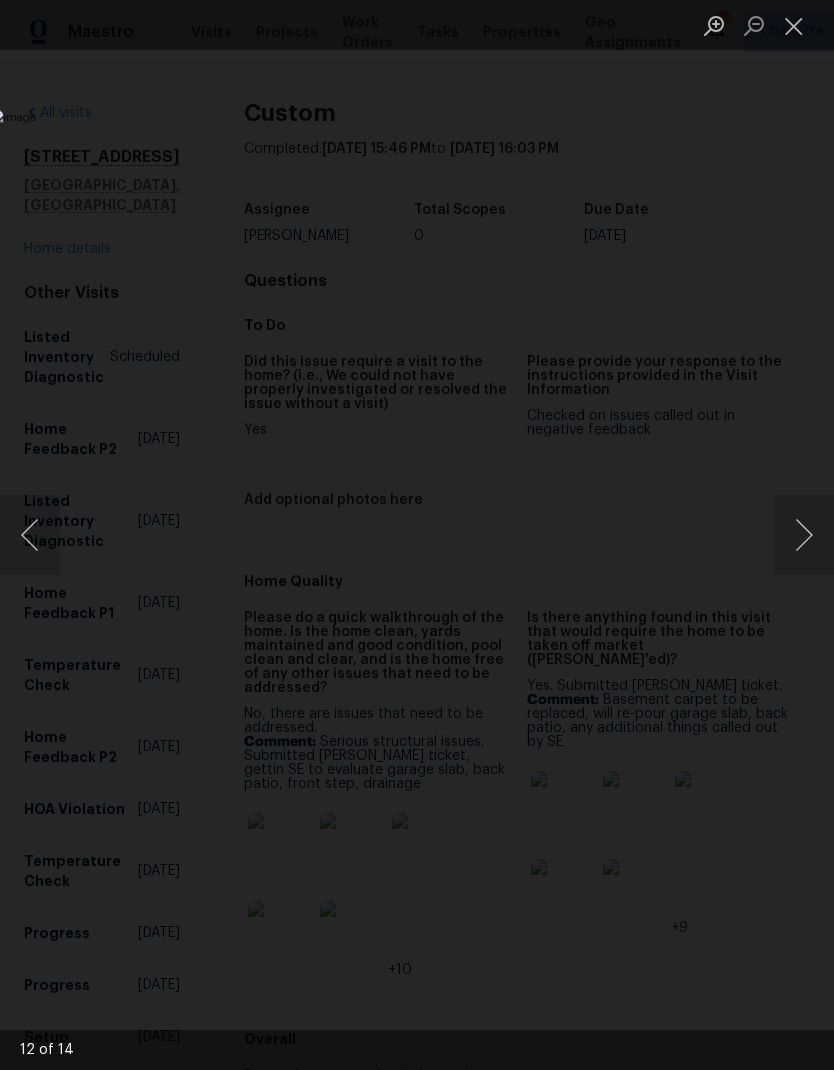 click at bounding box center [30, 535] 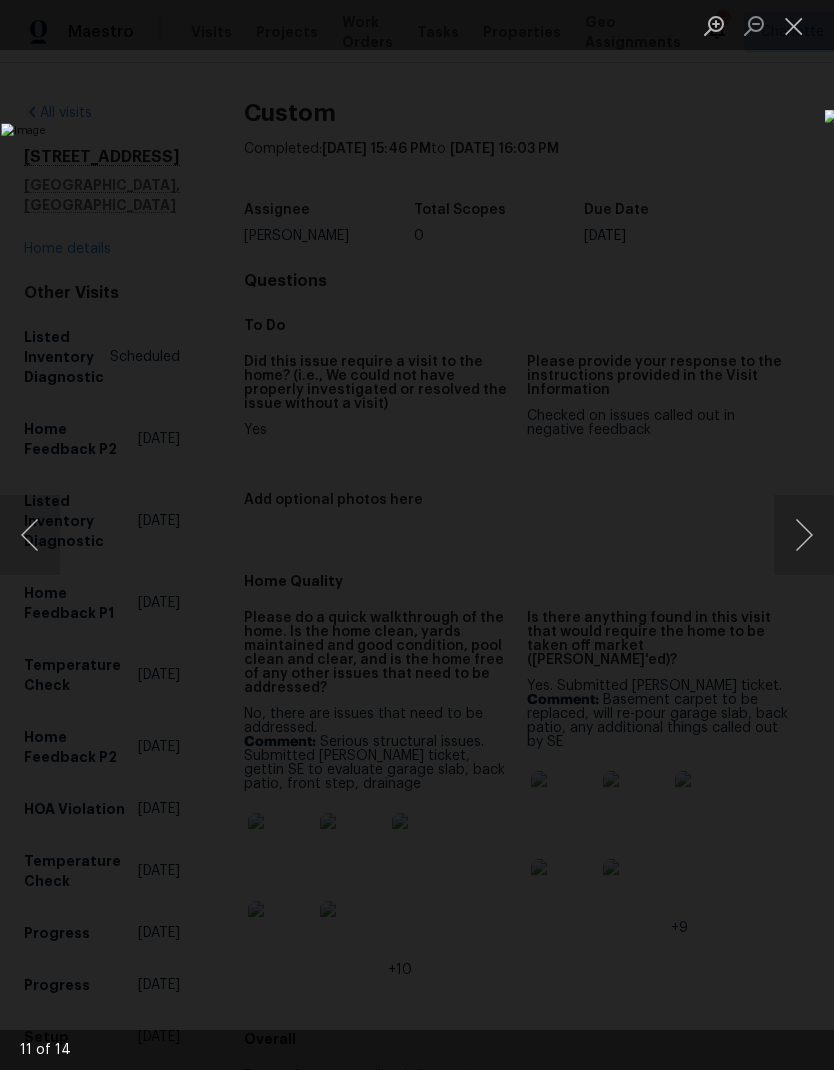 click at bounding box center [804, 535] 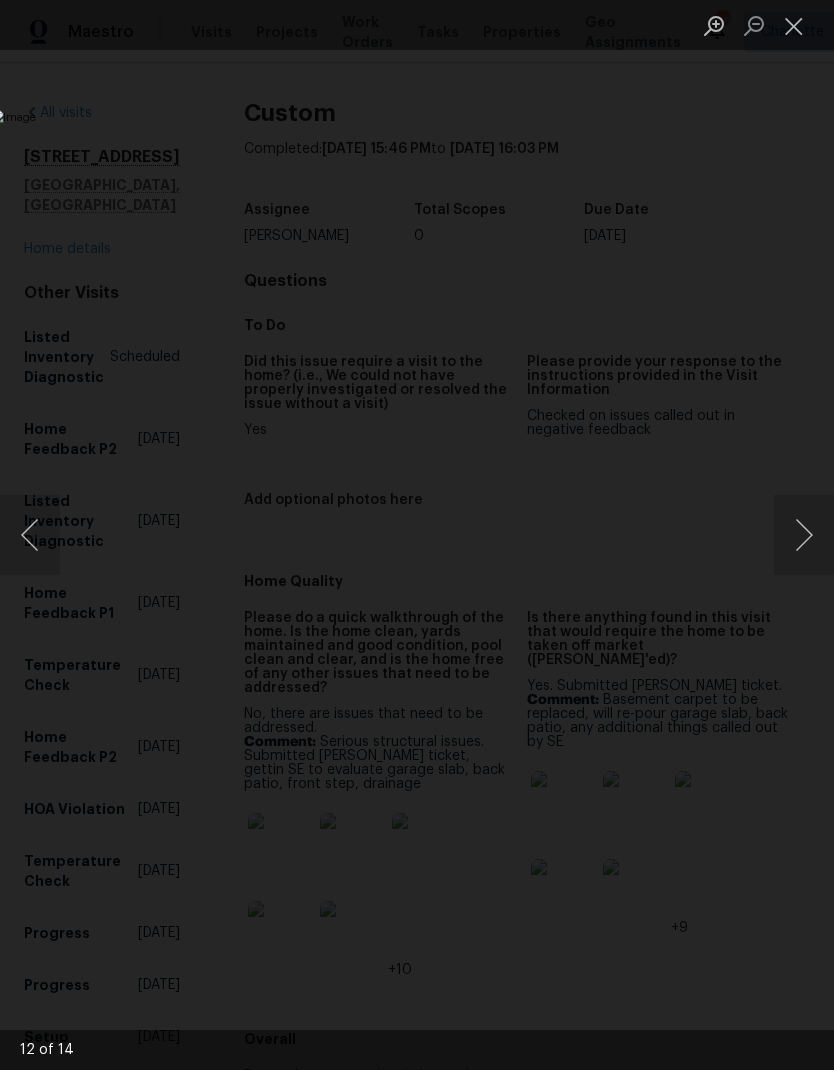 click at bounding box center (804, 535) 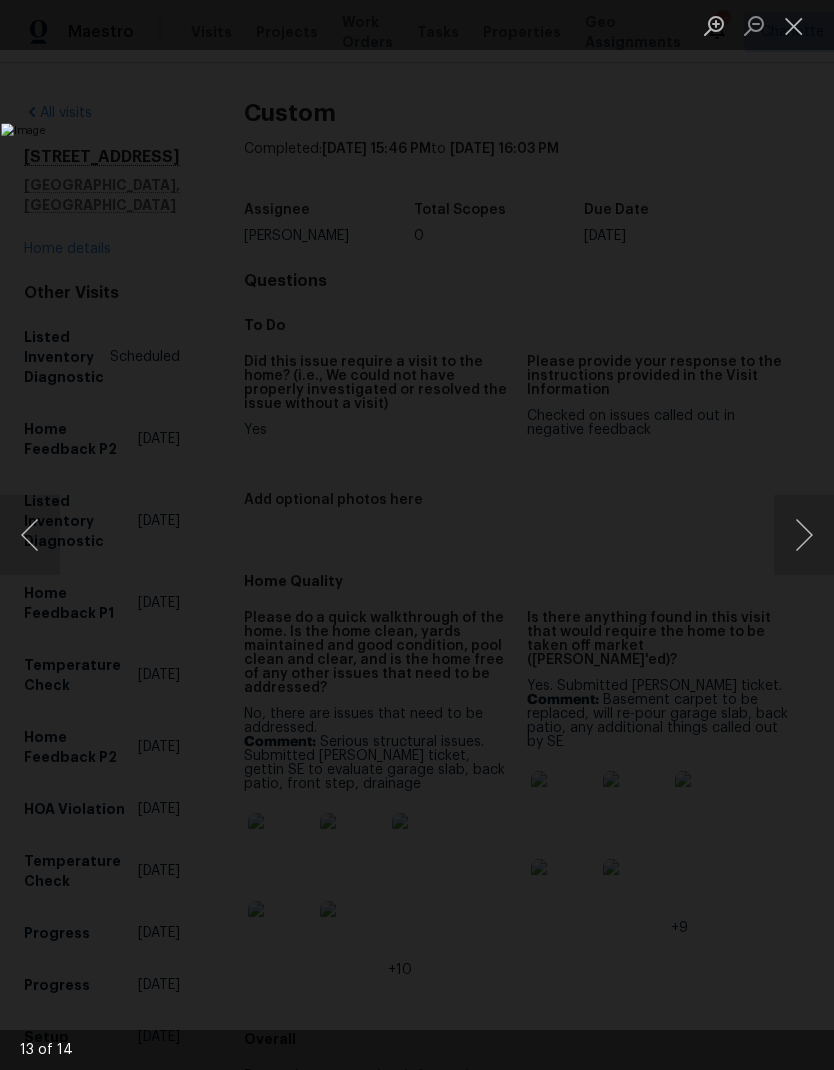 click at bounding box center (794, 25) 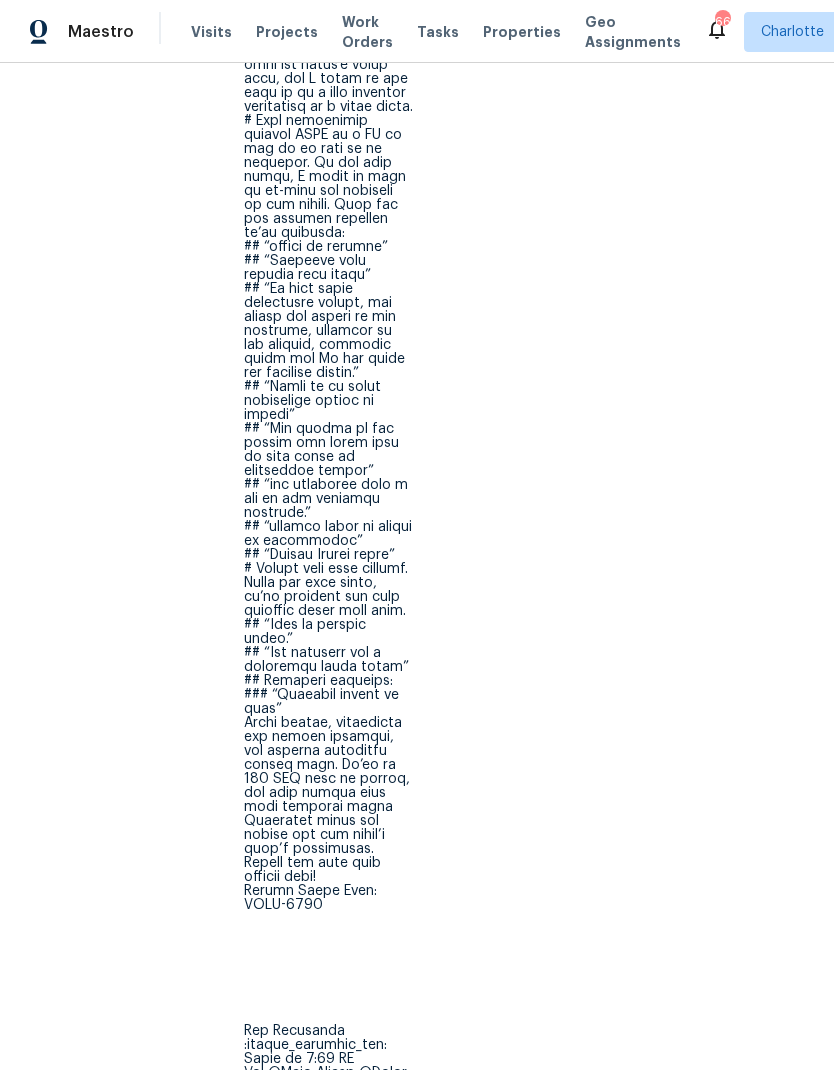 scroll, scrollTop: 1498, scrollLeft: 0, axis: vertical 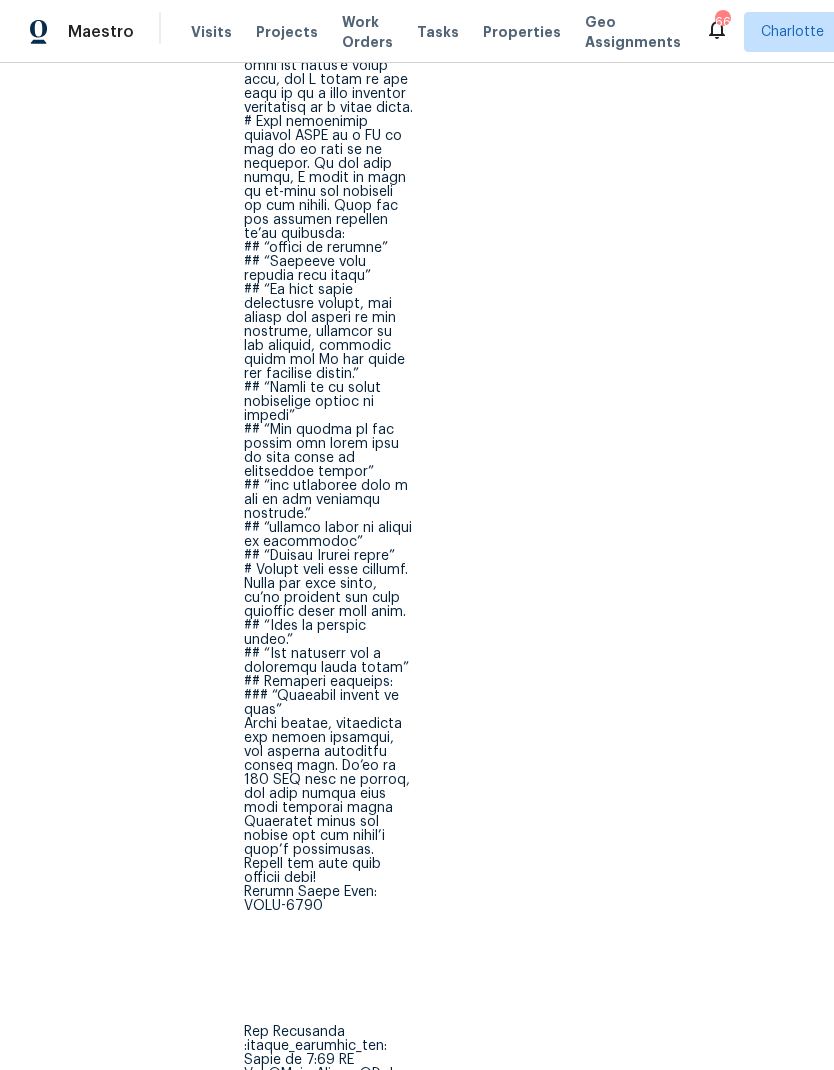 click on "All visits 8806 Glenside St Huntersville, NC 28078 Home details Other Visits Listed Inventory Diagnostic Scheduled Home Feedback P2 Wed, Jun 04 2025 Listed Inventory Diagnostic Fri, May 02 2025 Home Feedback P1 Tue, Apr 22 2025 Temperature Check Wed, Apr 16 2025 Home Feedback P2 Mon, Mar 31 2025 HOA Violation Thu, Feb 27 2025 Temperature Check Mon, Feb 24 2025 Progress Wed, Feb 12 2025 Progress Thu, Jan 30 2025 Setup Wed, Jan 29 2025 Quality Control Wed, Jan 29 2025 Progress Mon, Jan 27 2025 Progress Fri, Jan 24 2025 Progress Wed, Jan 22 2025 Progress Mon, Jan 20 2025 Progress Tue, Jan 21 2025 Day One Walk Wed, Jan 15 2025 In-Person Walkthrough Mon, Nov 04 2024" at bounding box center [102, -116] 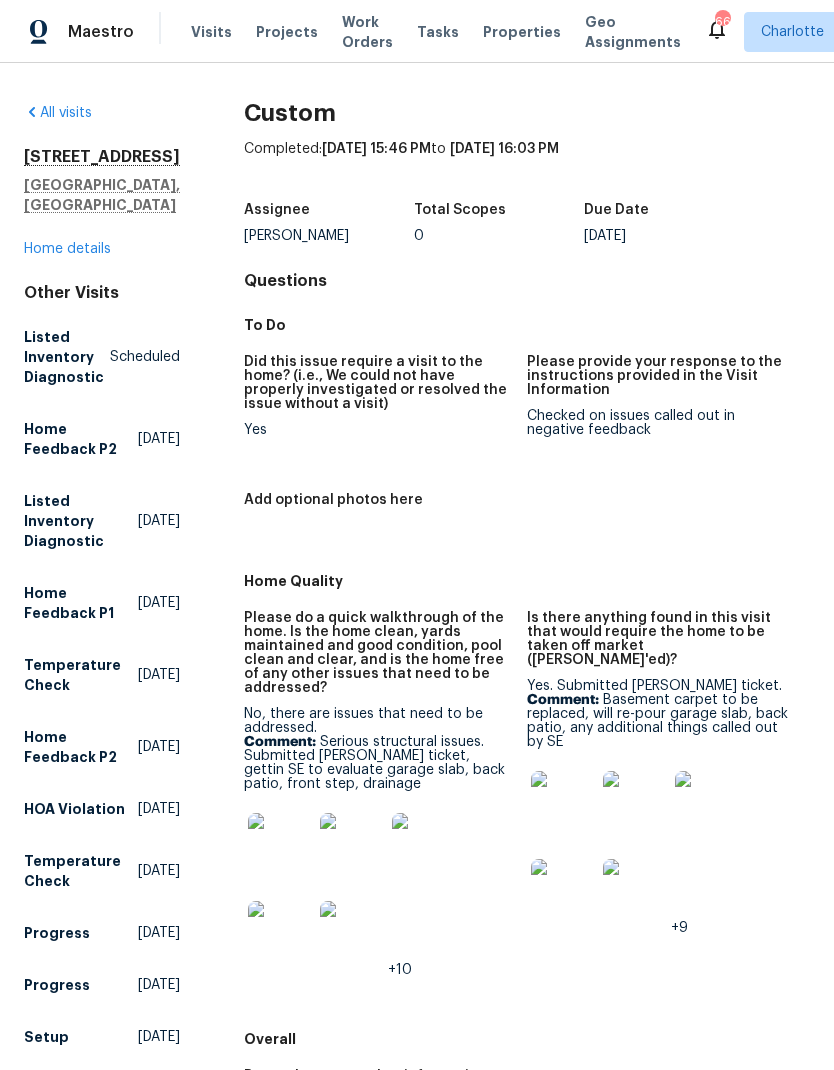 scroll, scrollTop: 0, scrollLeft: 0, axis: both 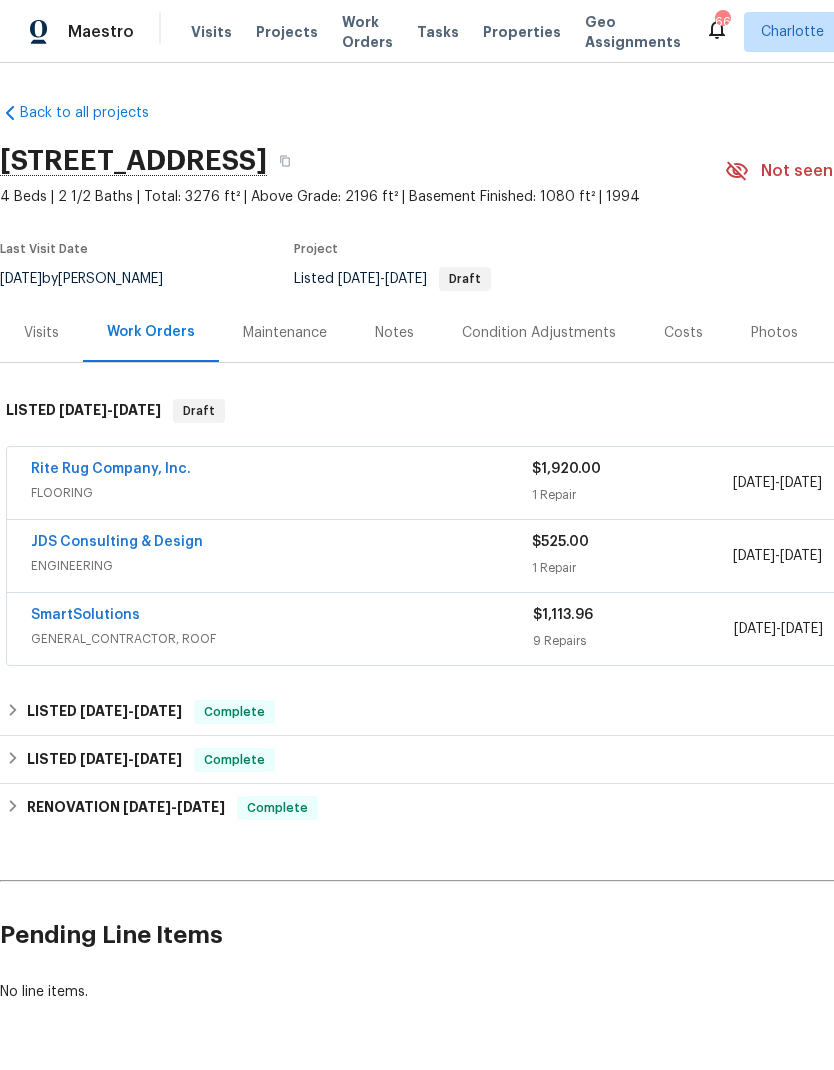 click on "Visits" at bounding box center [211, 32] 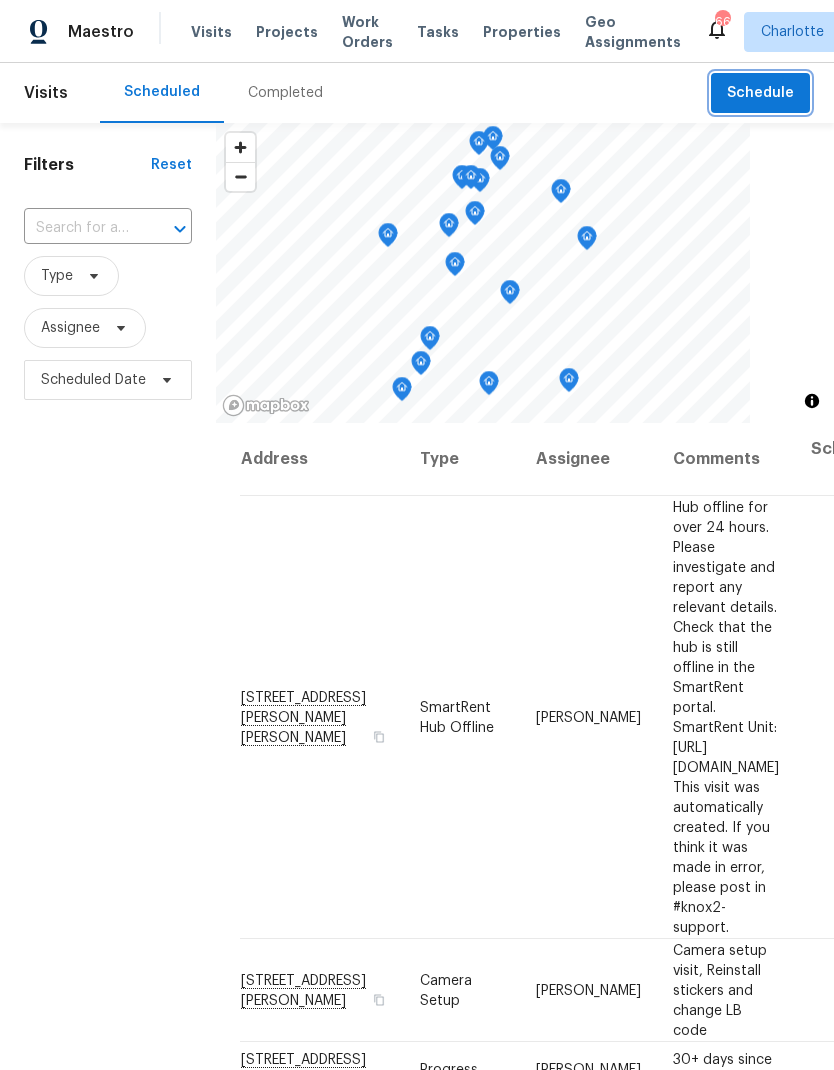 click on "Schedule" at bounding box center (760, 93) 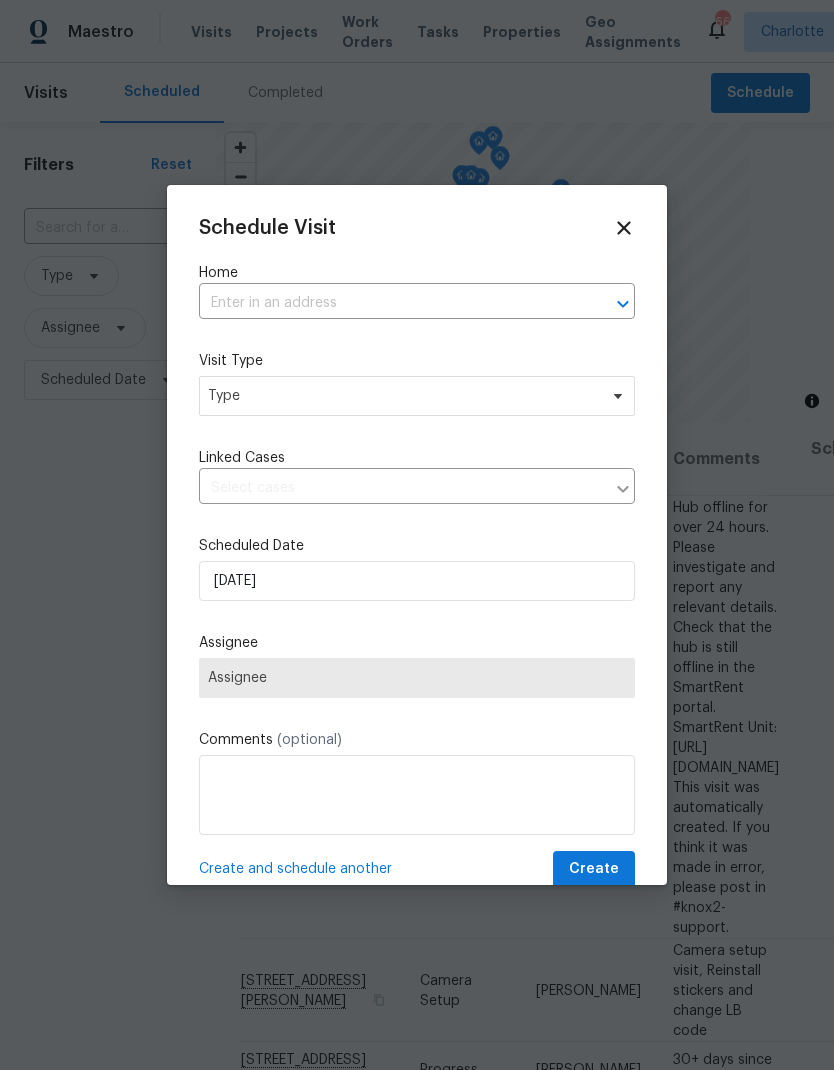 click 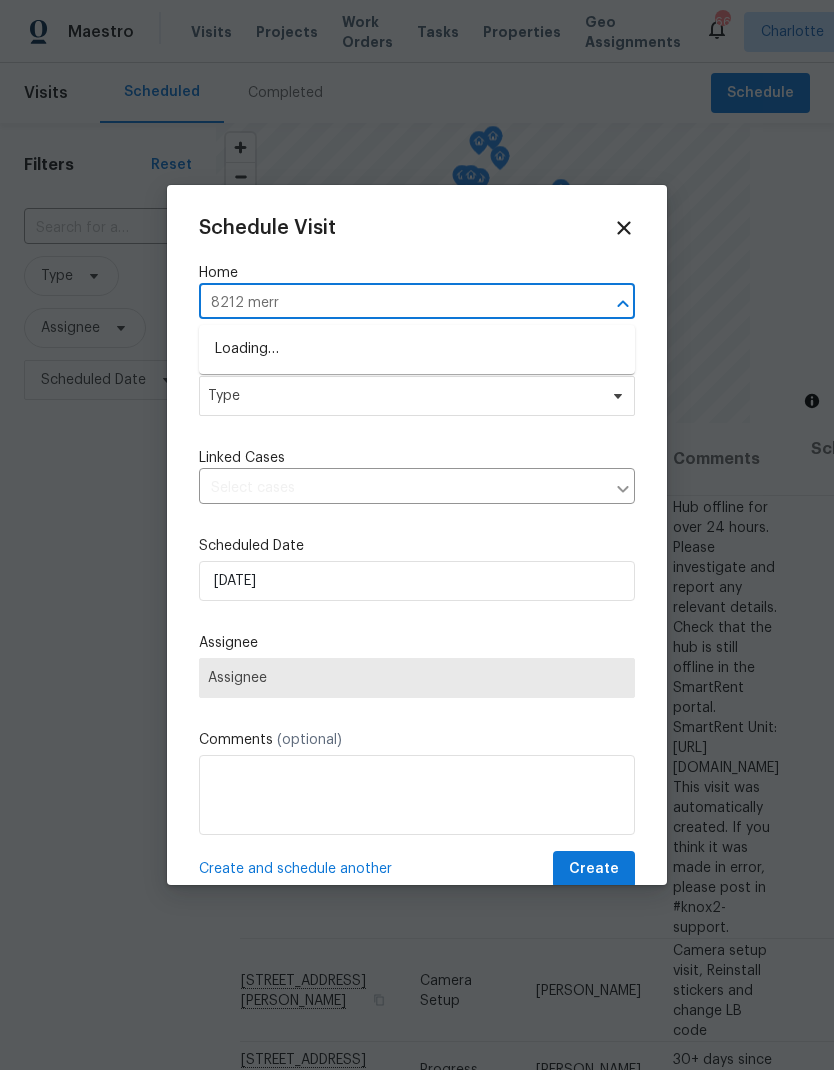 type on "8212 merry" 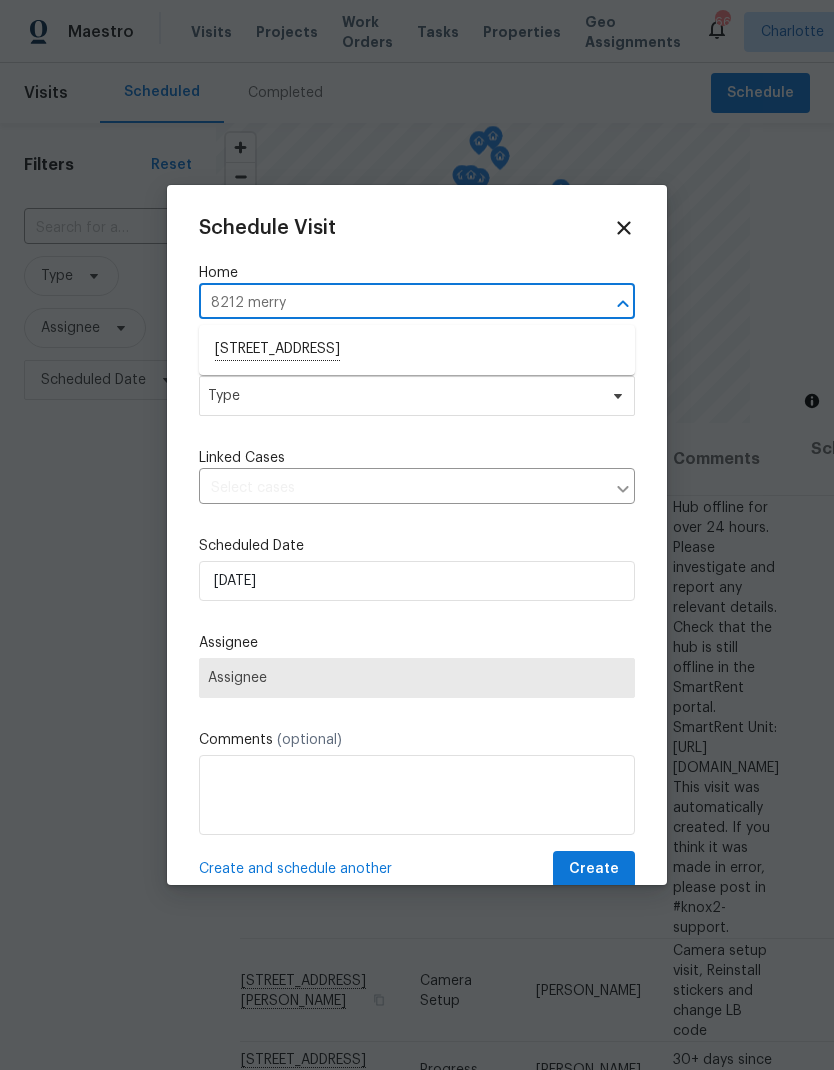 click on "8212 Merryvale Ln, Charlotte, NC 28214" at bounding box center [417, 350] 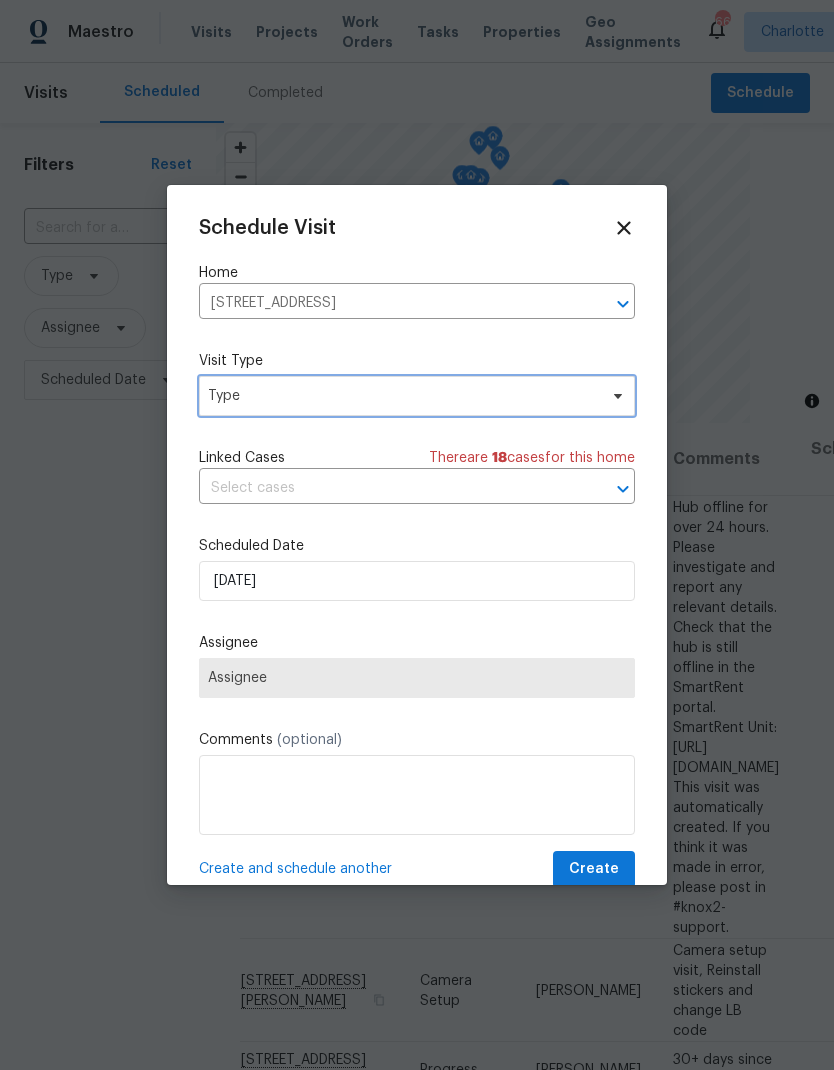 click 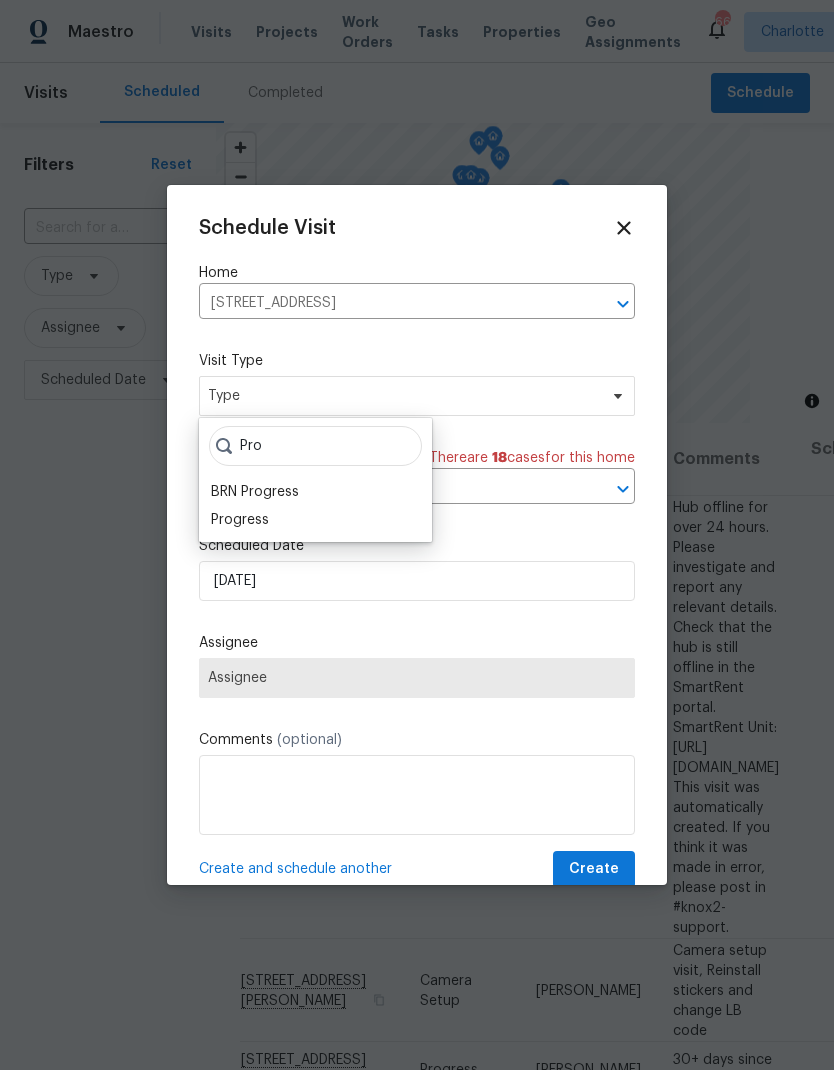 type on "Pro" 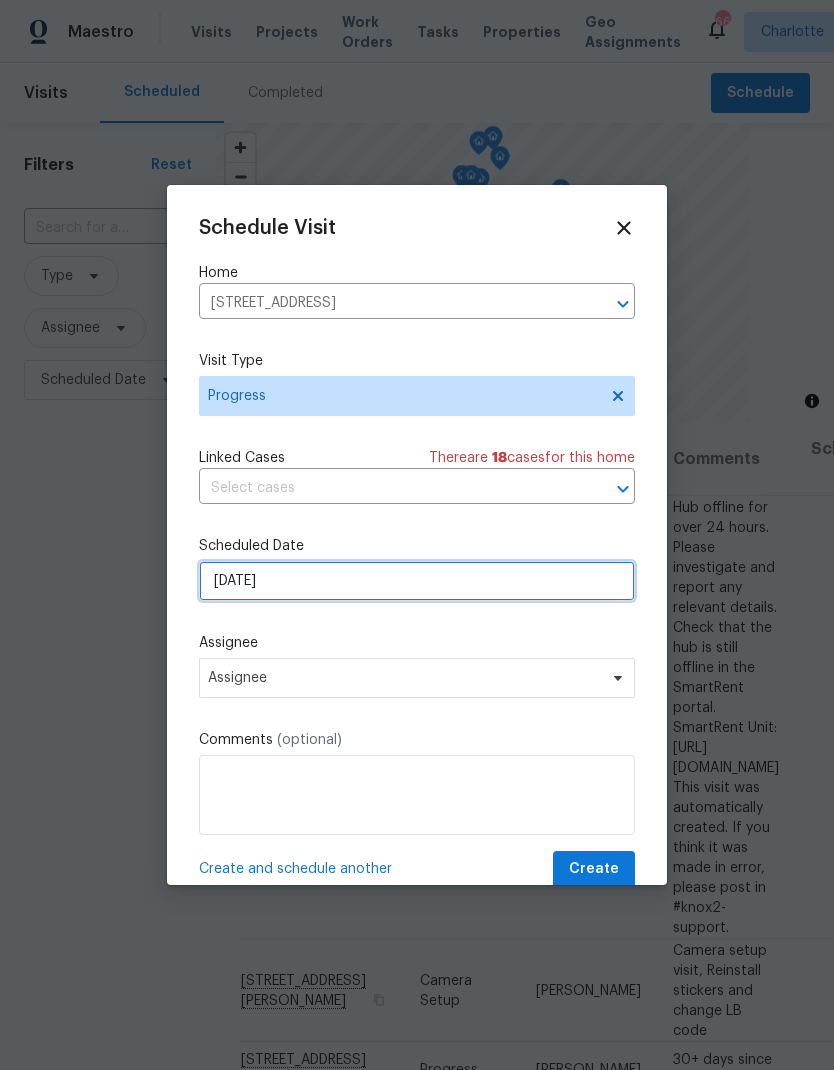 click on "7/18/2025" at bounding box center (417, 581) 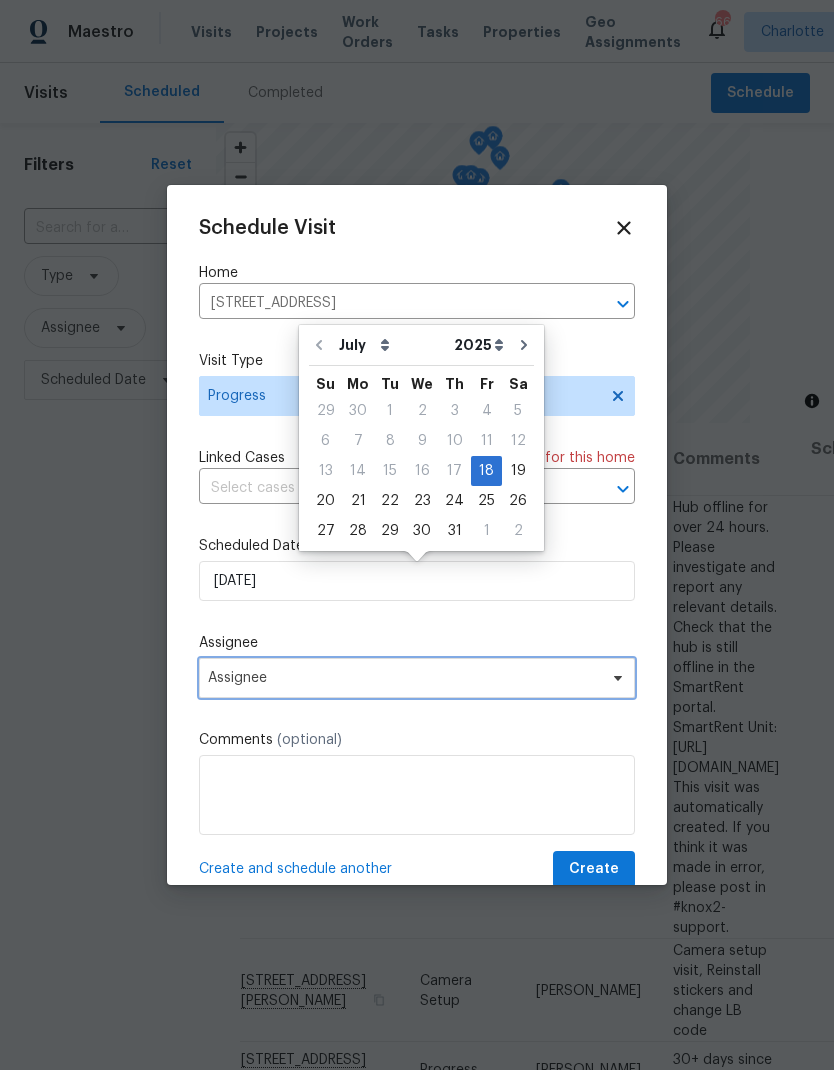 click on "Assignee" at bounding box center [417, 678] 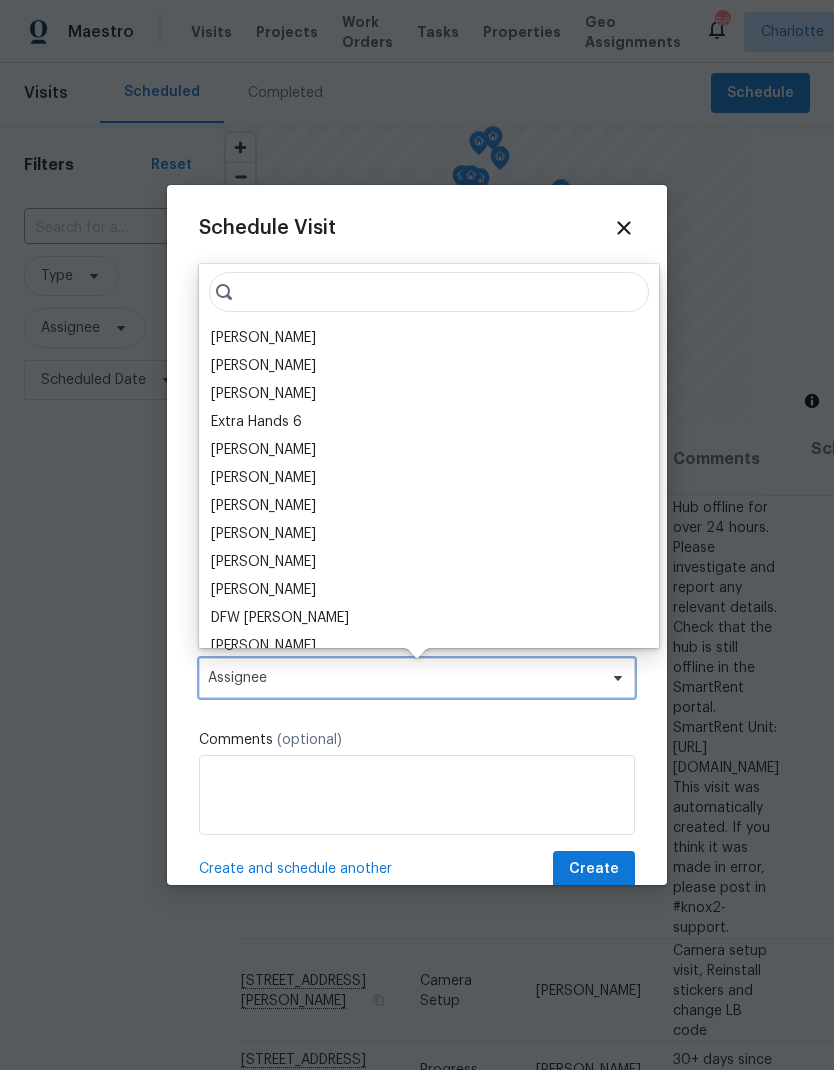 click on "Assignee" at bounding box center [404, 678] 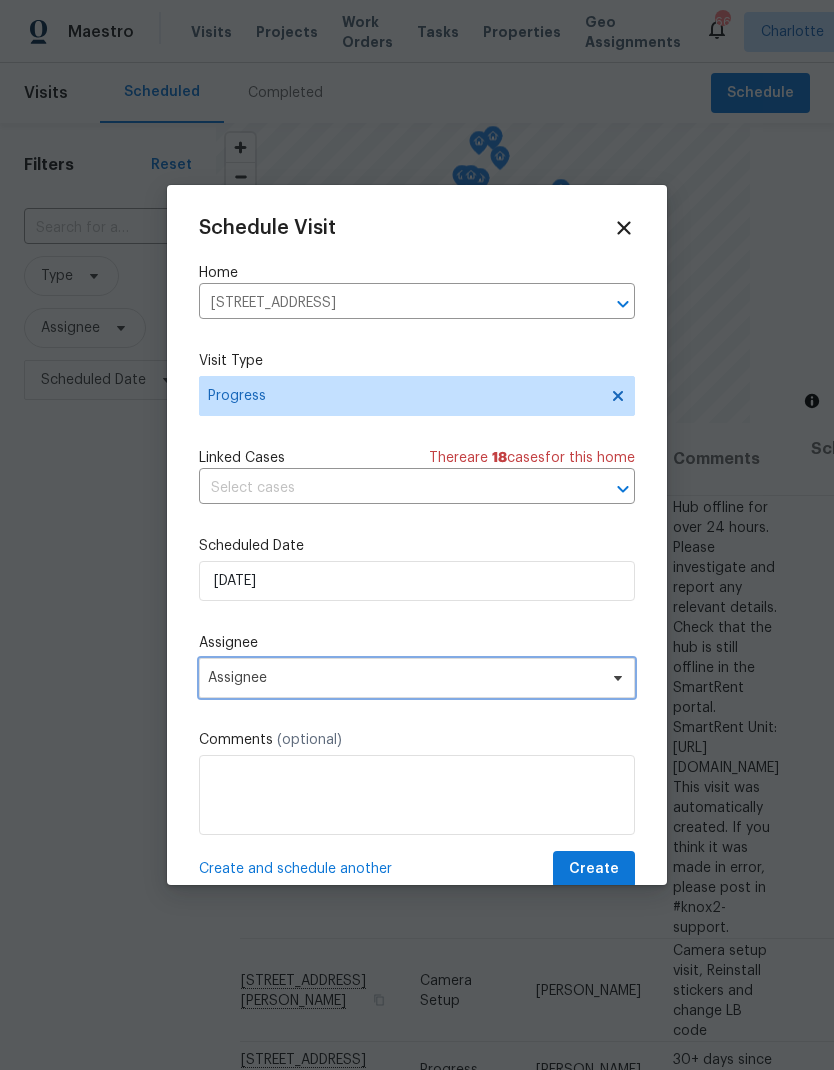 click on "Assignee" at bounding box center [404, 678] 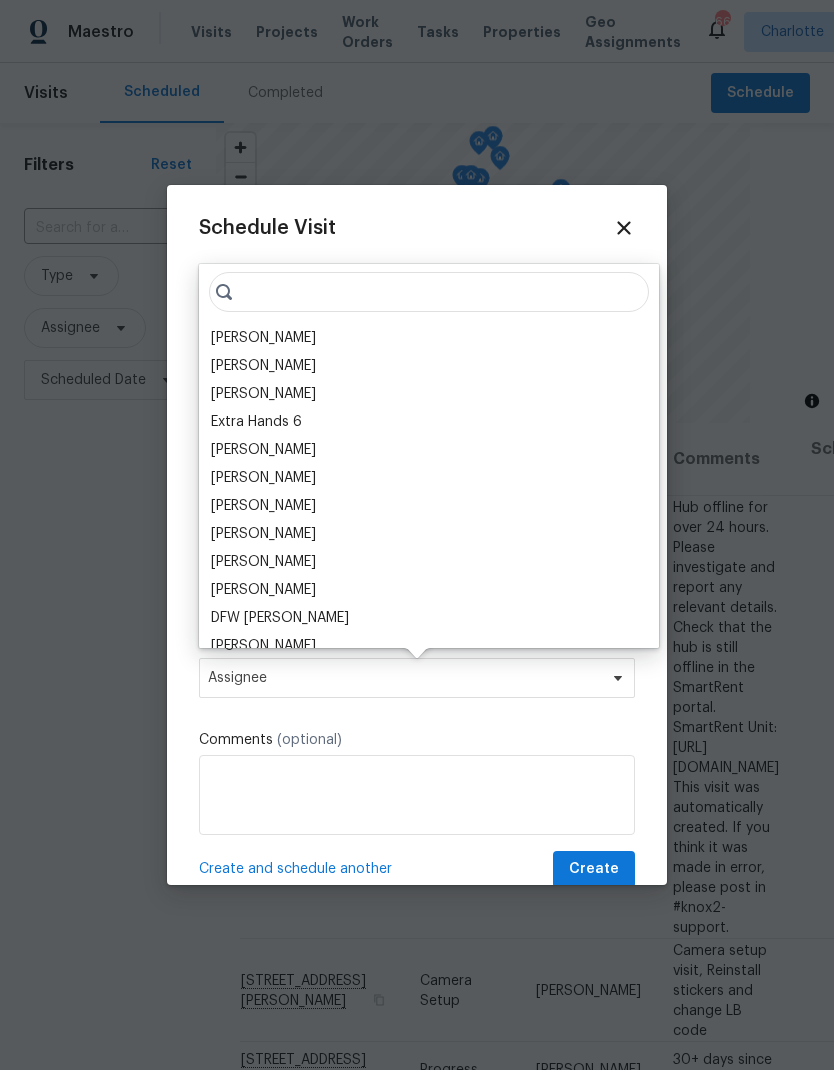 click on "[PERSON_NAME]" at bounding box center (263, 338) 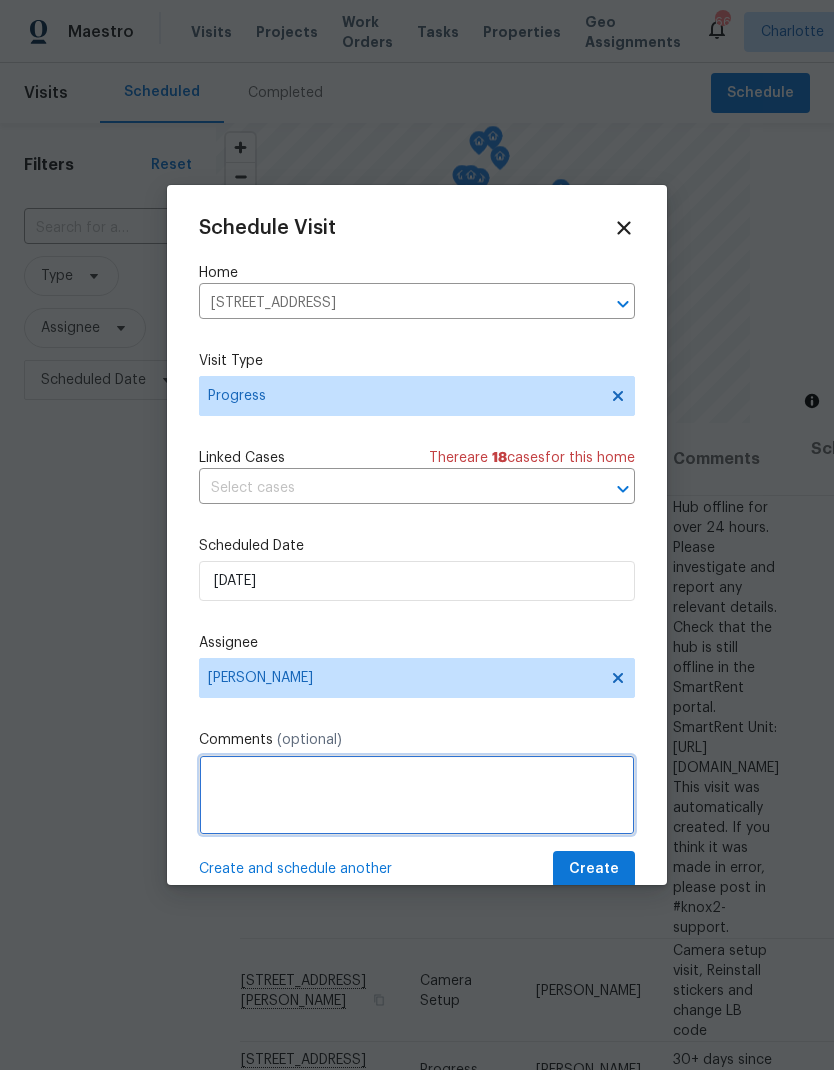 click at bounding box center (417, 795) 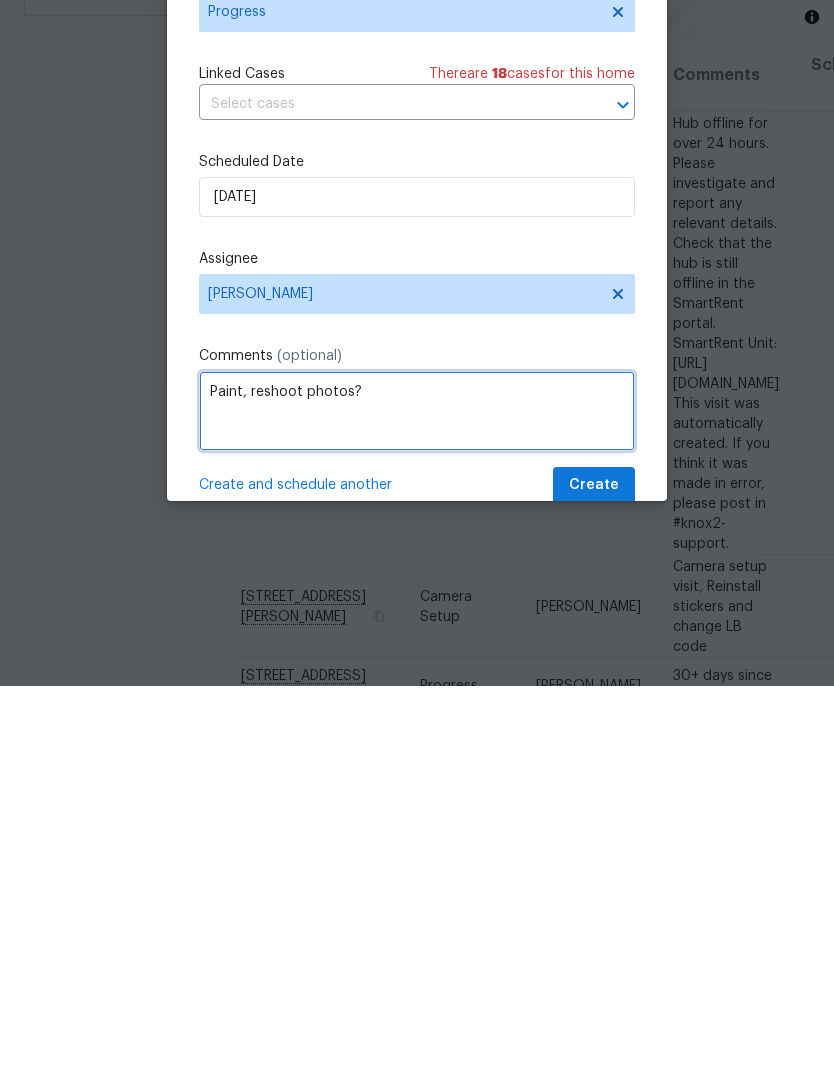 type on "Paint, reshoot photos?" 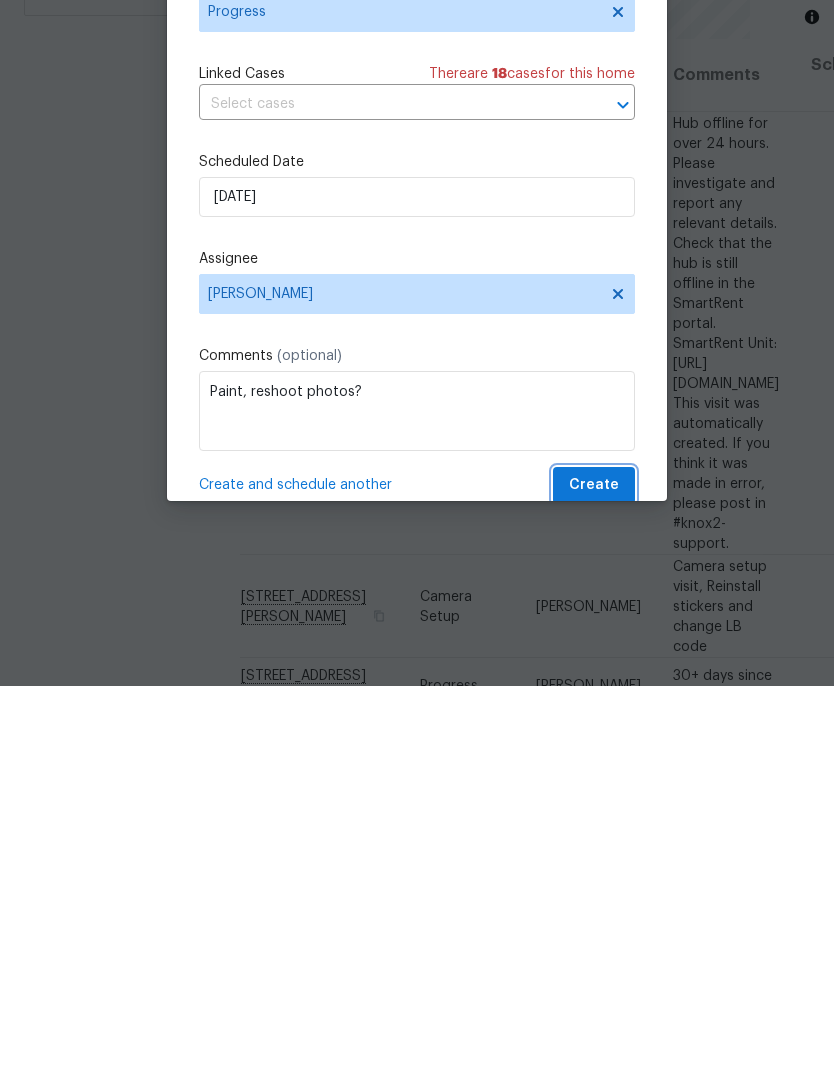 click on "Create" at bounding box center (594, 869) 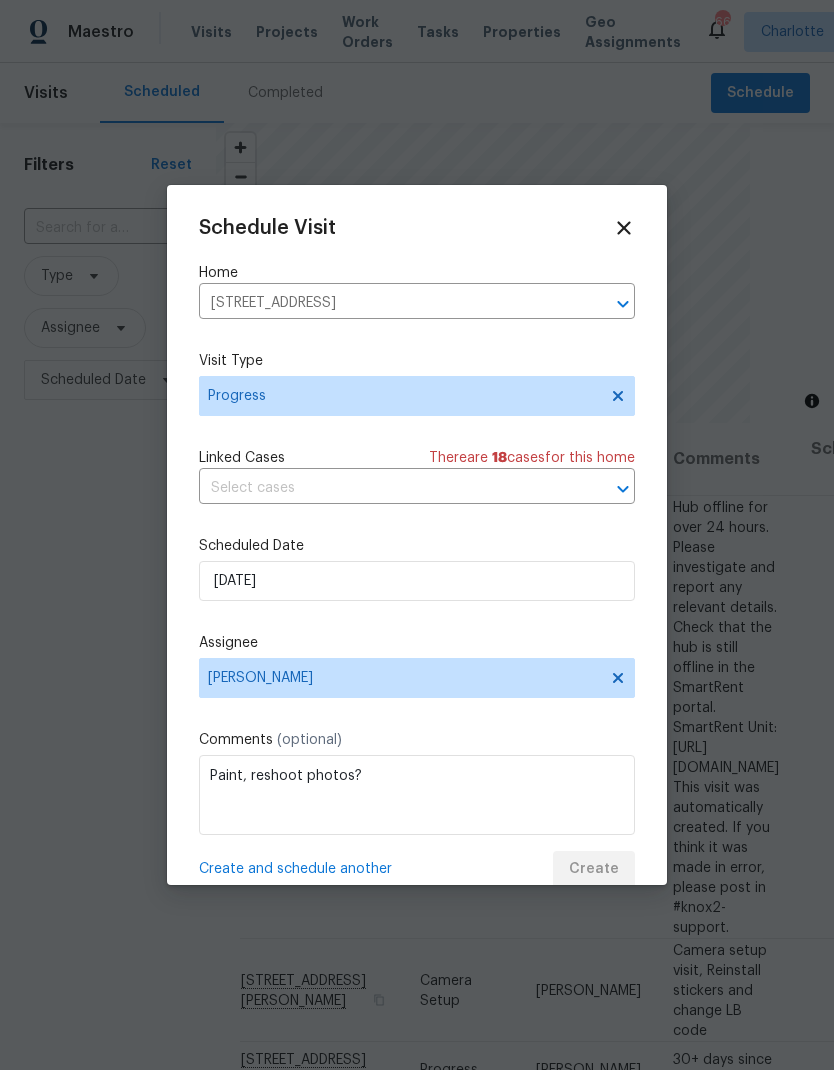 scroll, scrollTop: 0, scrollLeft: 0, axis: both 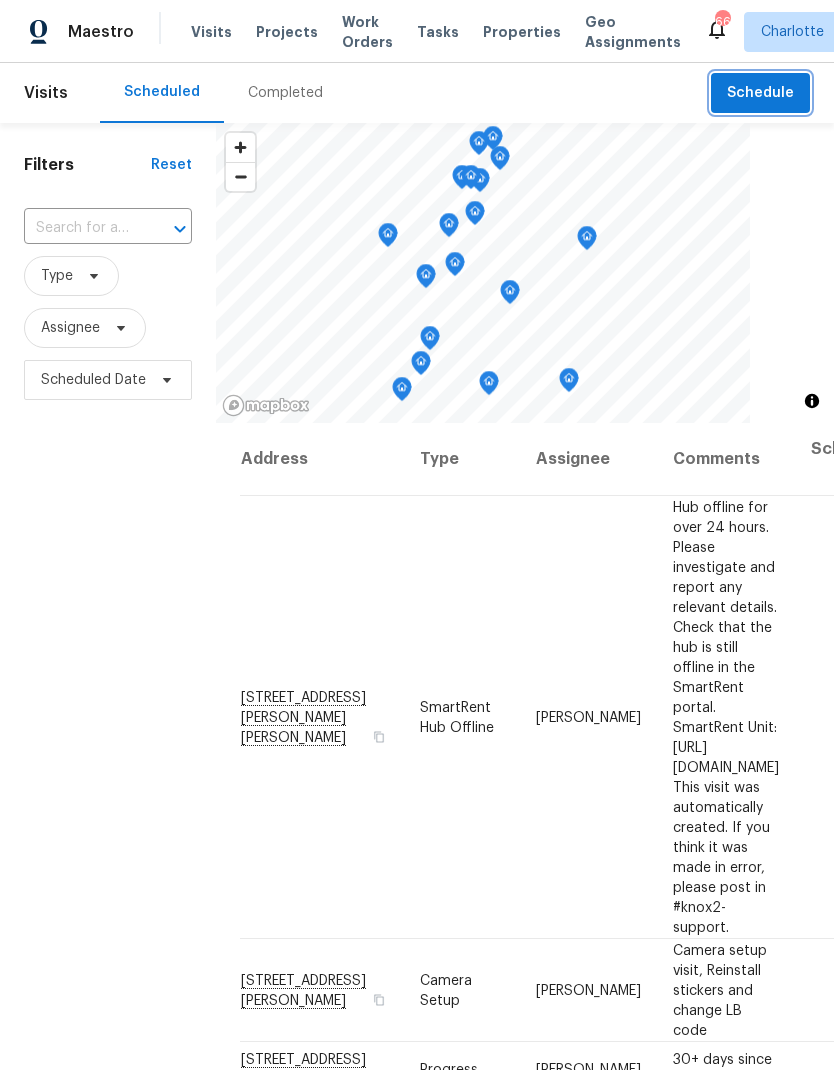 click on "Schedule" at bounding box center (760, 93) 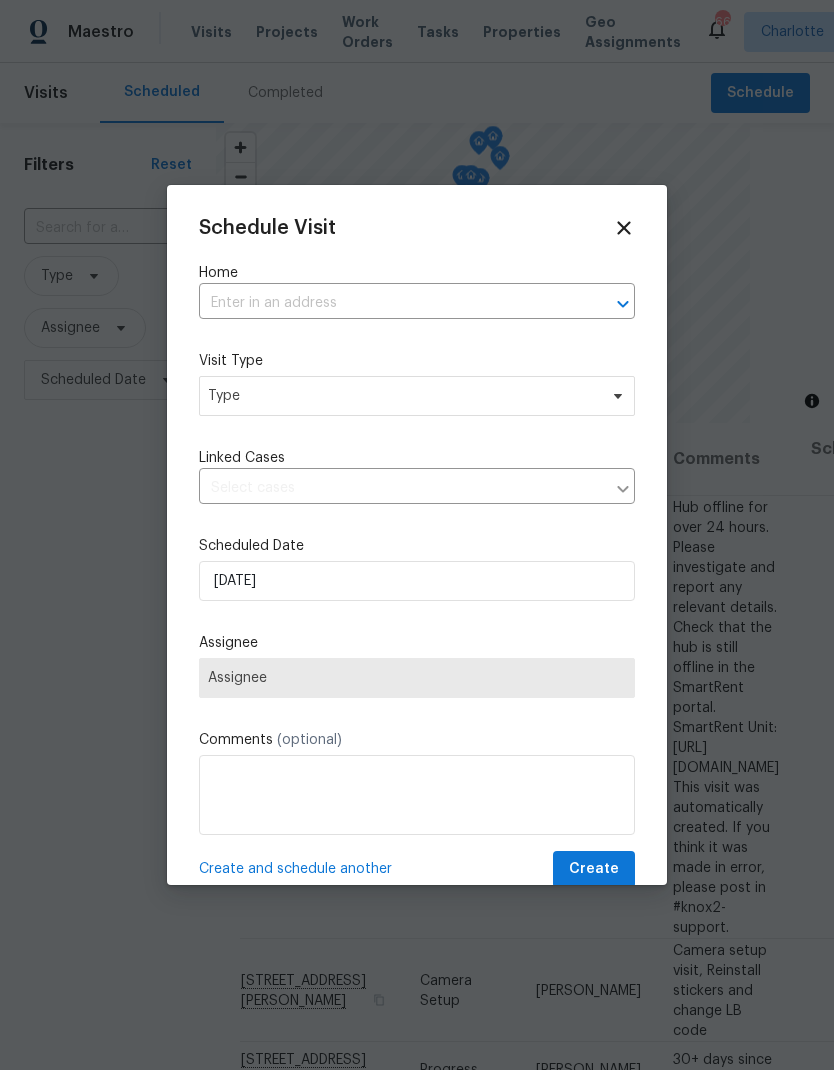click 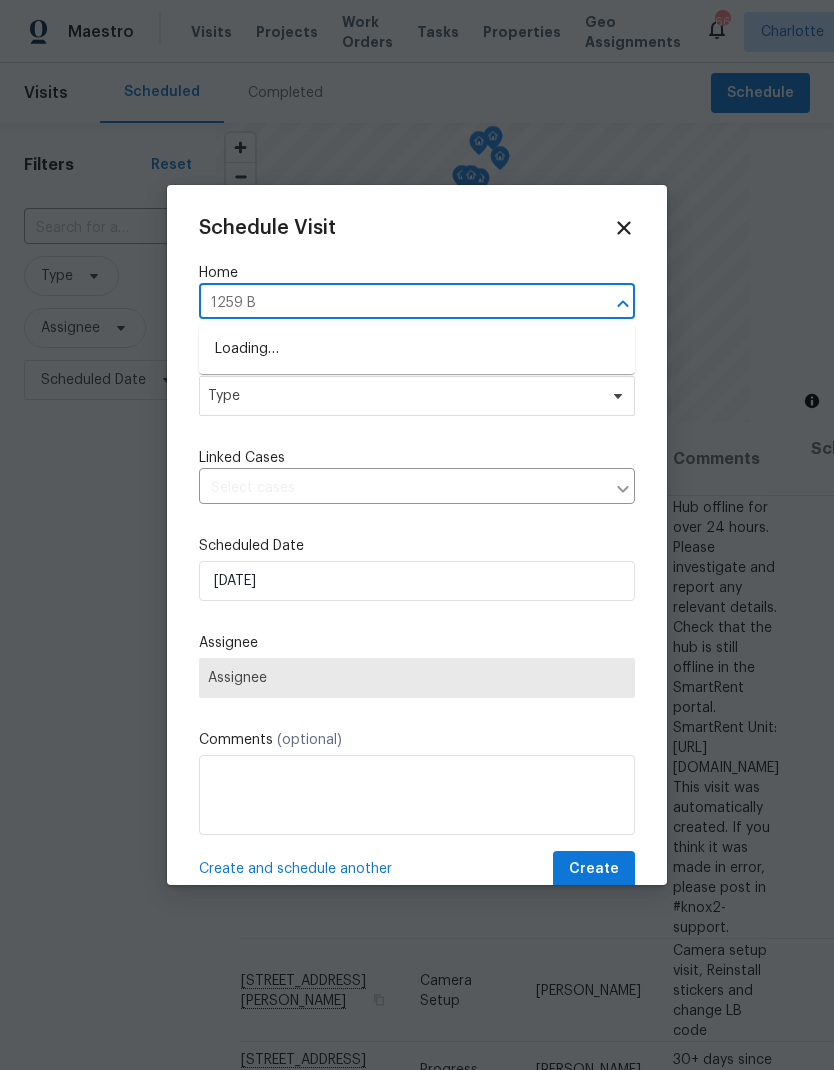 type on "1259 Bl" 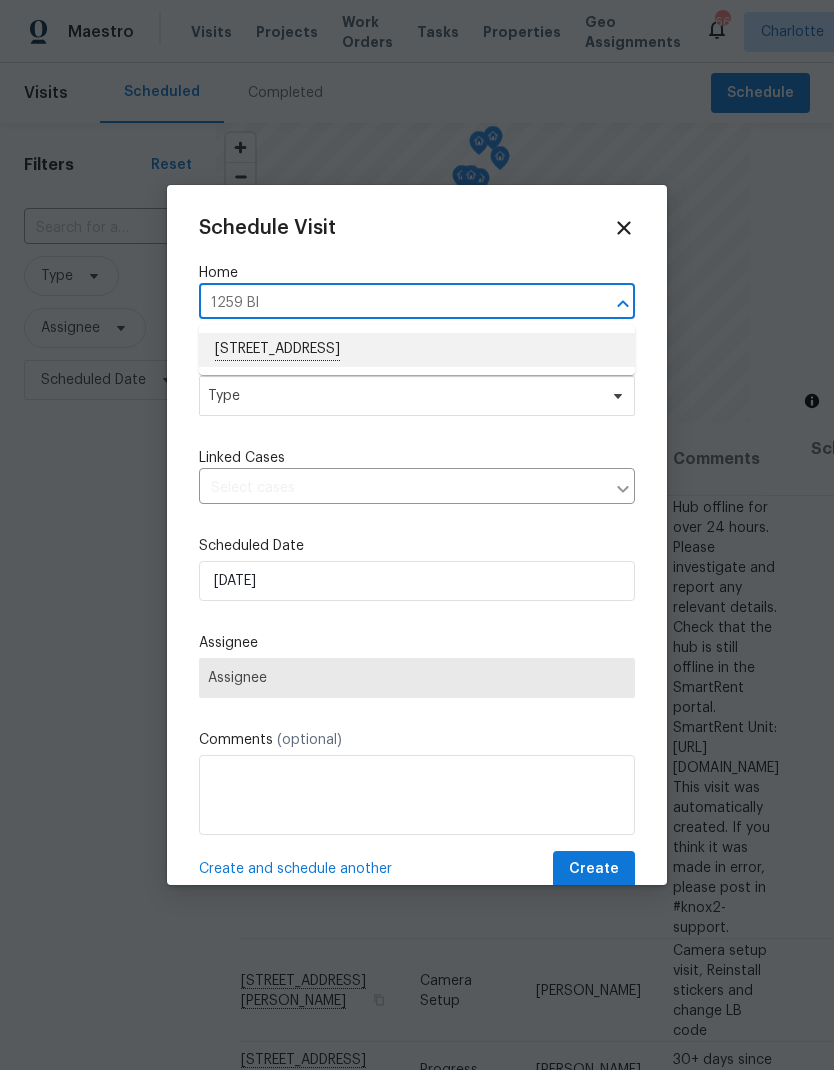 click on "1259 Blacksnake Rd, Stanley, NC 28164" at bounding box center (417, 350) 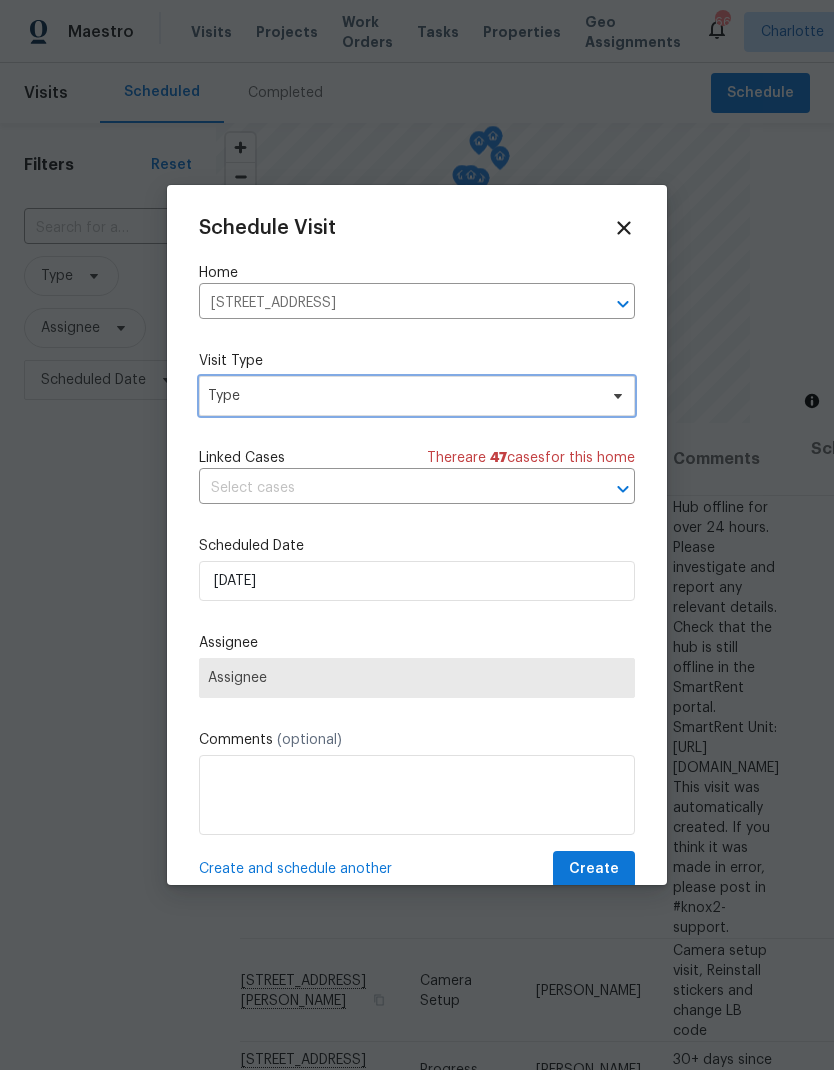 click 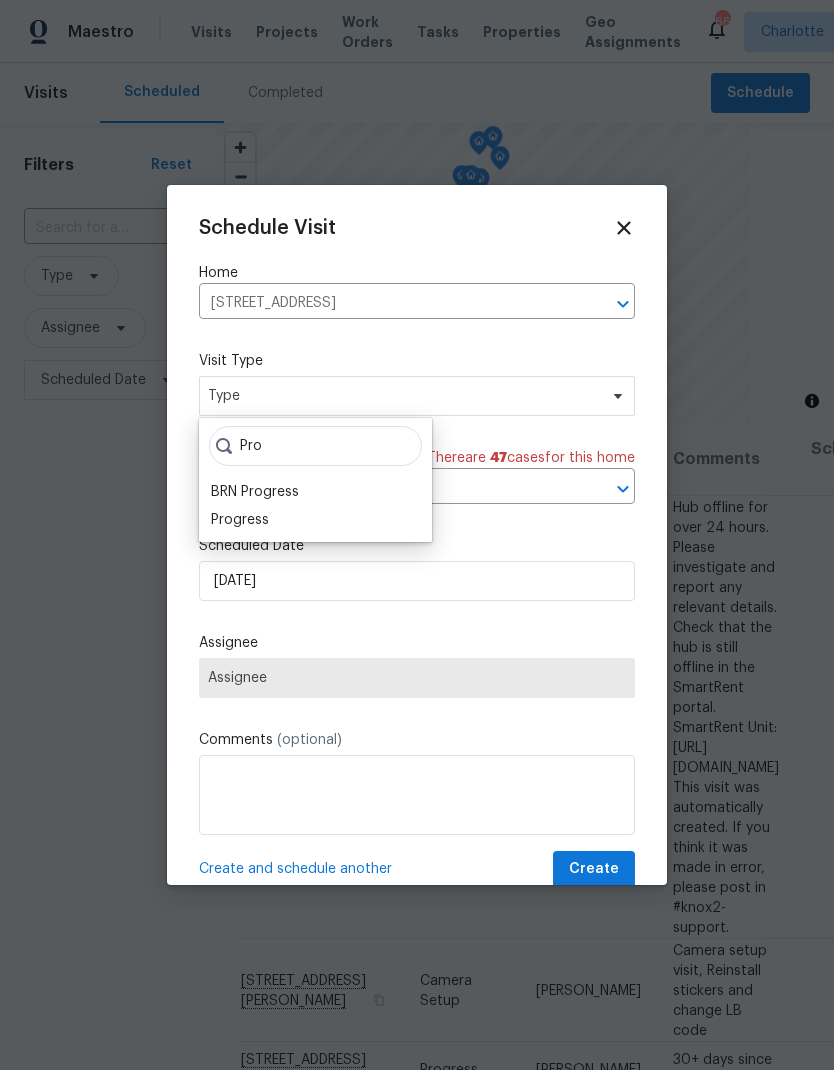 type on "Pro" 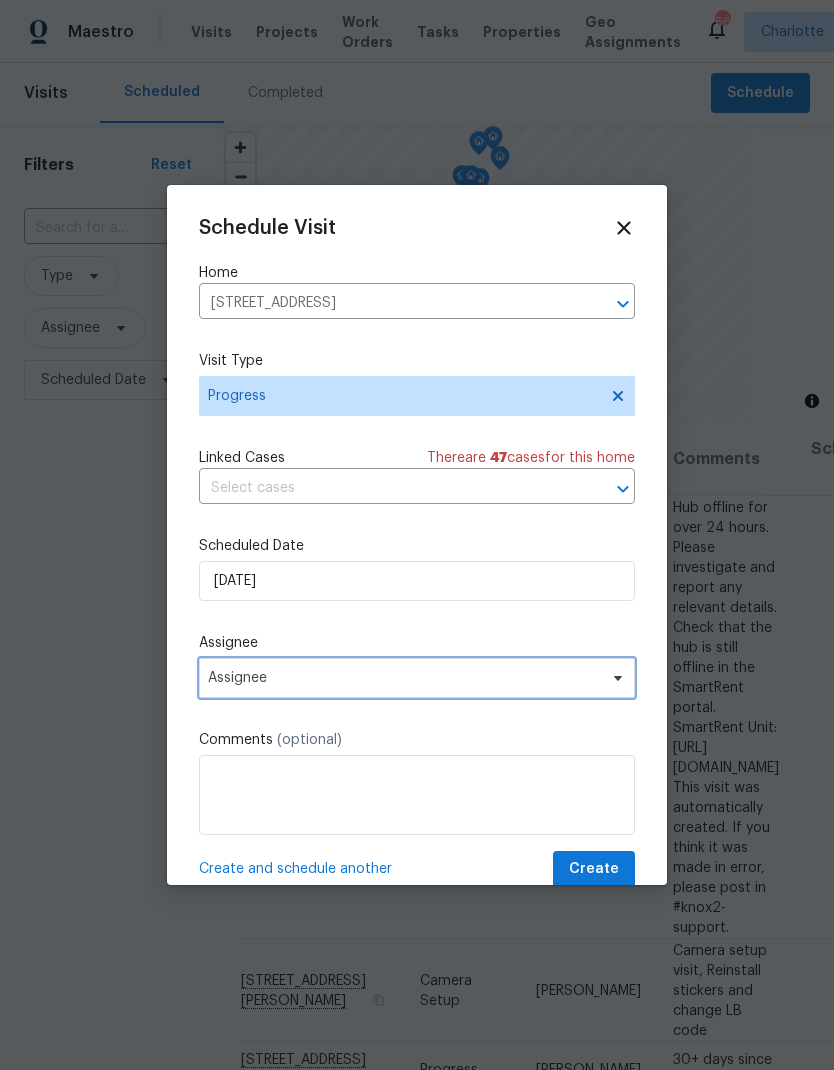 click on "Assignee" at bounding box center [417, 678] 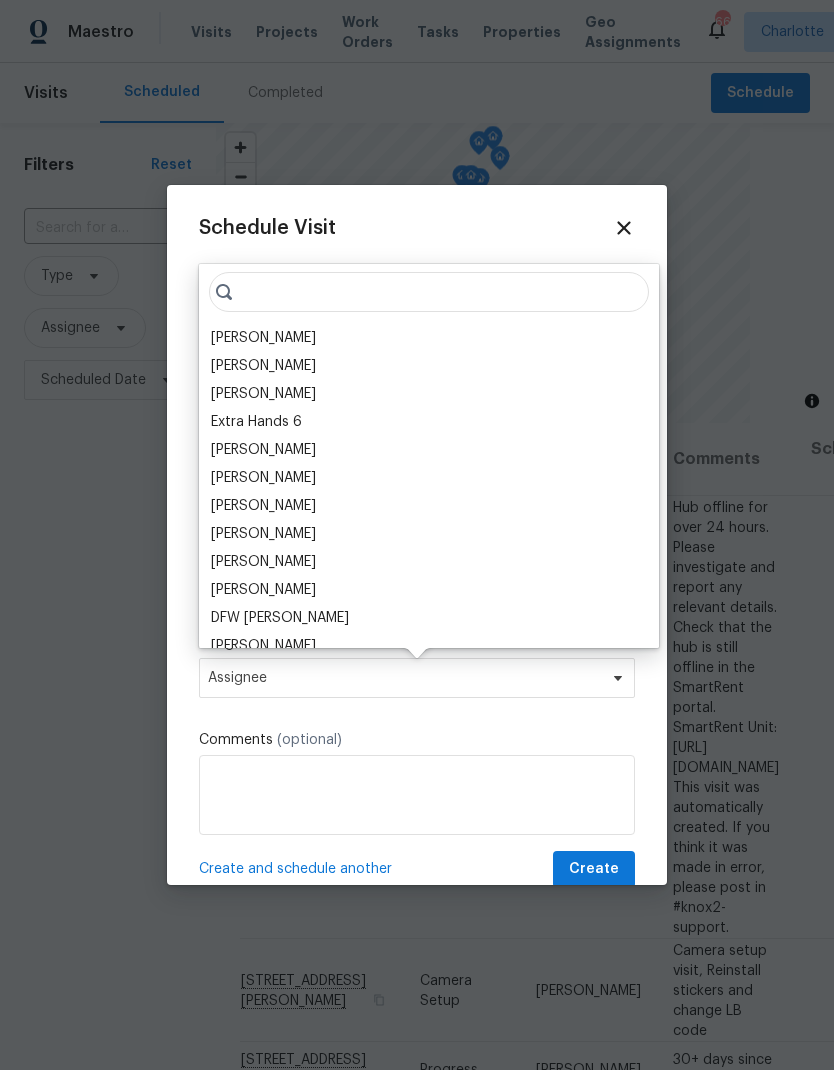 click on "[PERSON_NAME]" at bounding box center (263, 338) 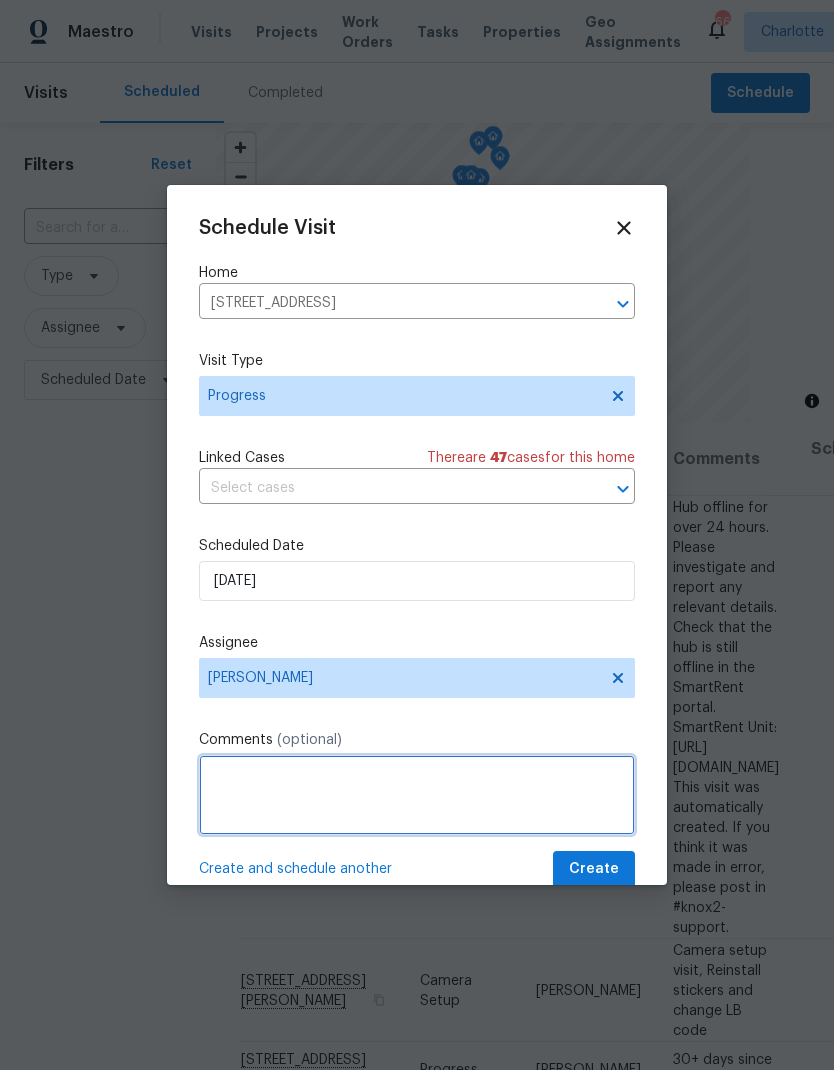 click at bounding box center [417, 795] 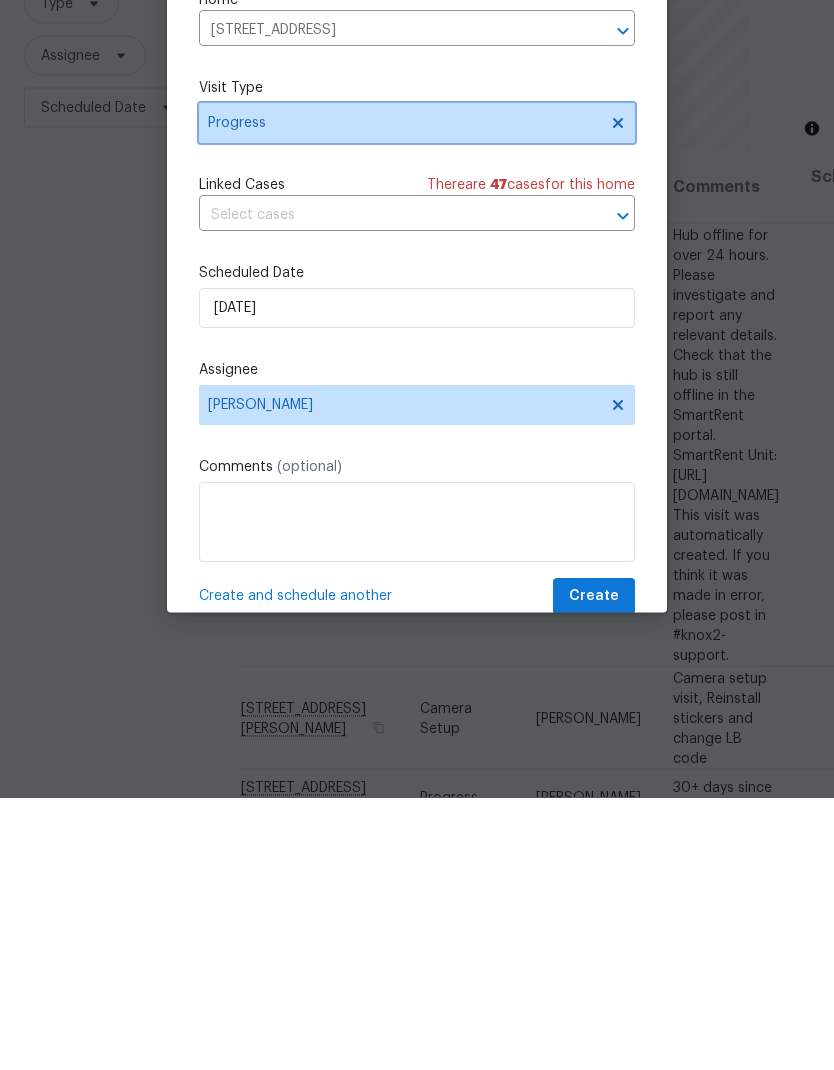 click 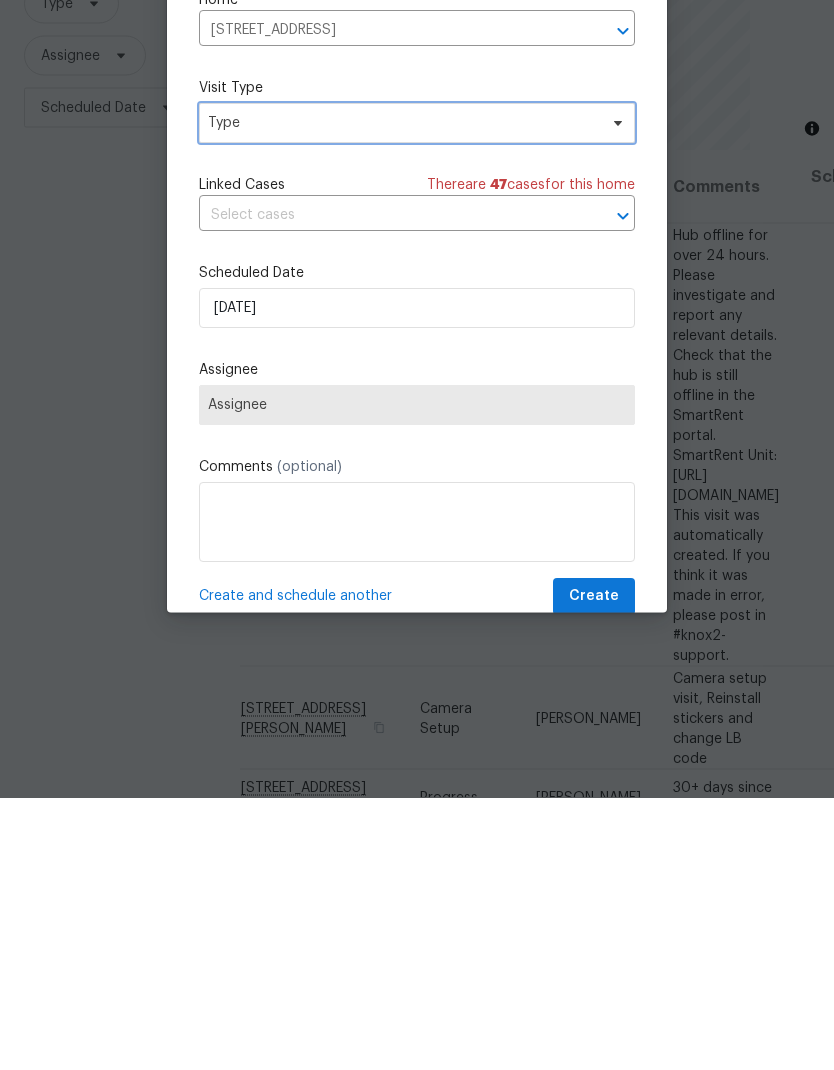 scroll, scrollTop: 80, scrollLeft: 0, axis: vertical 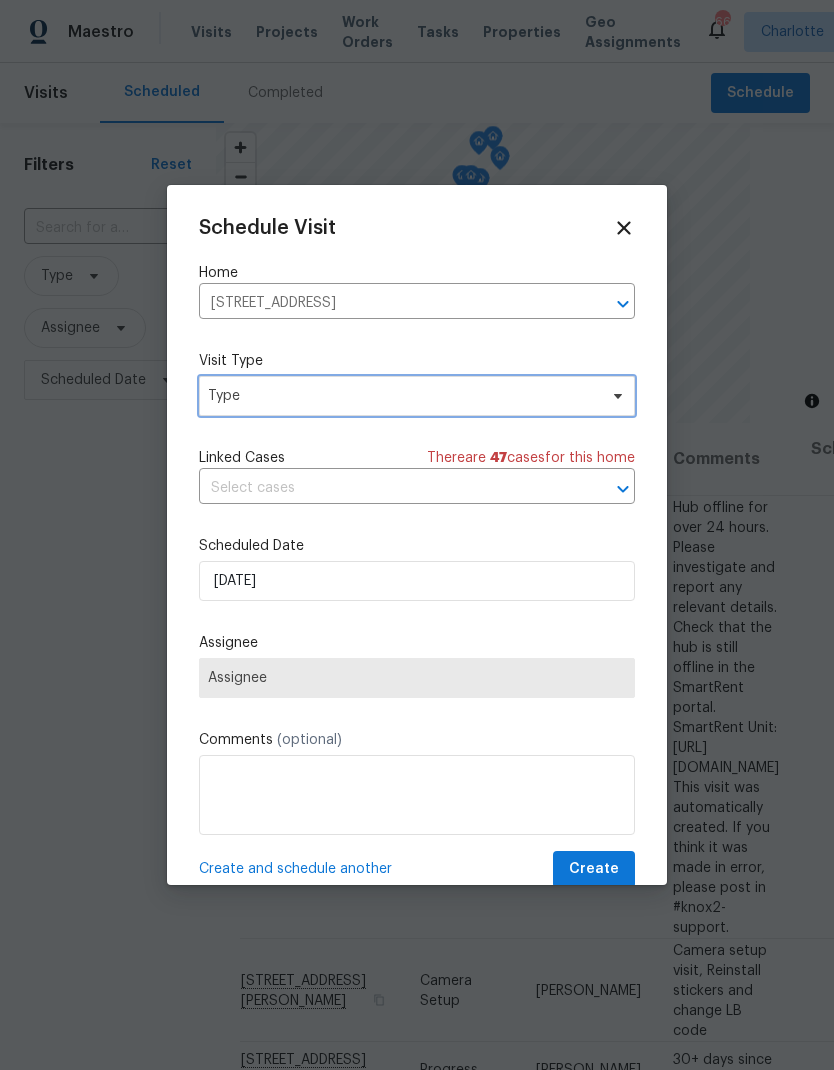 click 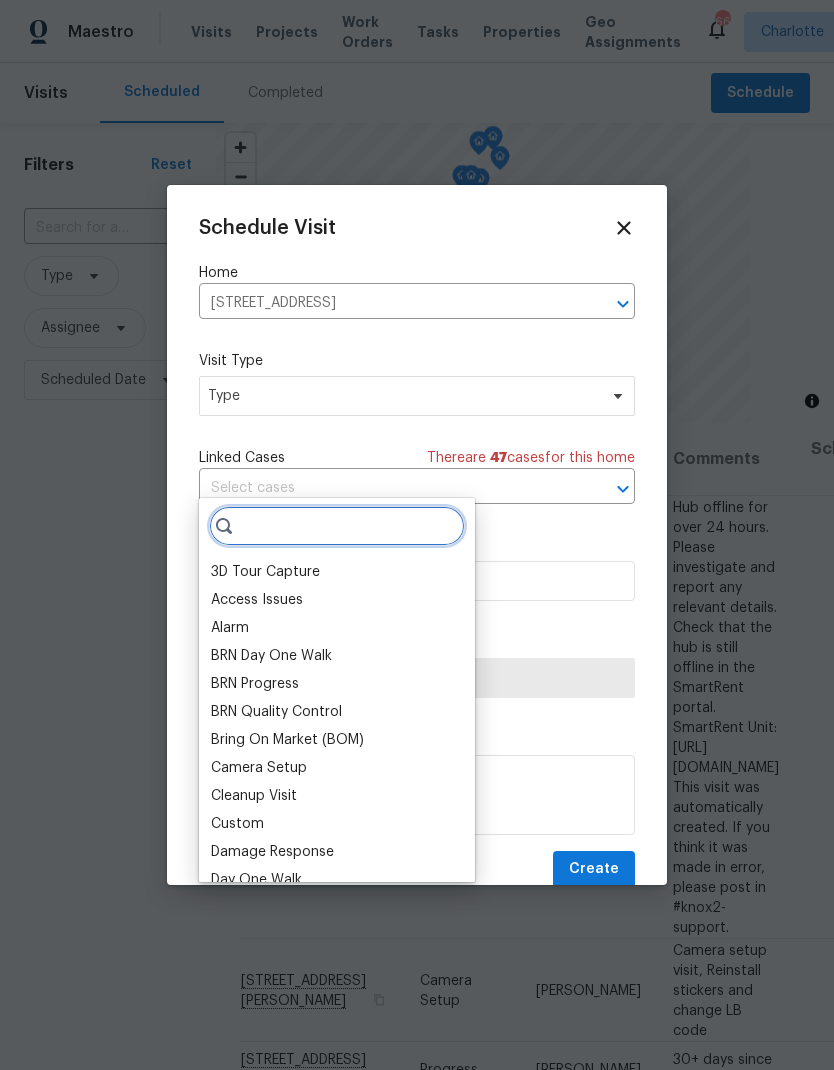 click at bounding box center [337, 526] 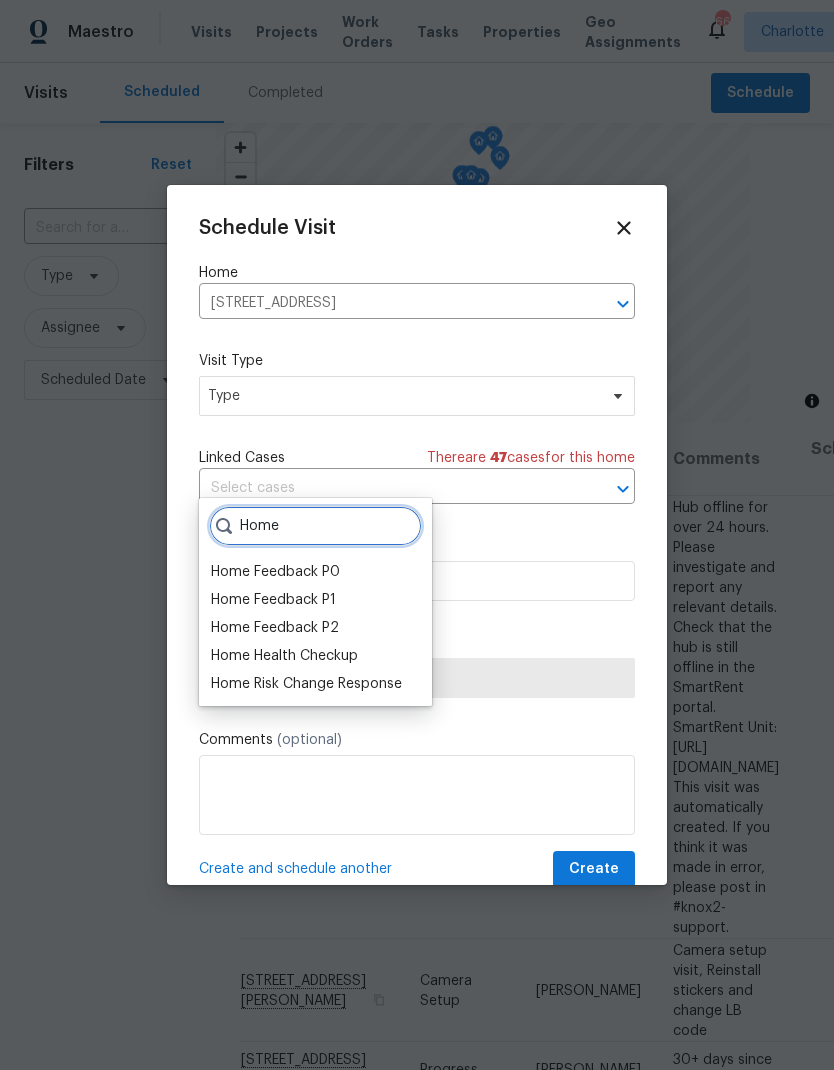 type on "Home" 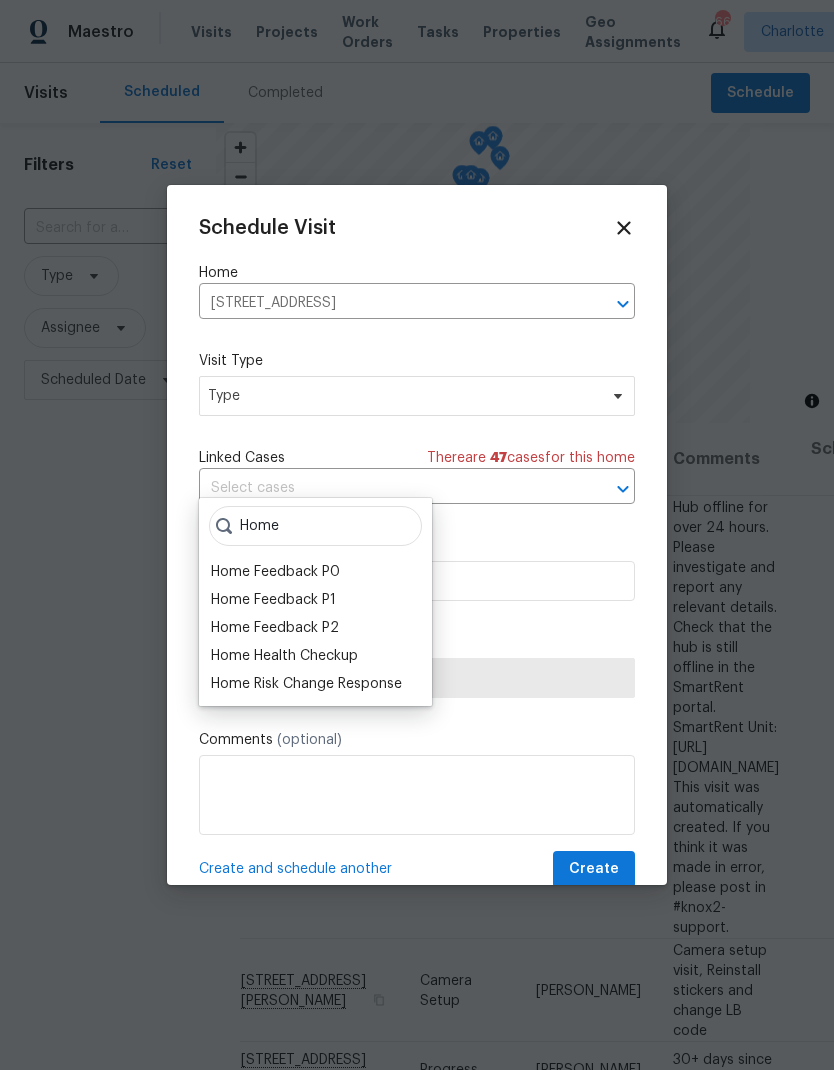 click on "Home Health Checkup" at bounding box center [284, 656] 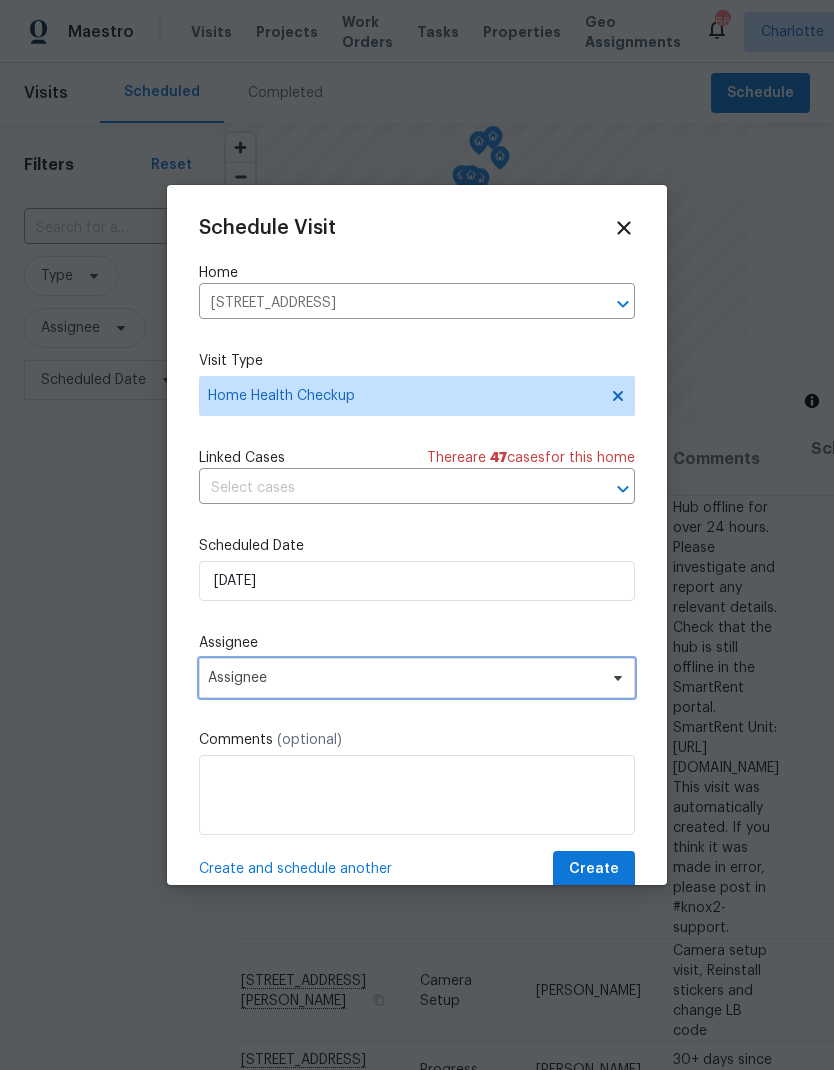 click 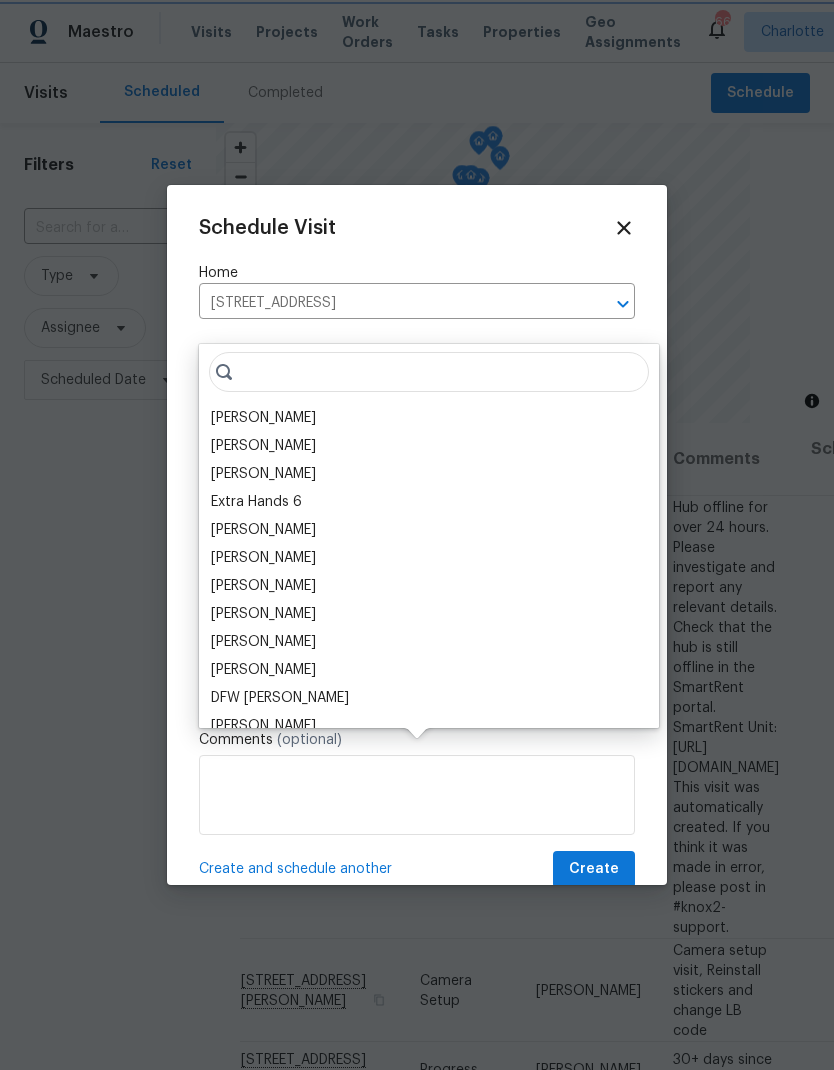click on "[PERSON_NAME]" at bounding box center (263, 418) 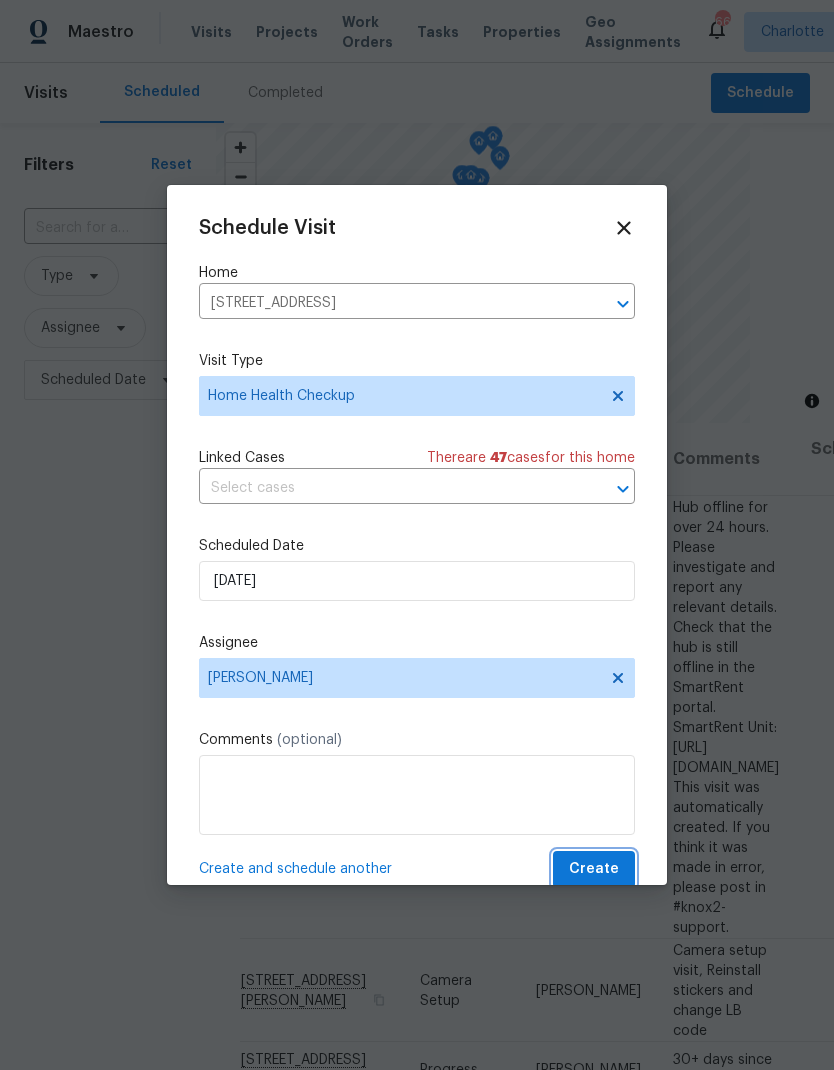 click on "Create" at bounding box center (594, 869) 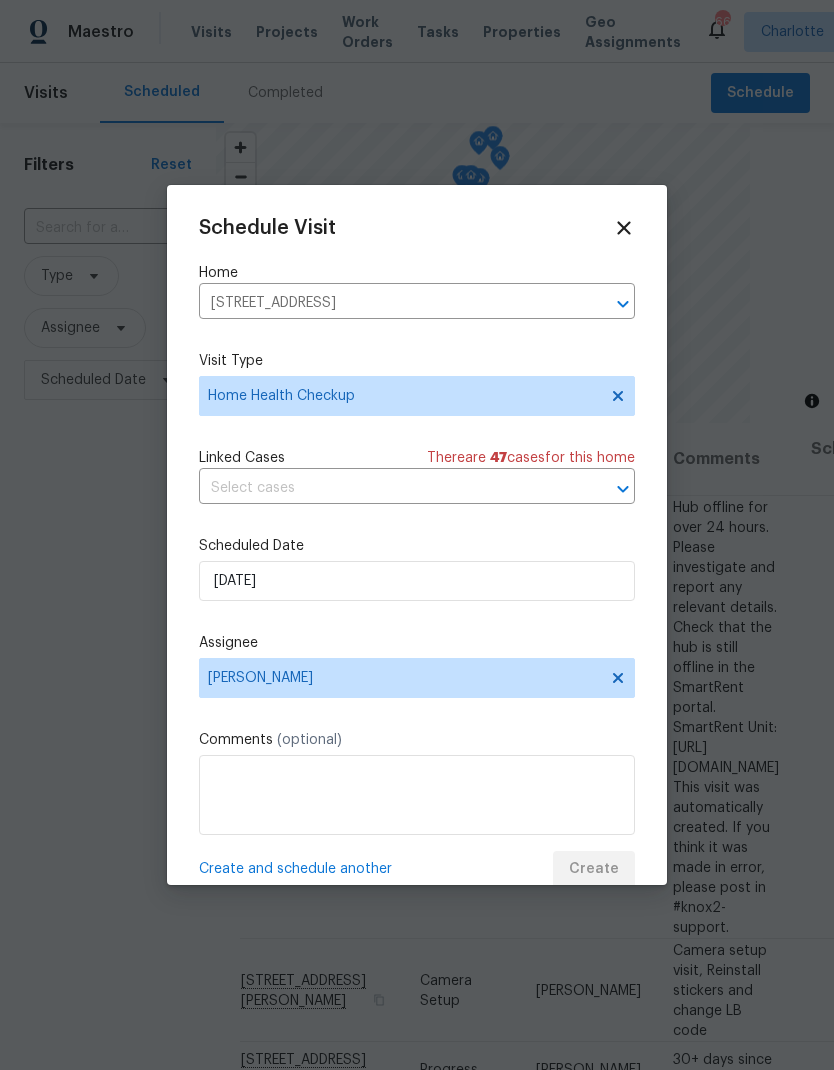 scroll, scrollTop: 0, scrollLeft: 0, axis: both 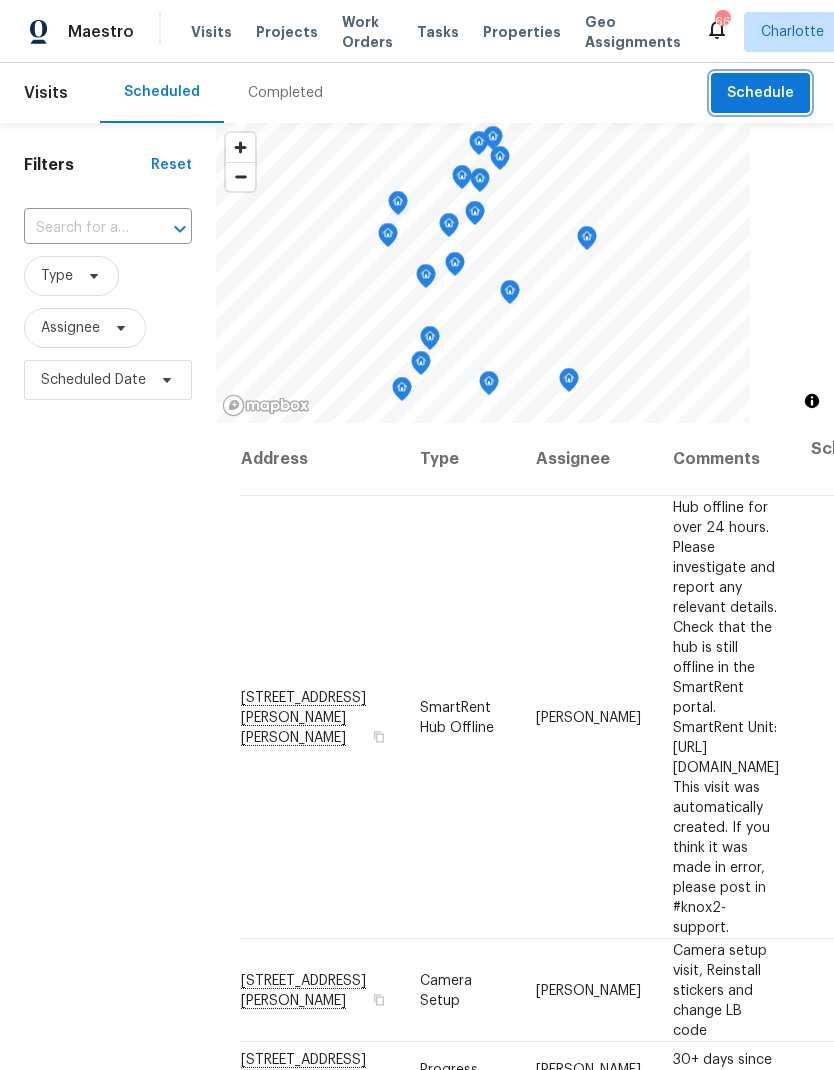 click on "Schedule" at bounding box center [760, 93] 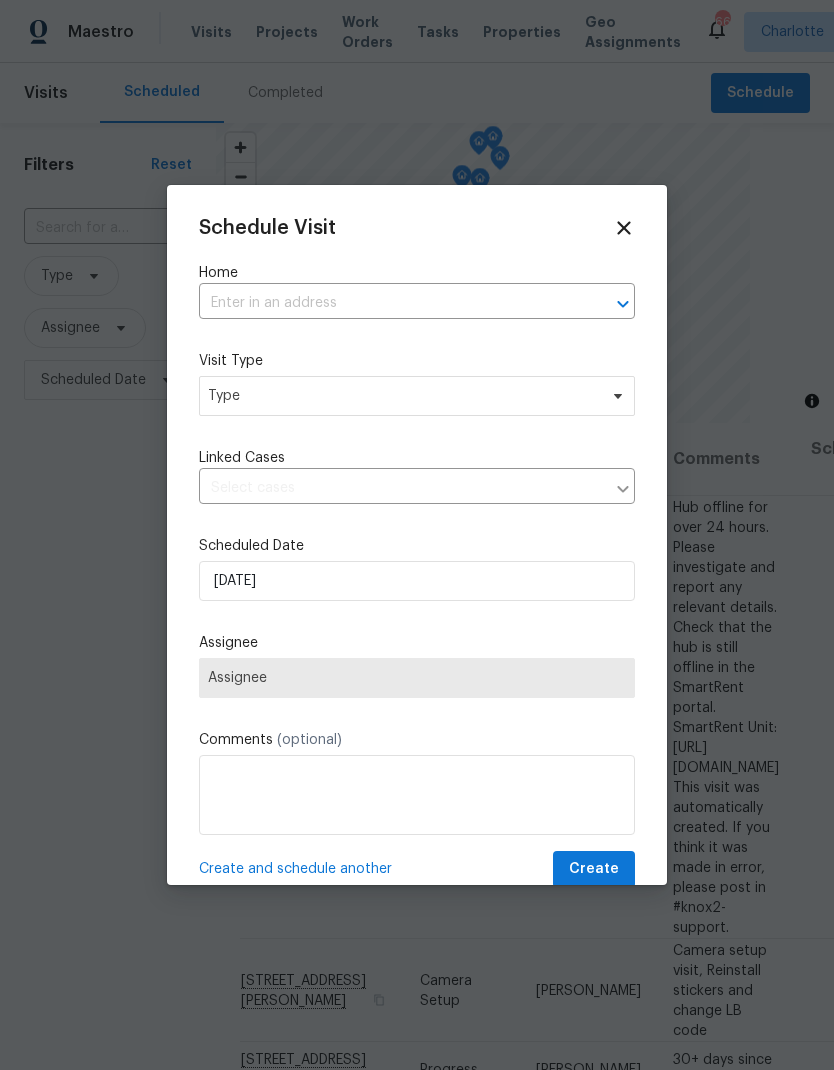 click 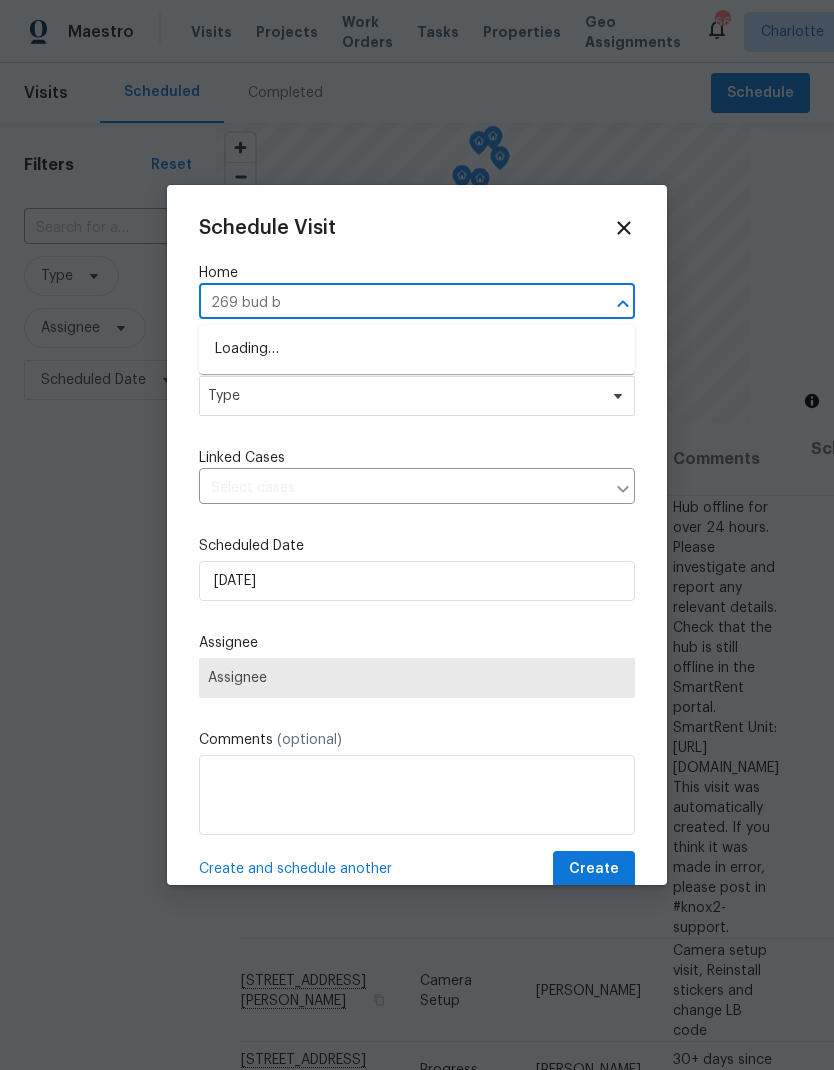 type on "269 bud bl" 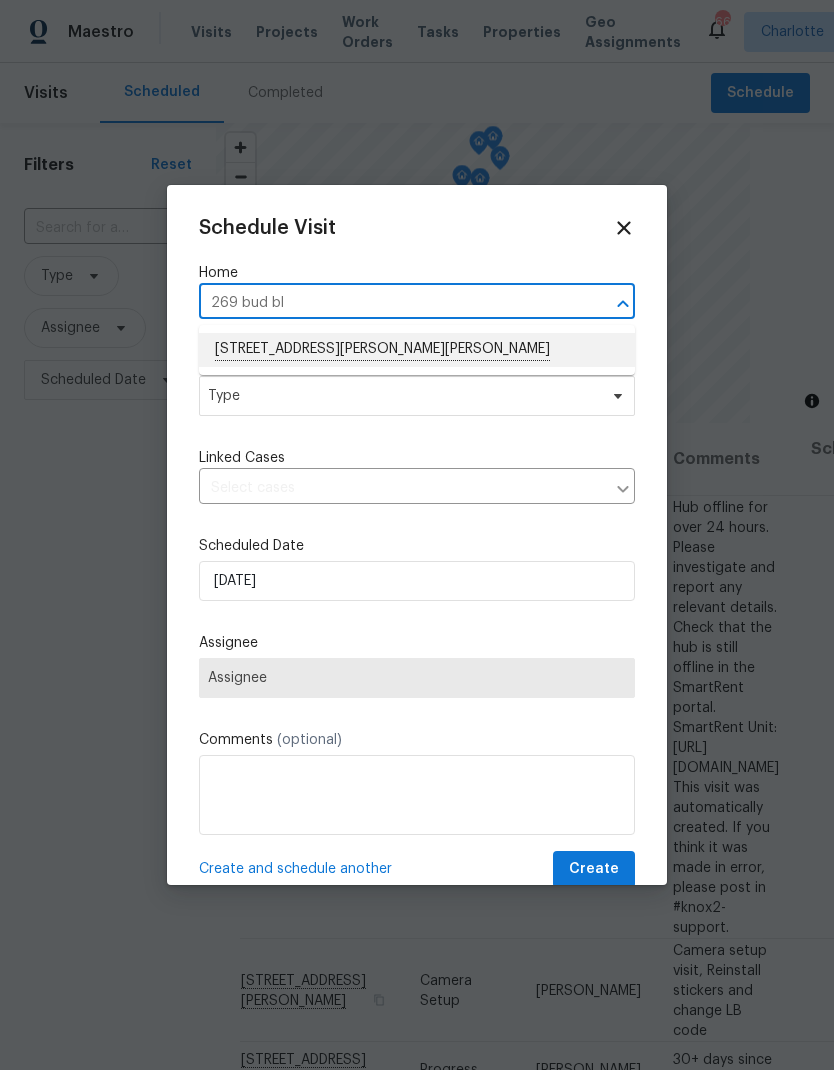 click on "269 Bud Black Rd, Crouse, NC 28033" at bounding box center [417, 350] 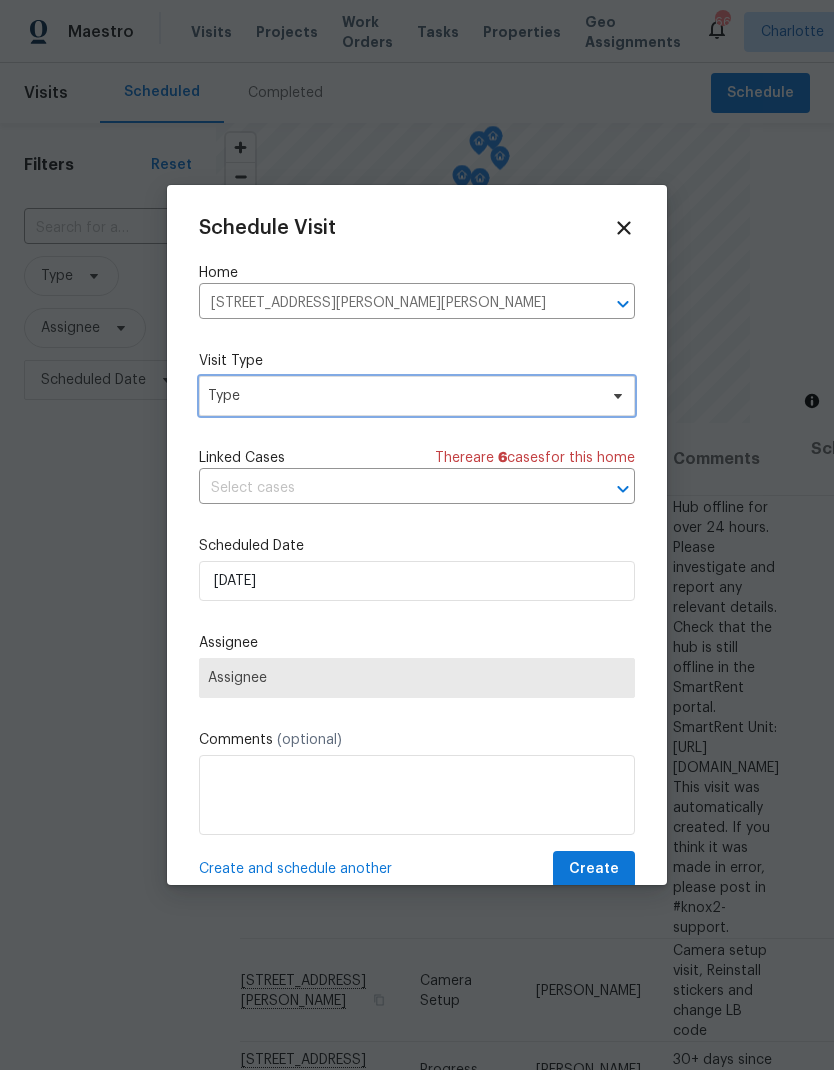 click 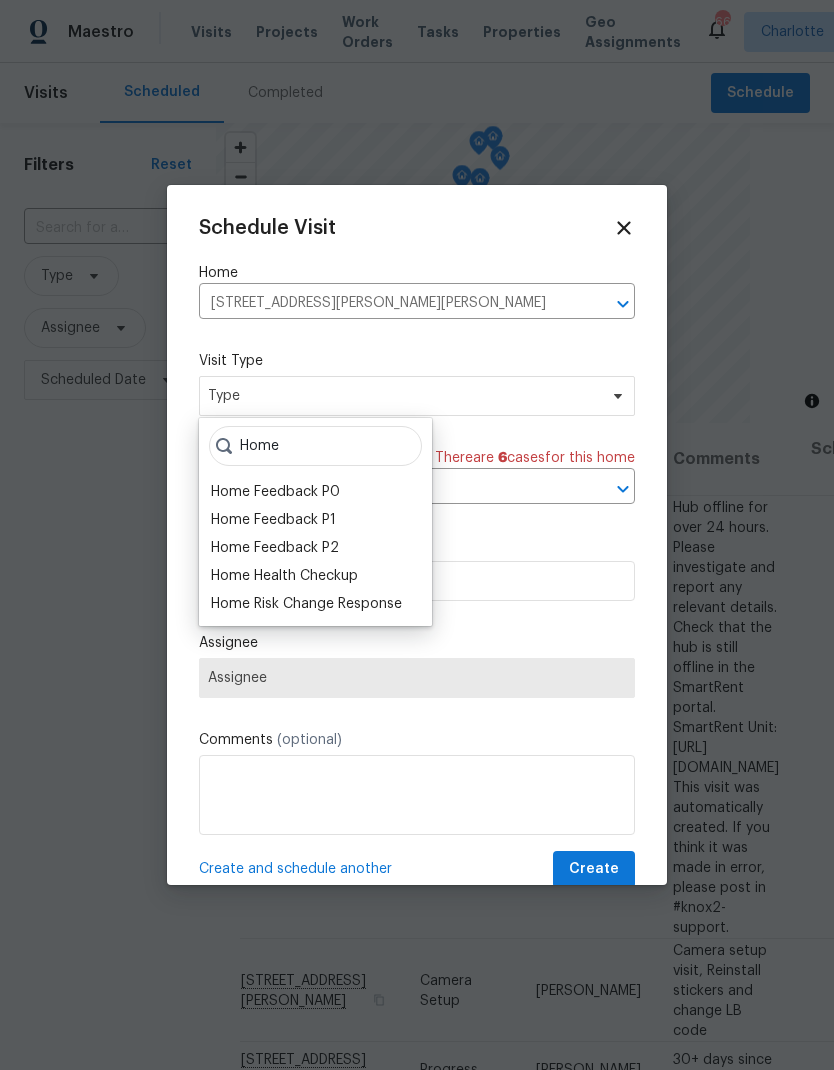 type on "Home" 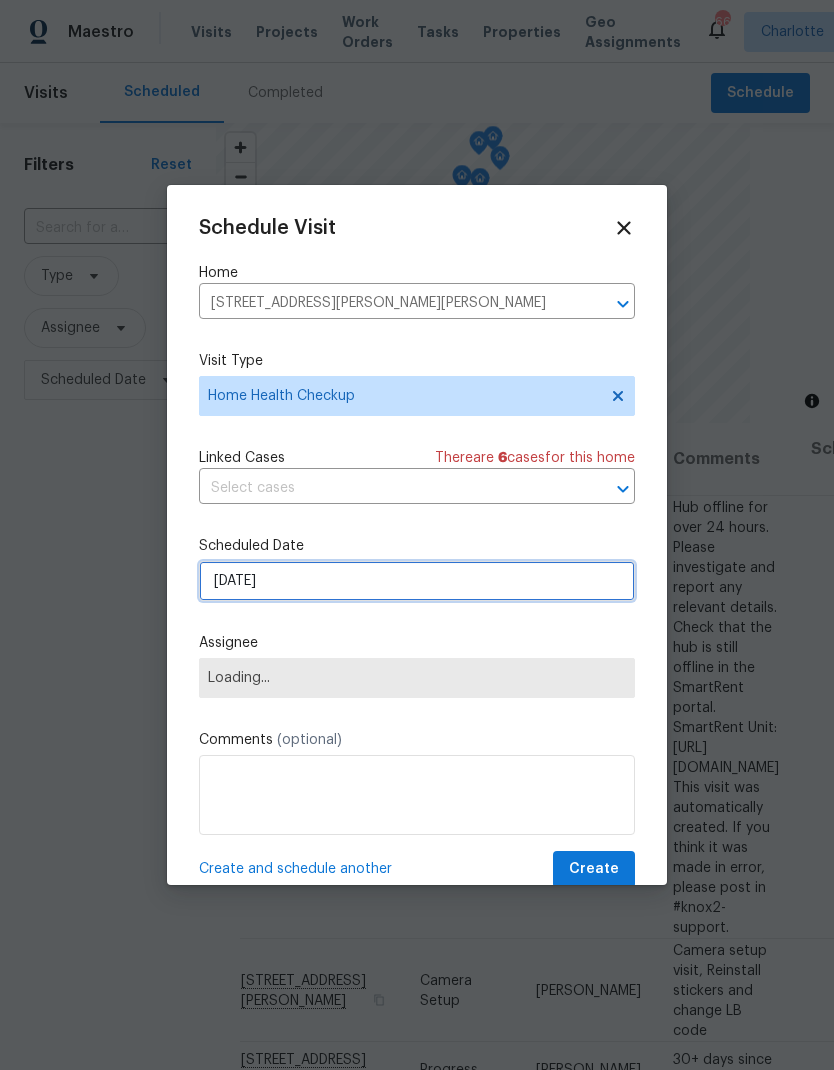 click on "7/18/2025" at bounding box center [417, 581] 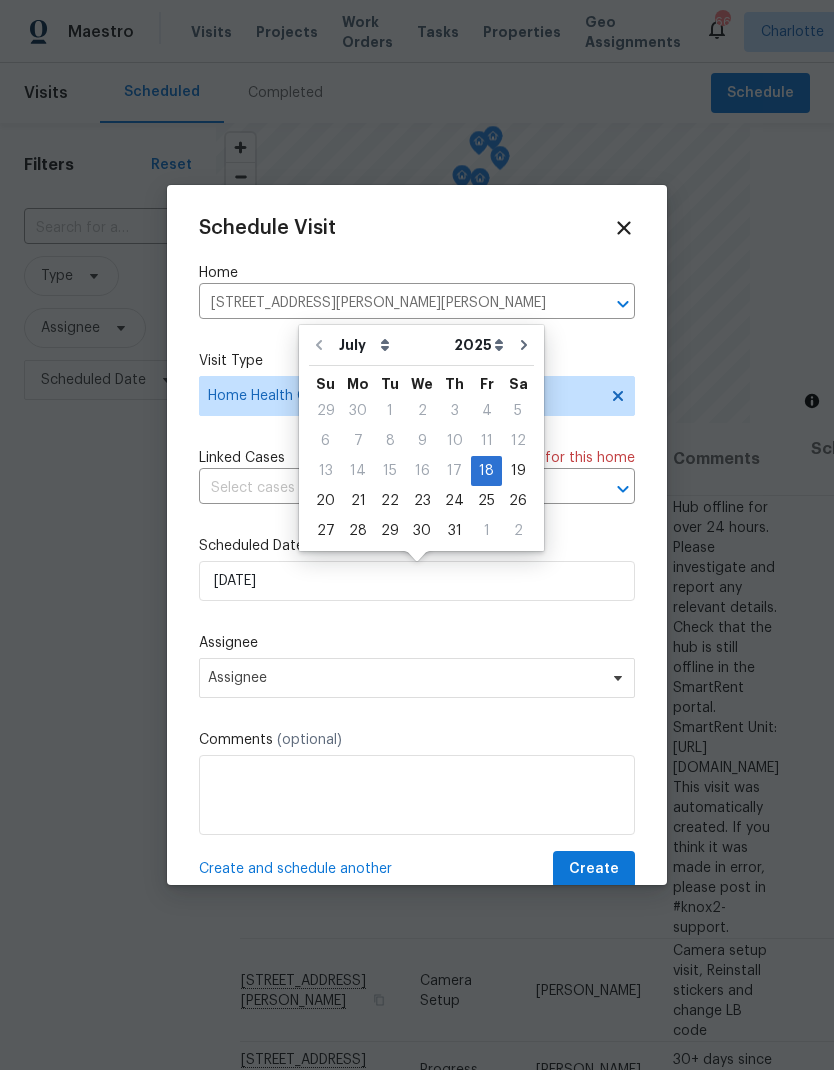 click on "Assignee" at bounding box center [417, 643] 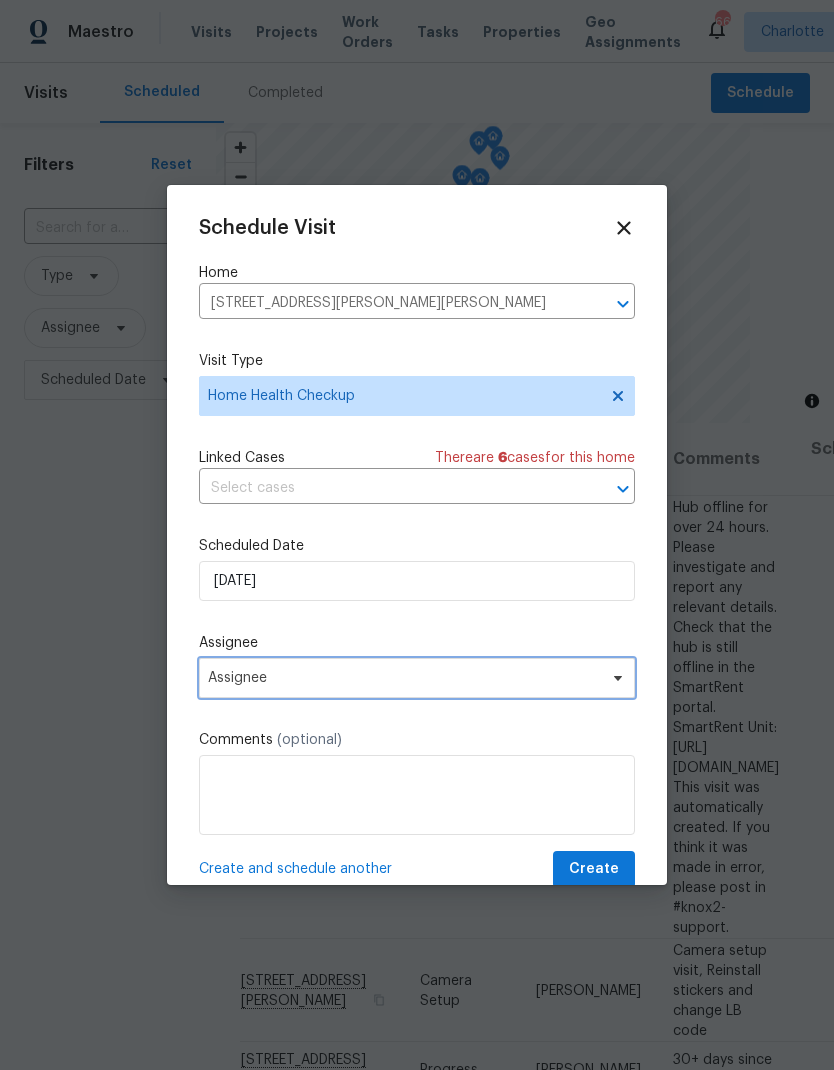click at bounding box center (615, 678) 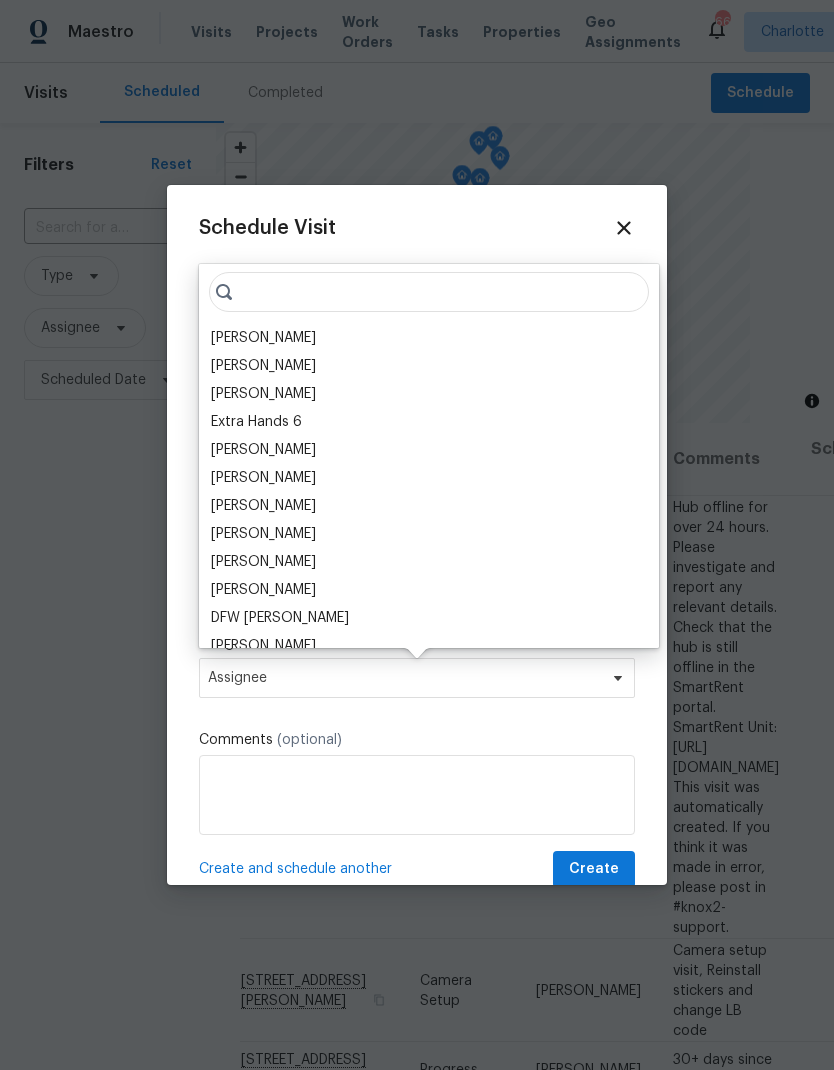 click on "[PERSON_NAME]" at bounding box center (263, 338) 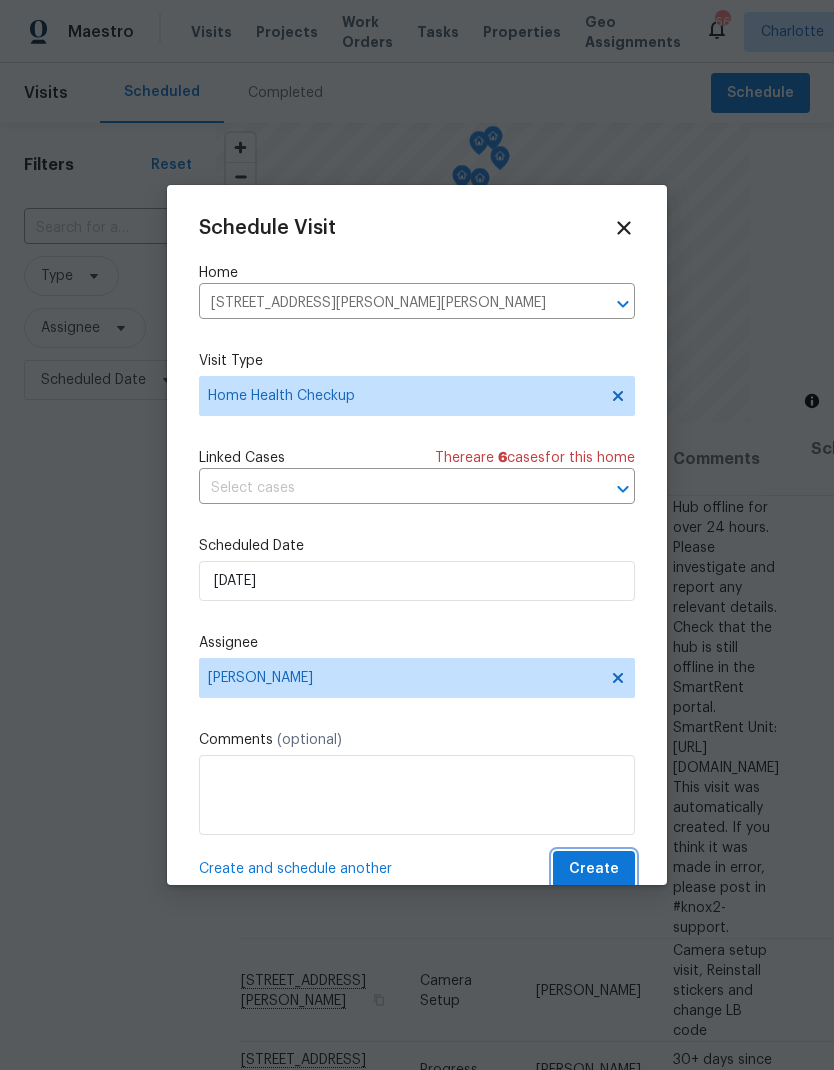 click on "Create" at bounding box center (594, 869) 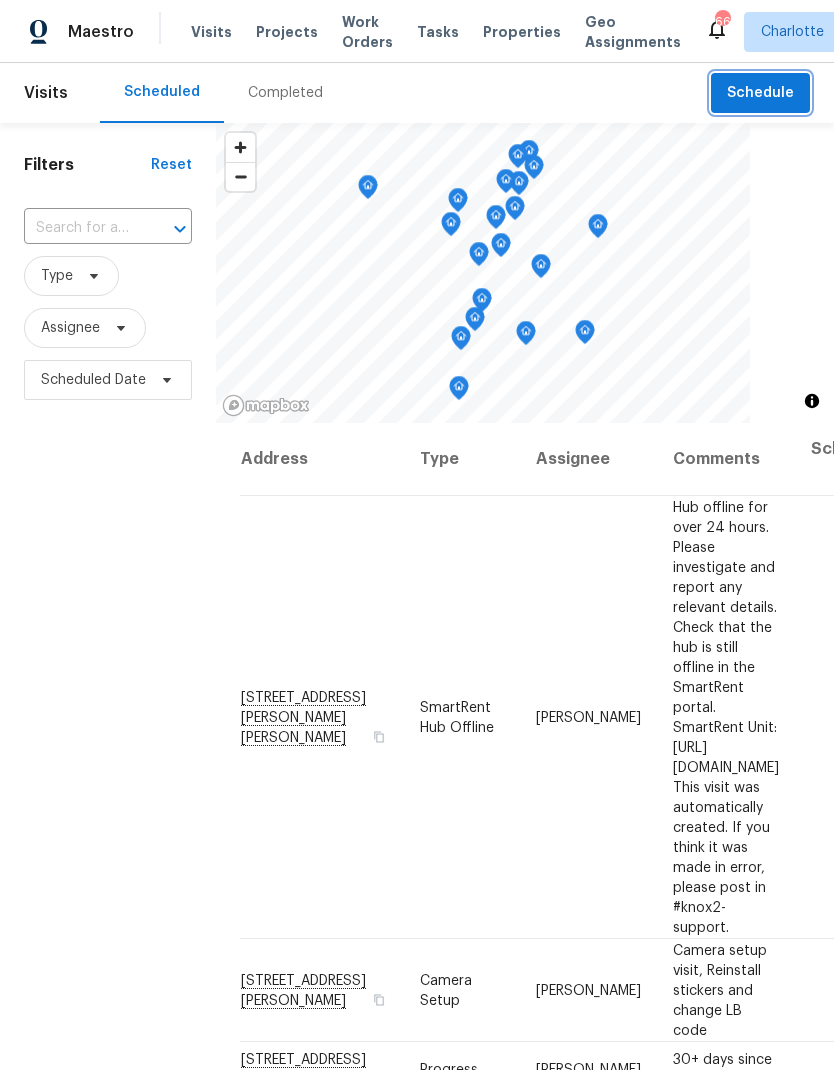 click on "Schedule" at bounding box center [760, 93] 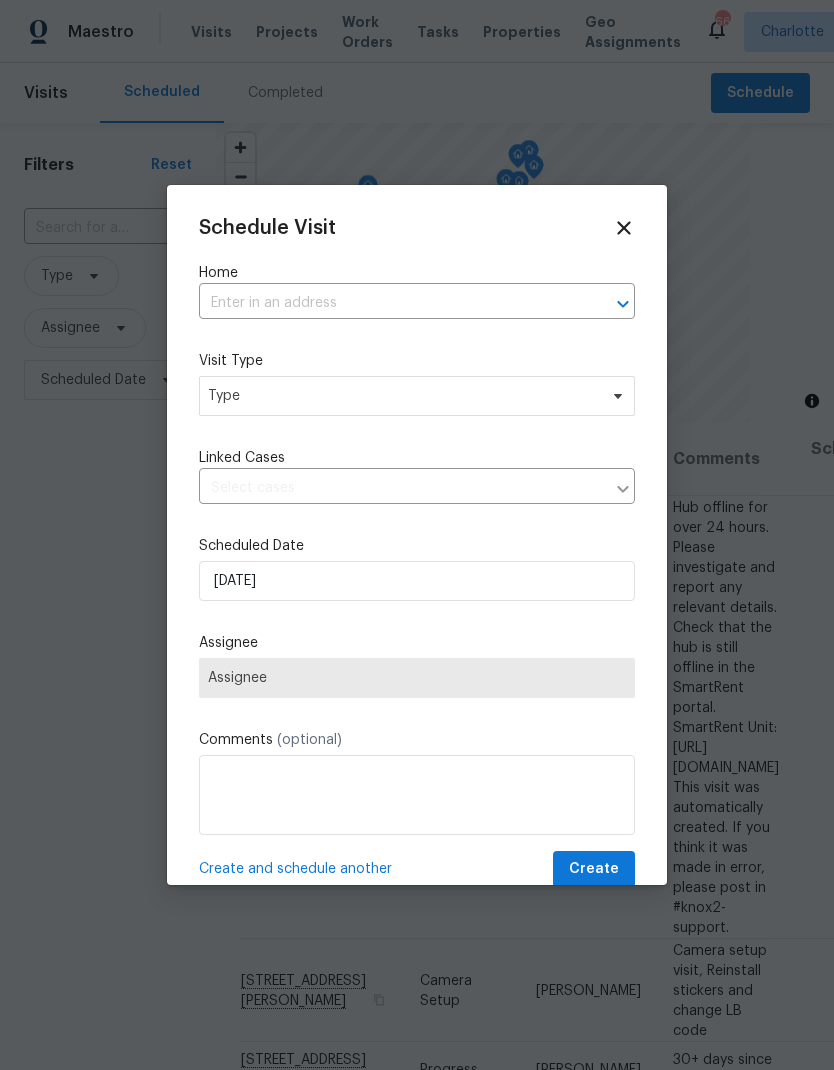 click 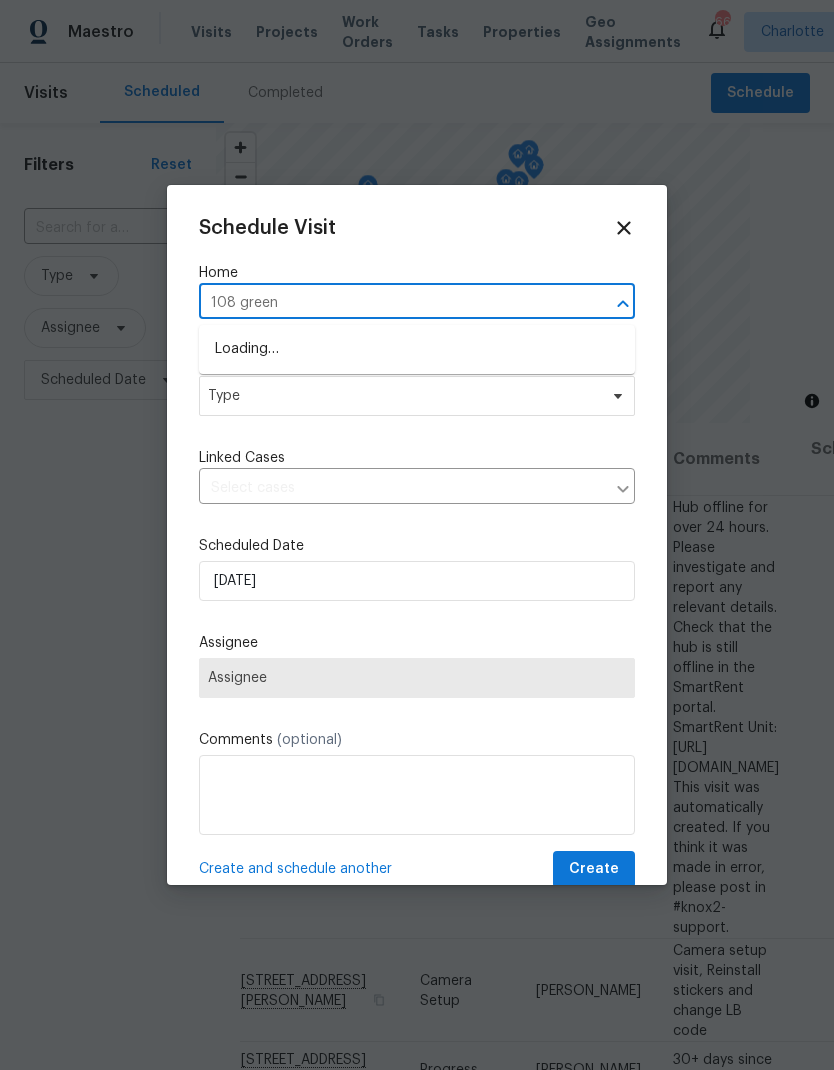 type on "108 greenw" 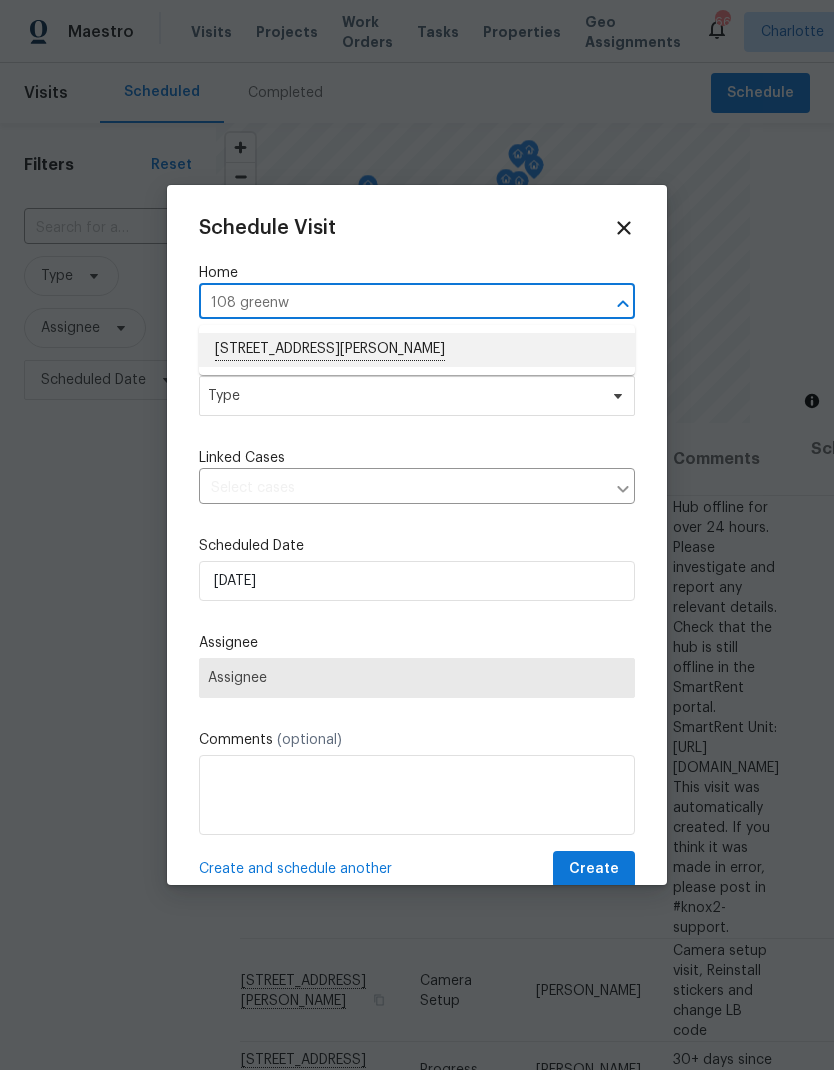 click on "108 Greenway View Ct, Mount Holly, NC 28120" at bounding box center (417, 350) 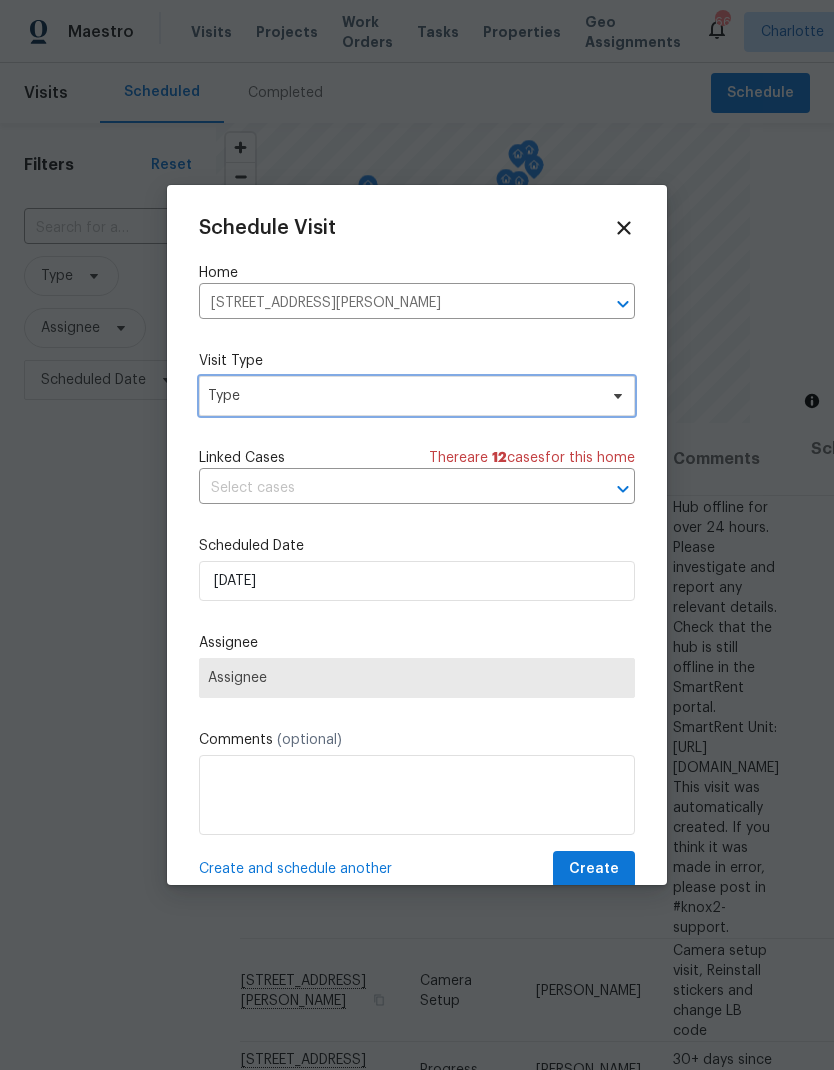 click 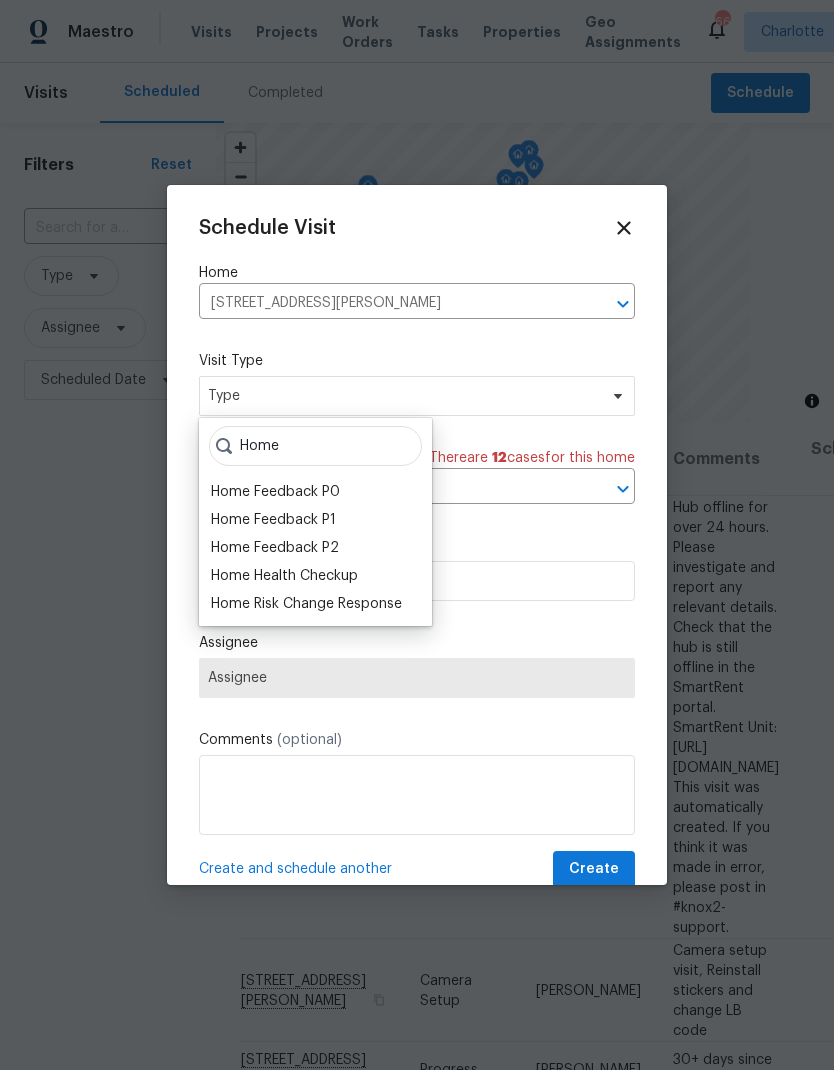 type on "Home" 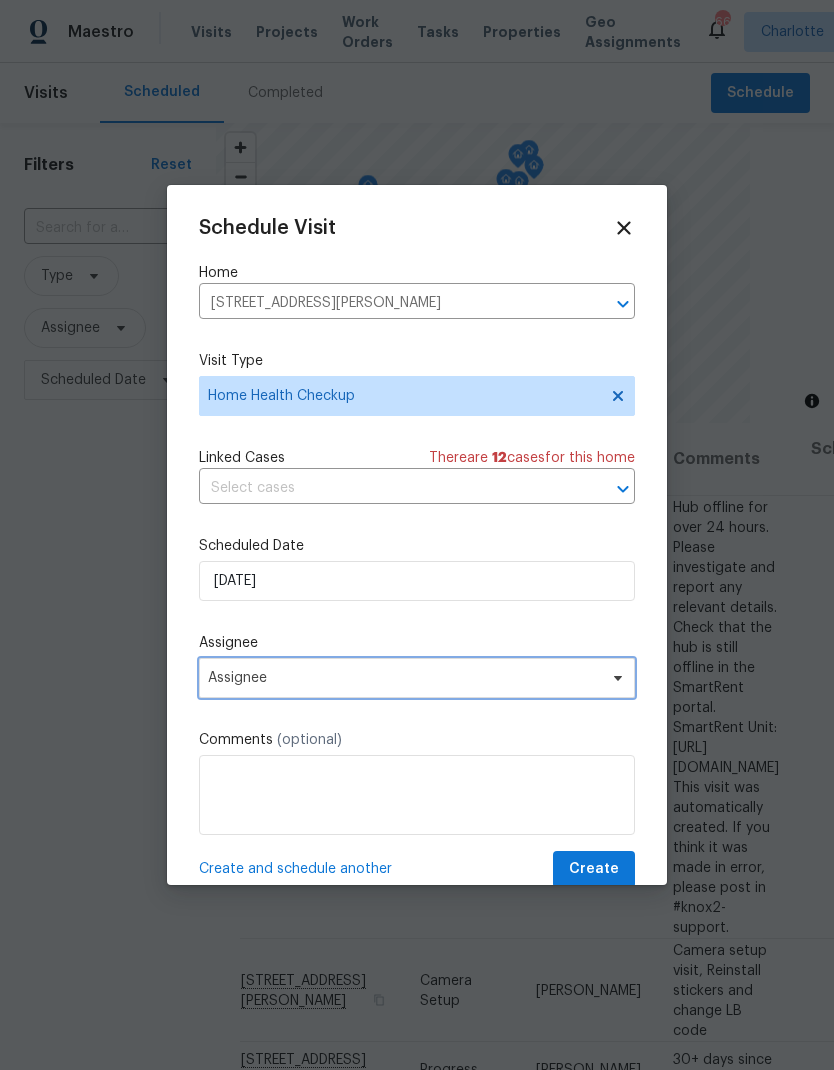 click 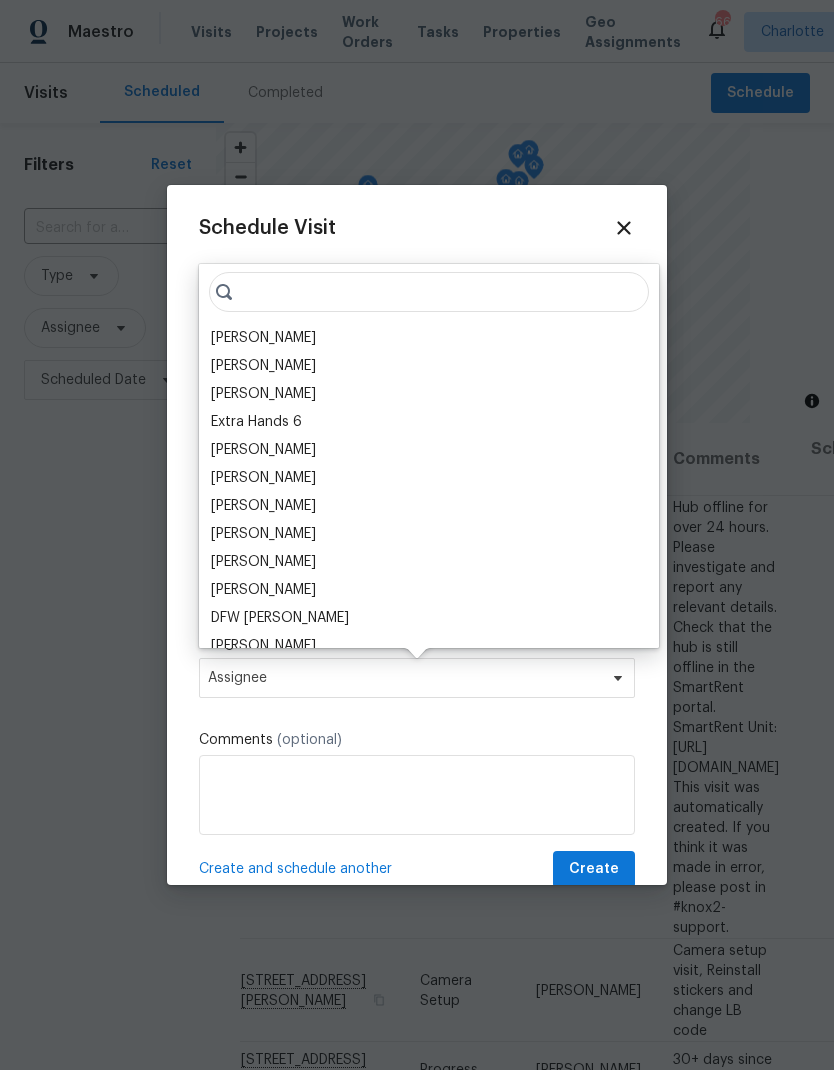 click on "[PERSON_NAME]" at bounding box center (263, 338) 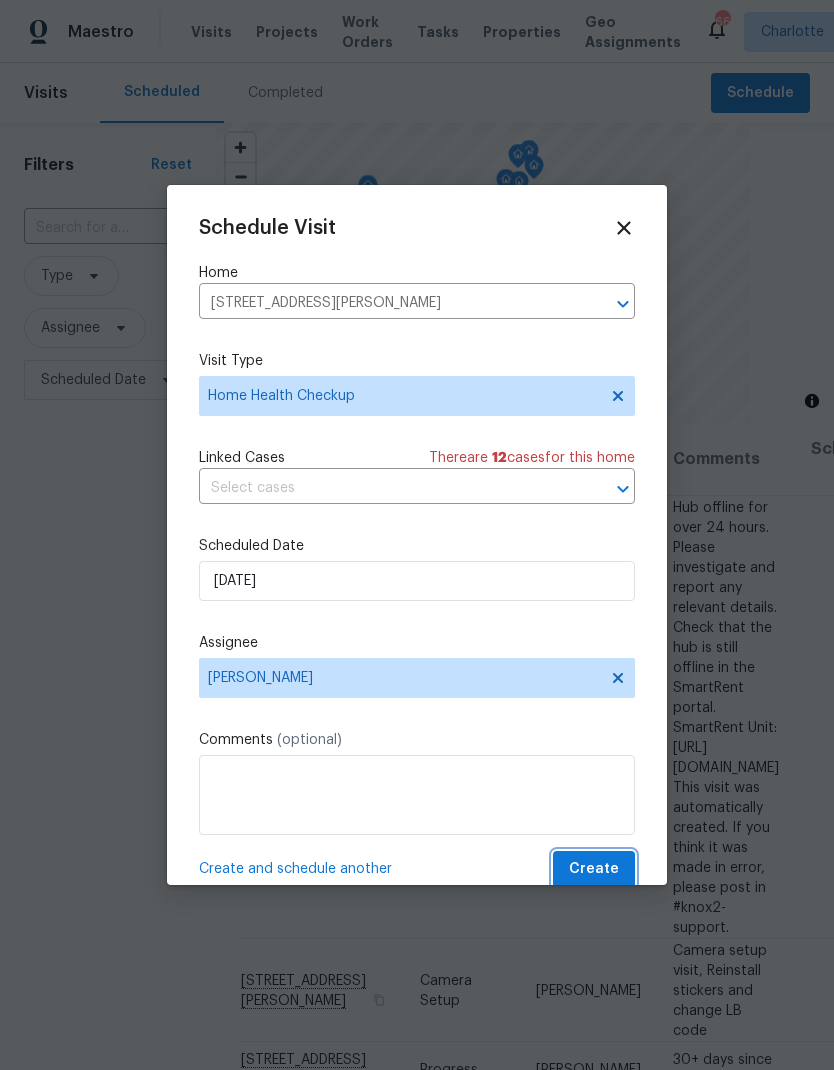 click on "Create" at bounding box center (594, 869) 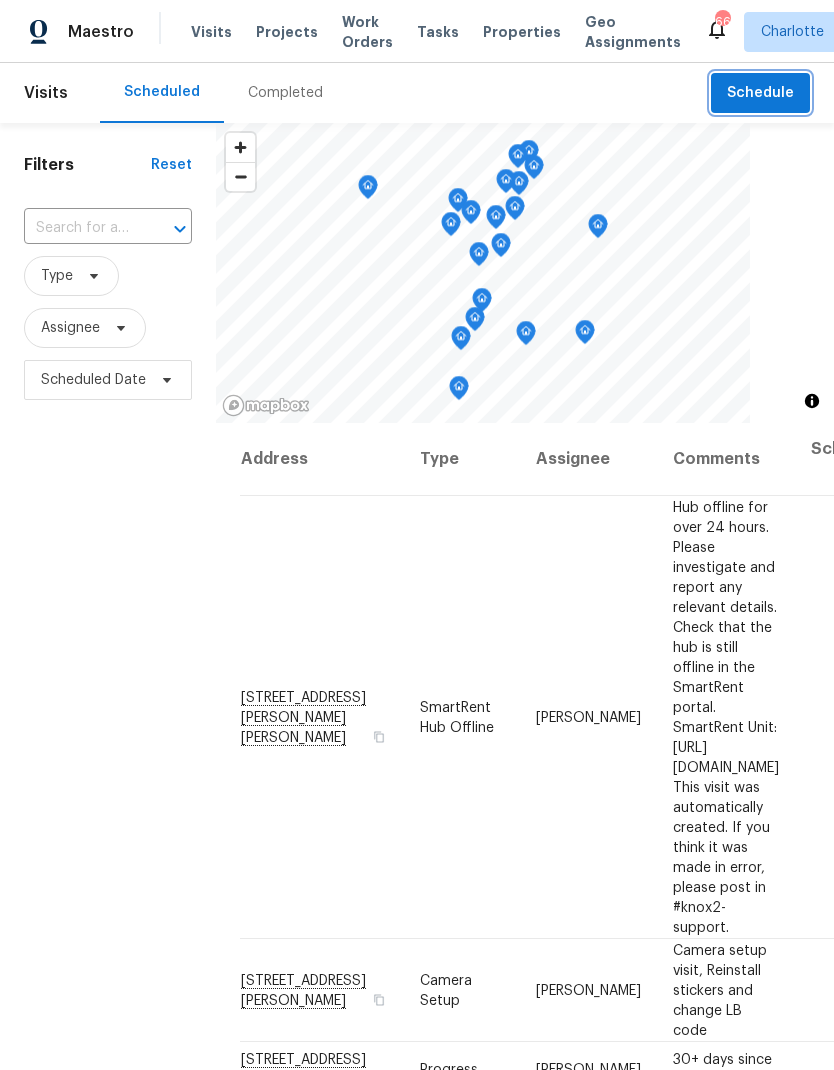 click on "Schedule" at bounding box center [760, 93] 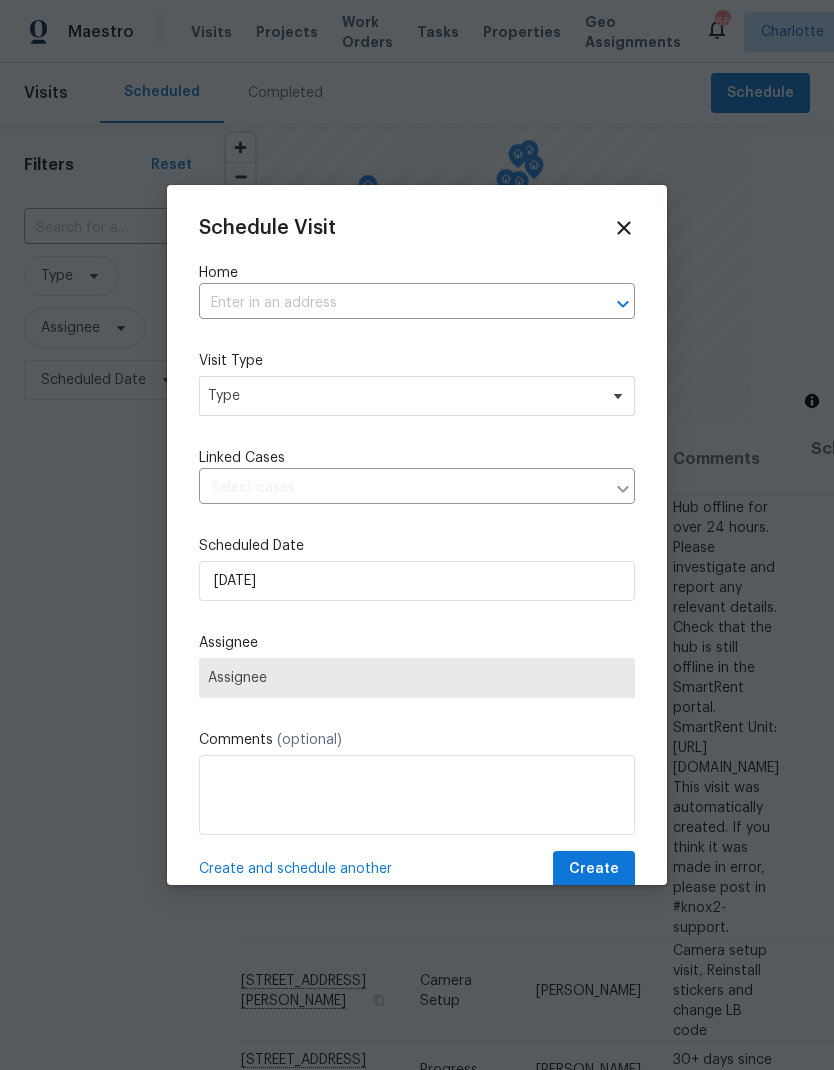 click 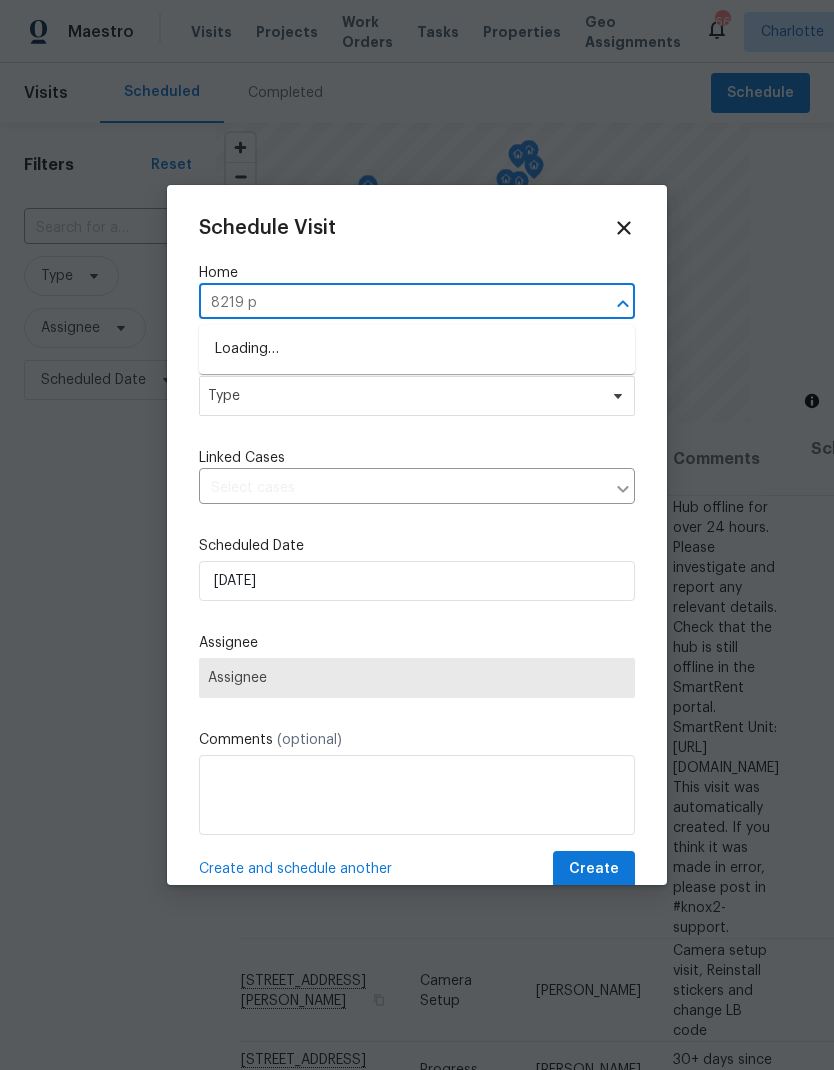 type on "8219 po" 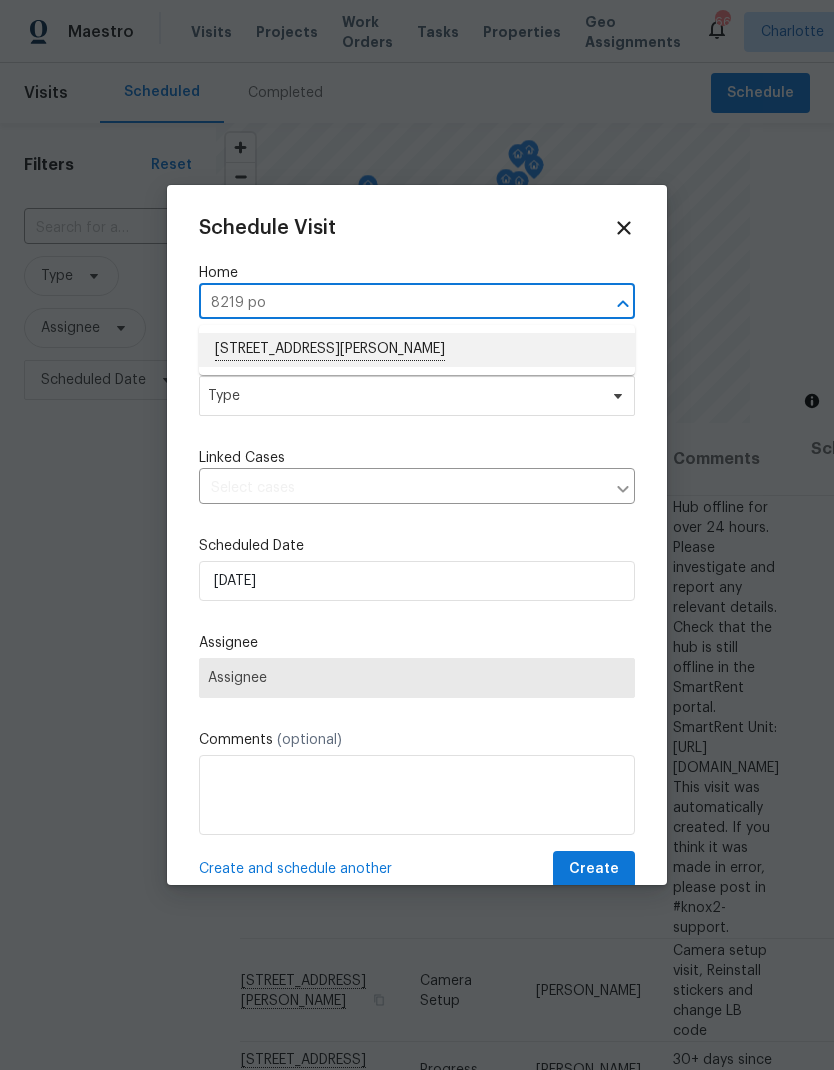 click on "8219 Pozzi Rd, Charlotte, NC 28216" at bounding box center [417, 350] 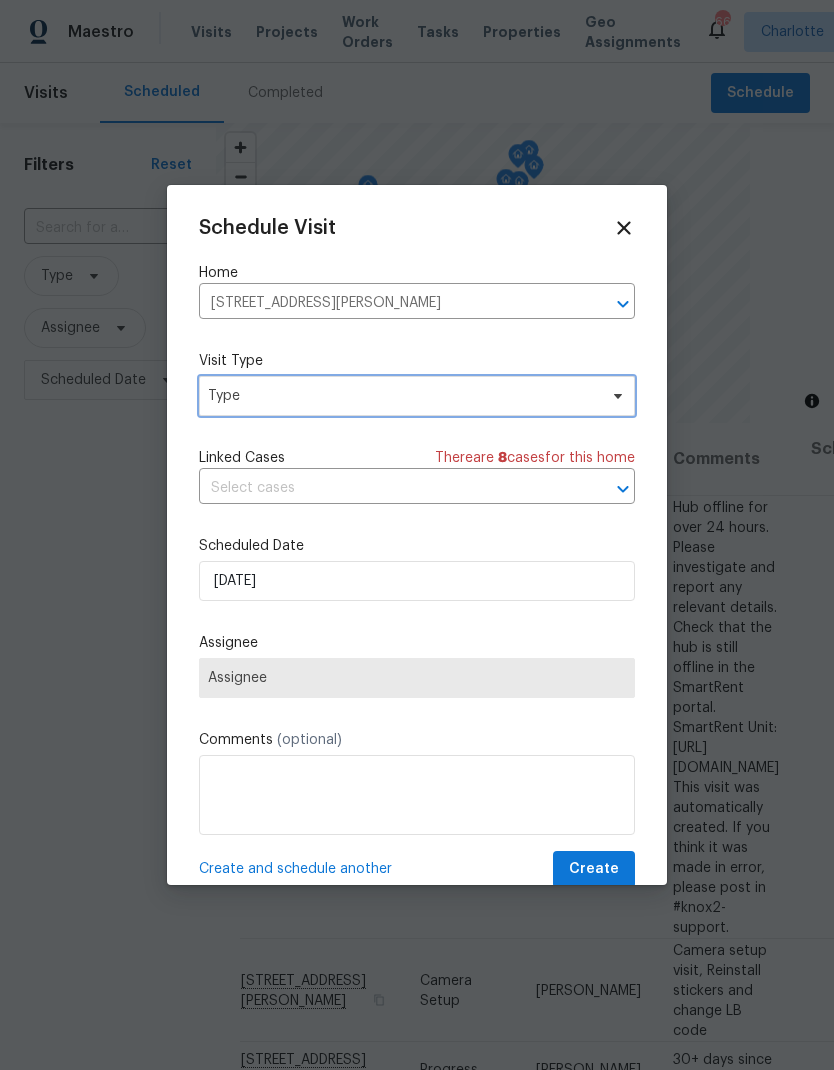 click 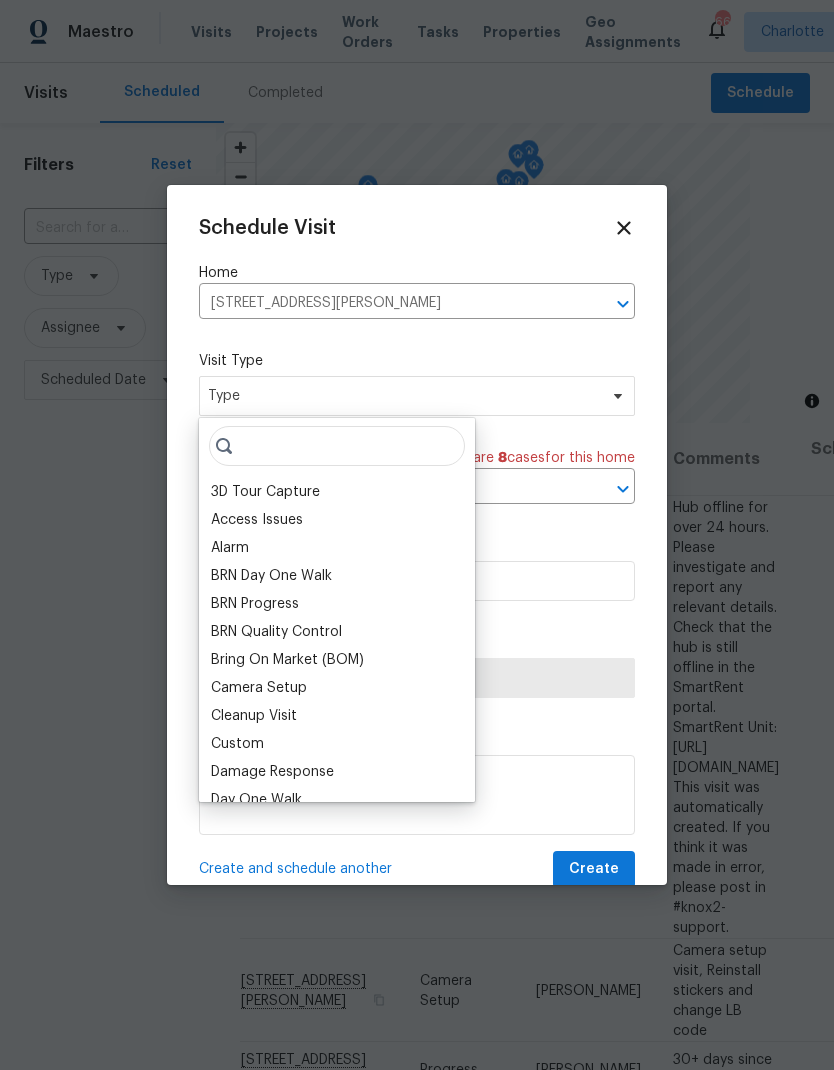 type on "P" 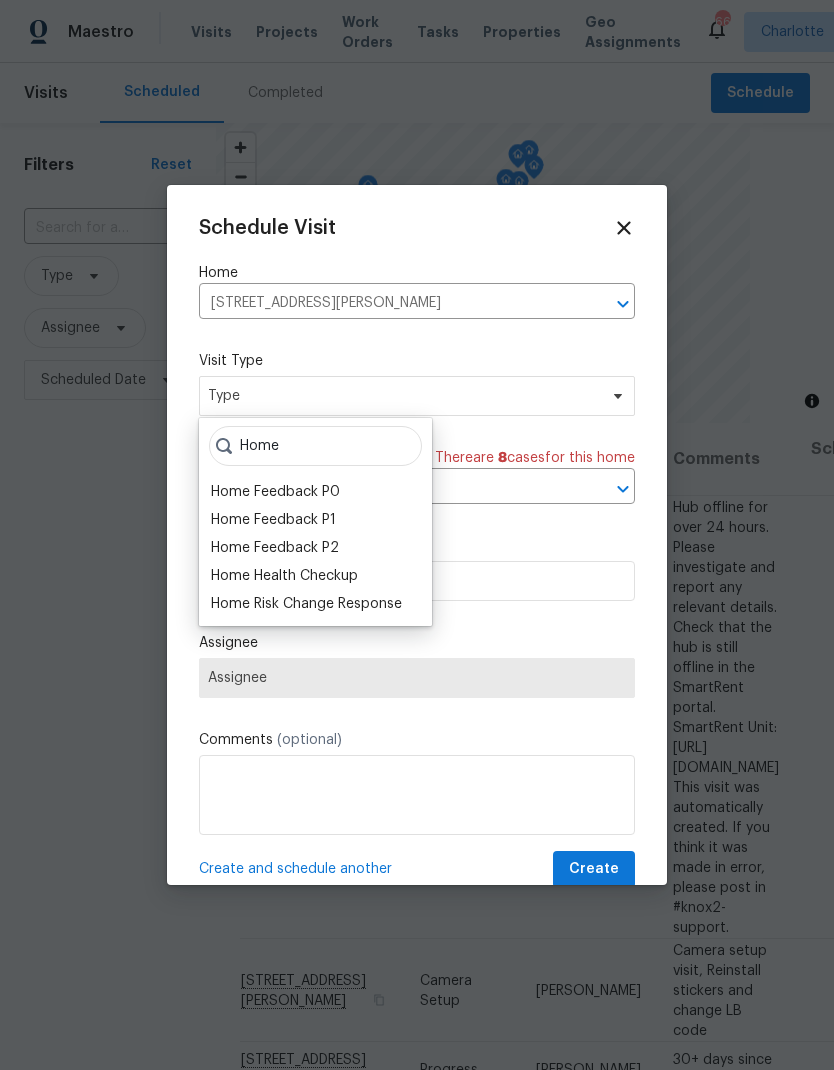 type on "Home" 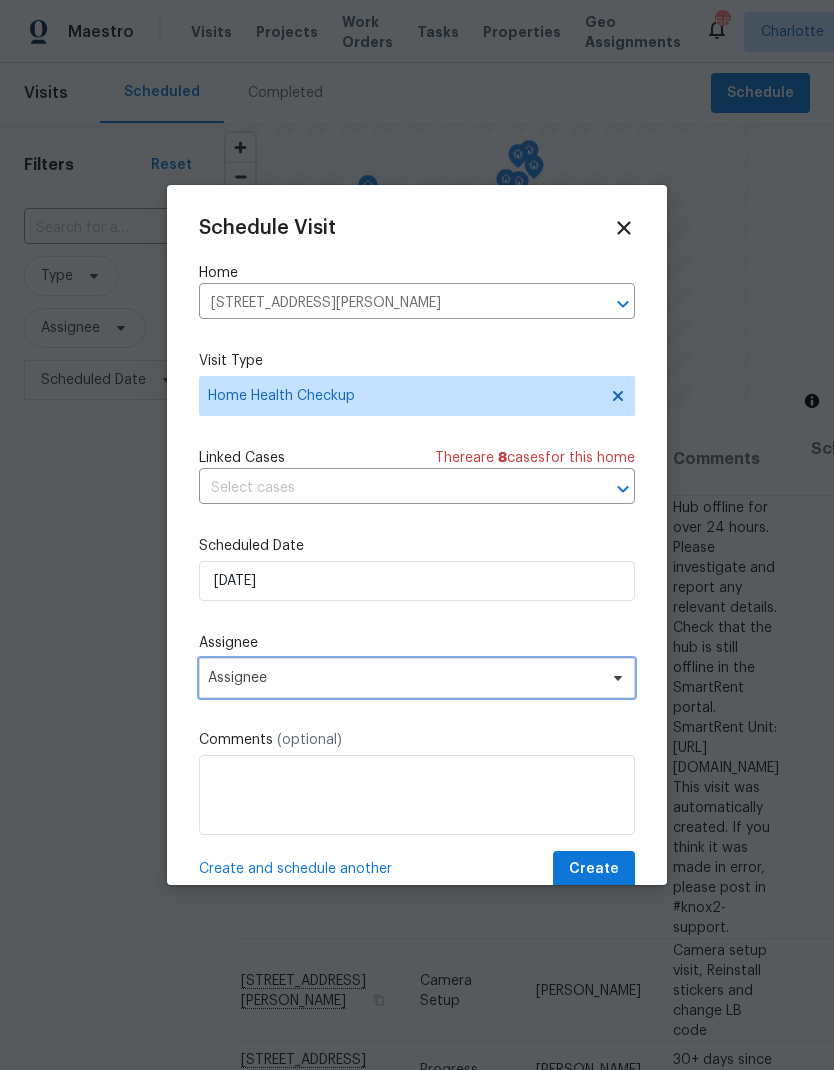 click 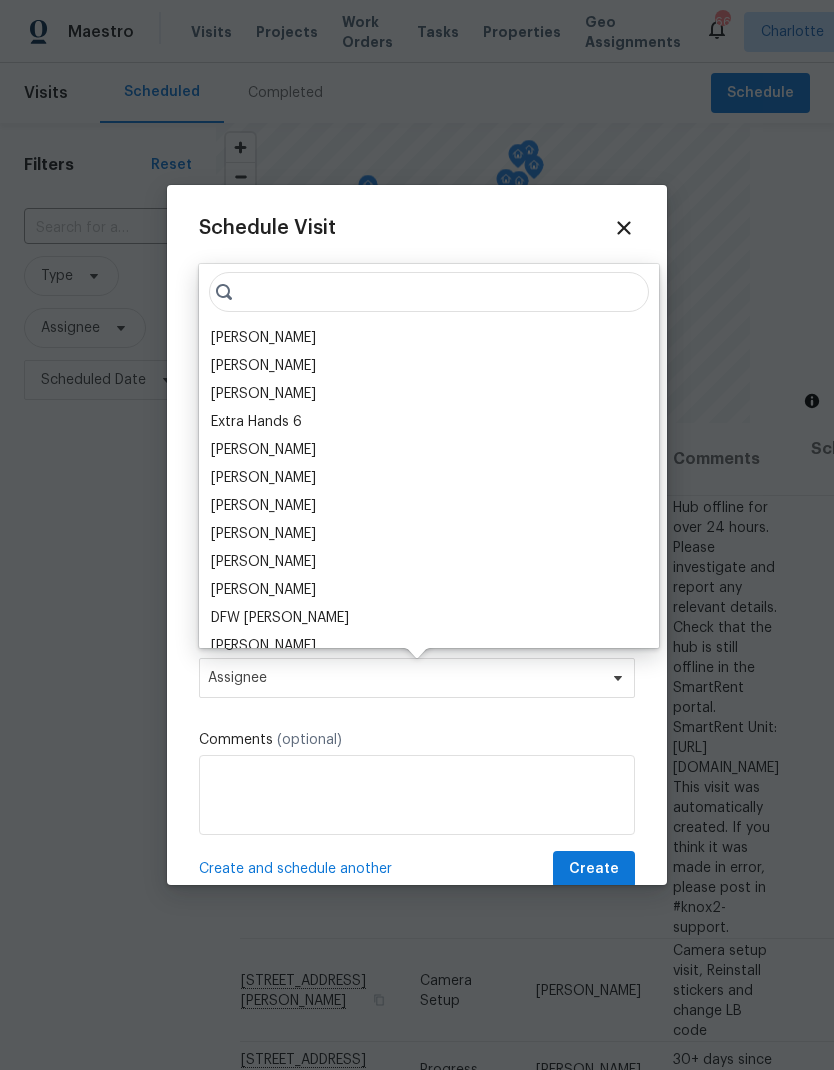 click on "[PERSON_NAME]" at bounding box center (263, 338) 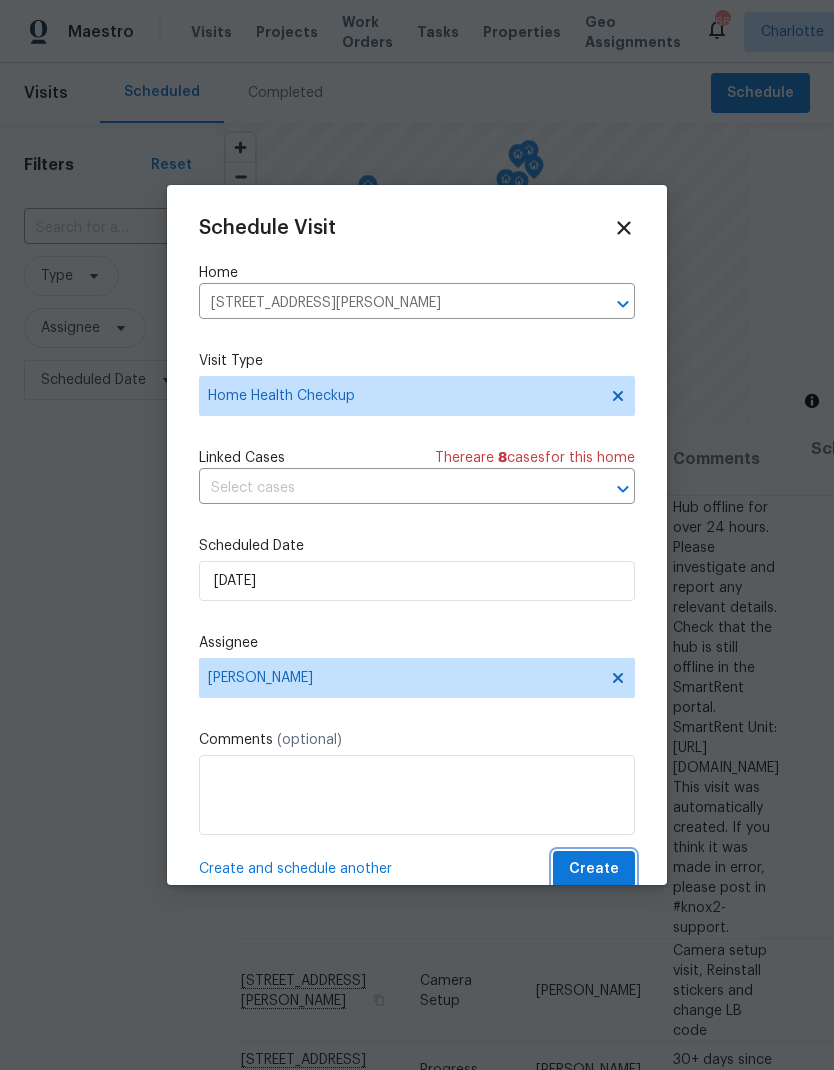 click on "Create" at bounding box center (594, 869) 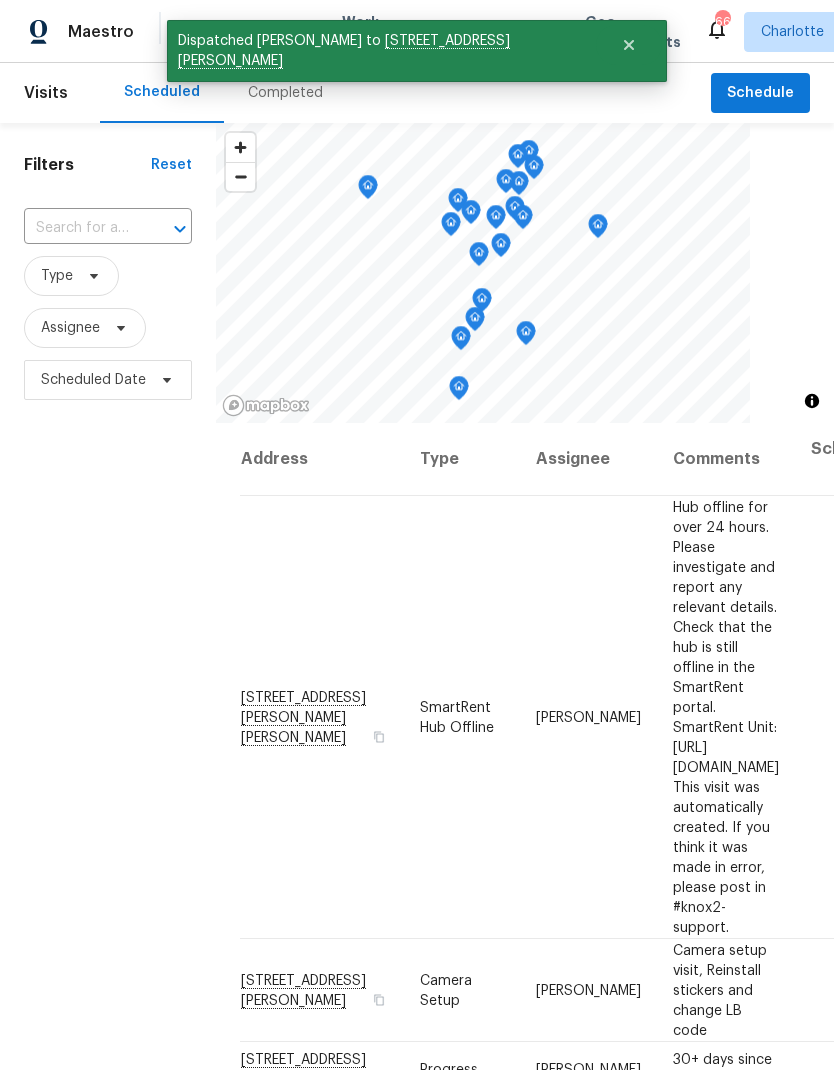 click on "Filters Reset ​ Type Assignee Scheduled Date" at bounding box center (108, 701) 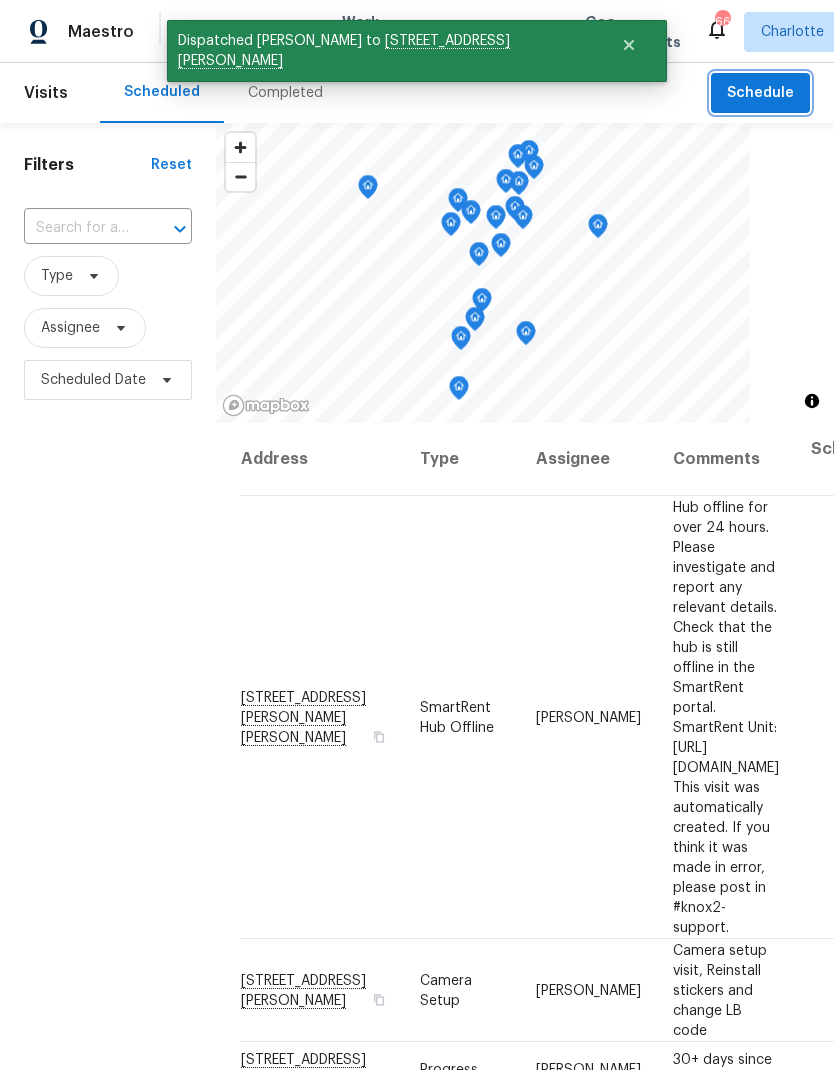 click on "Schedule" at bounding box center [760, 93] 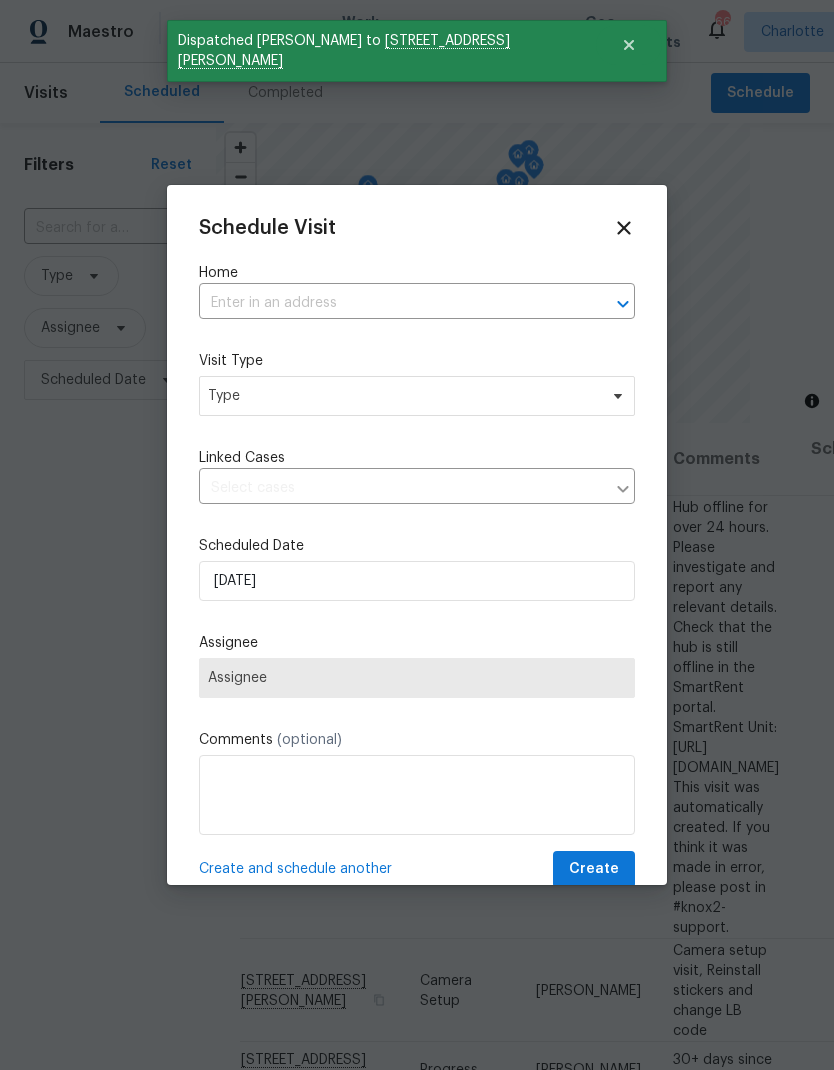 click 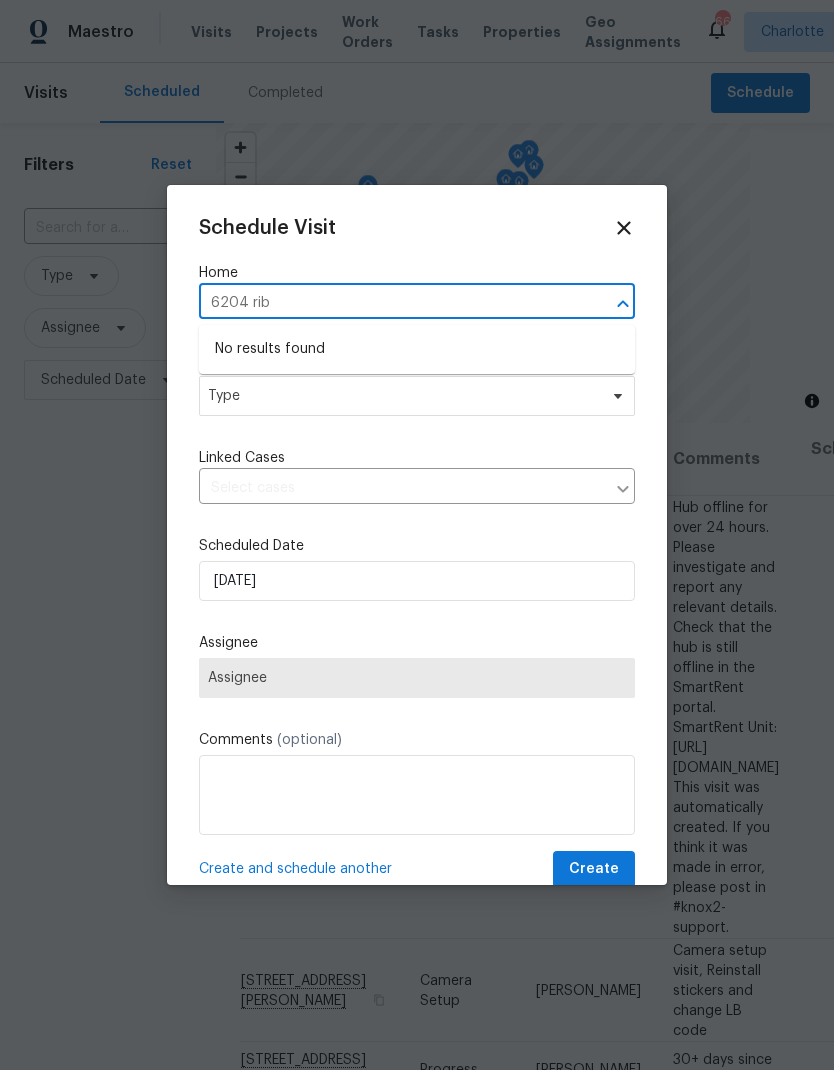 type on "6204 ri" 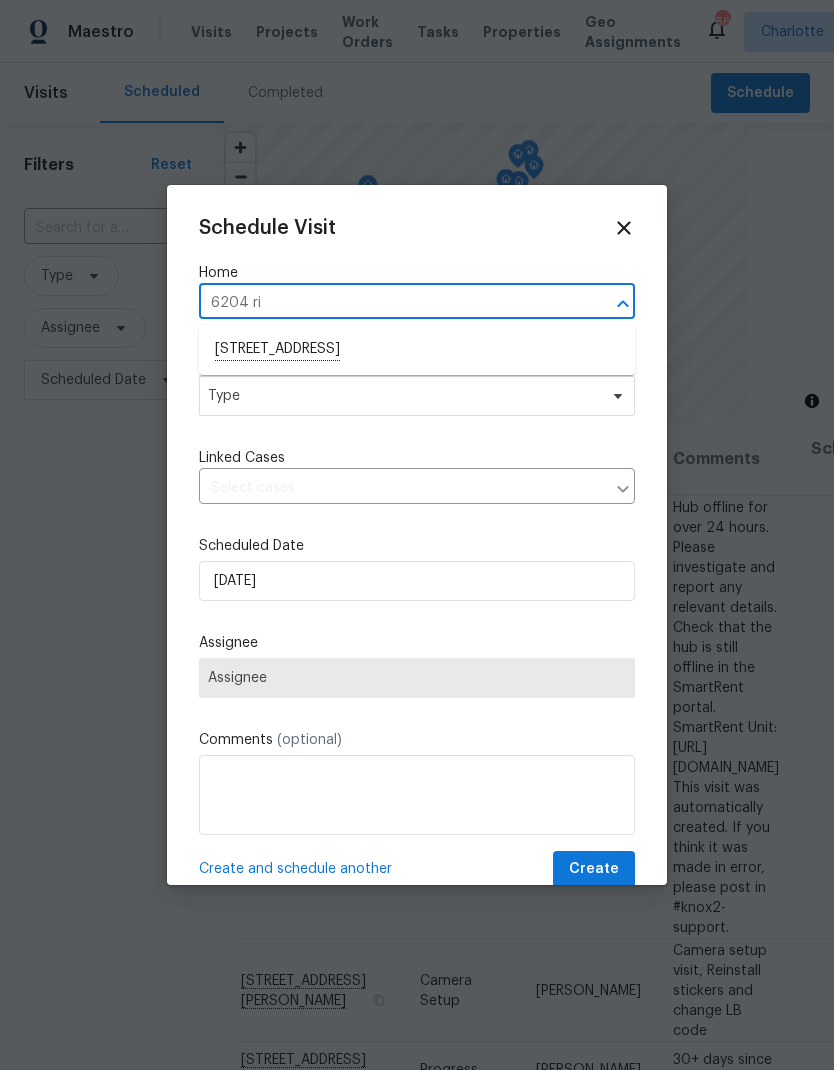 click on "6204 River Birch Dr, Gastonia, NC 28056" at bounding box center (417, 350) 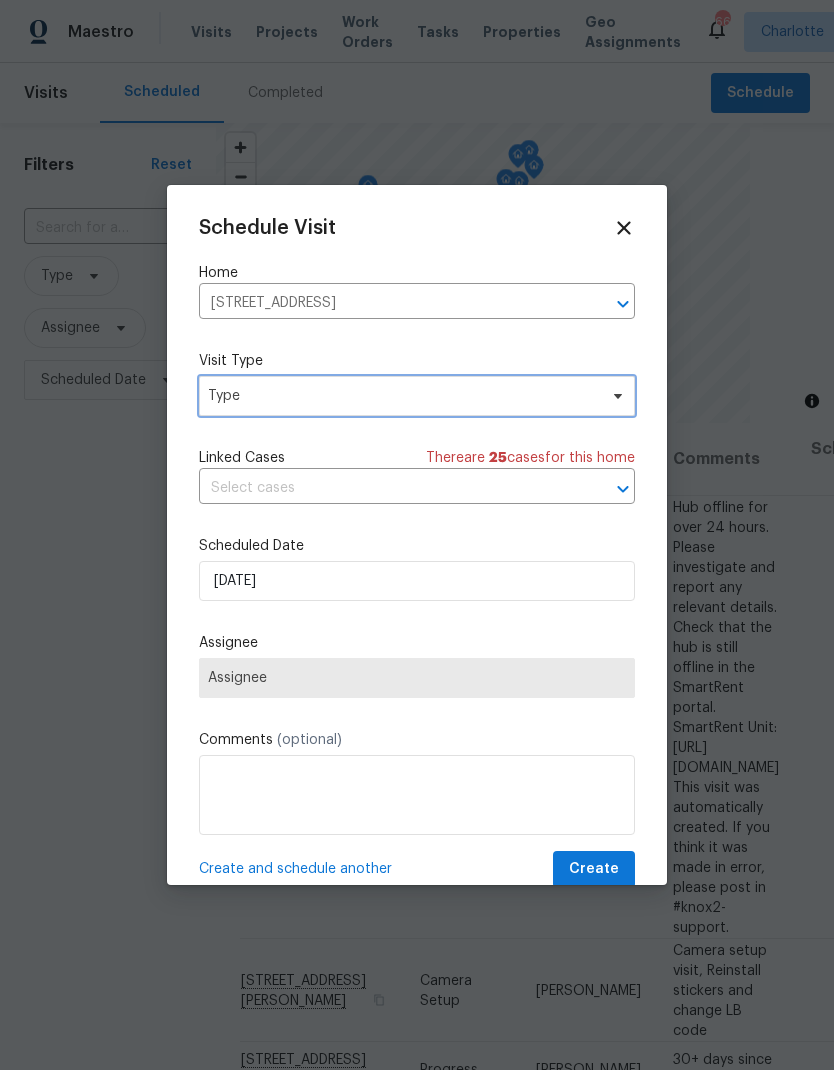 click 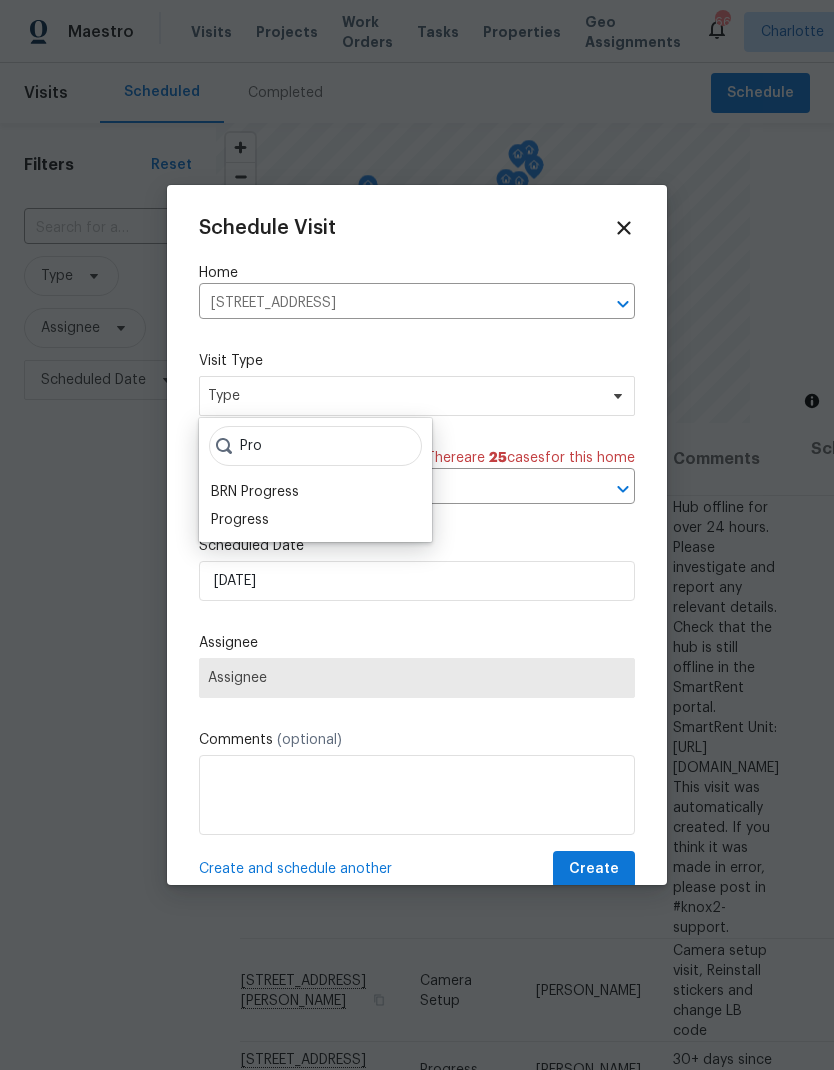 type on "Pro" 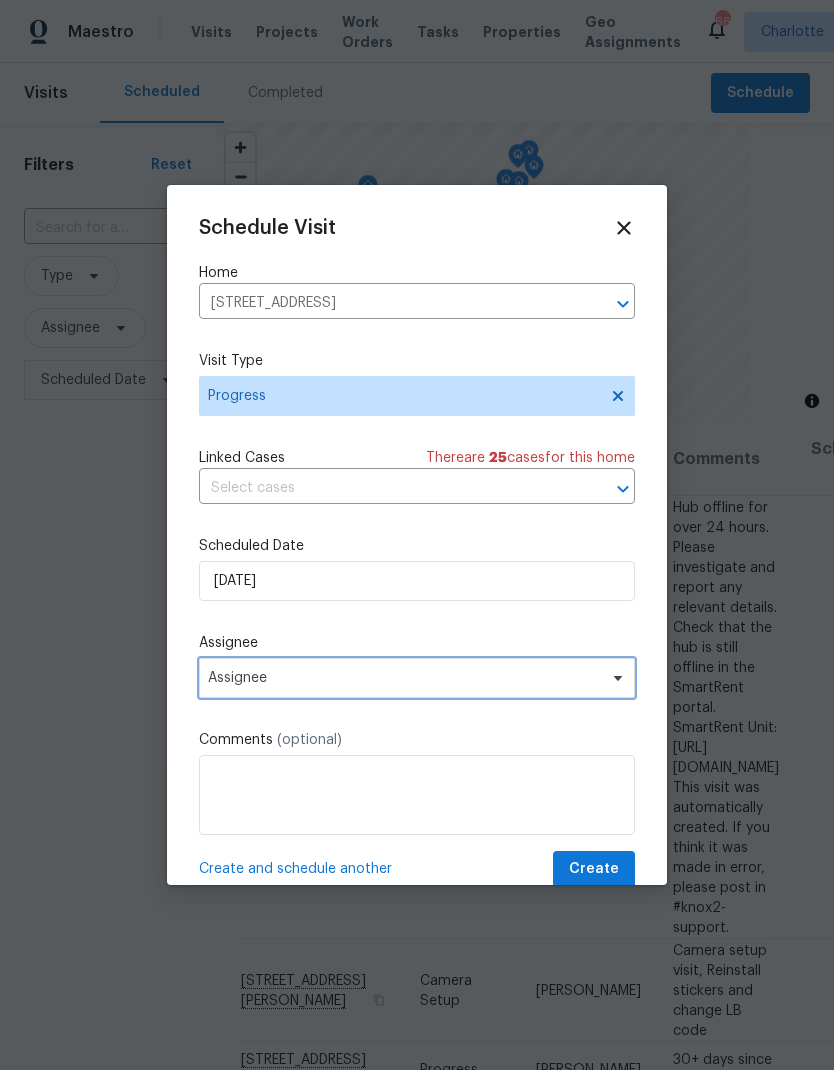click 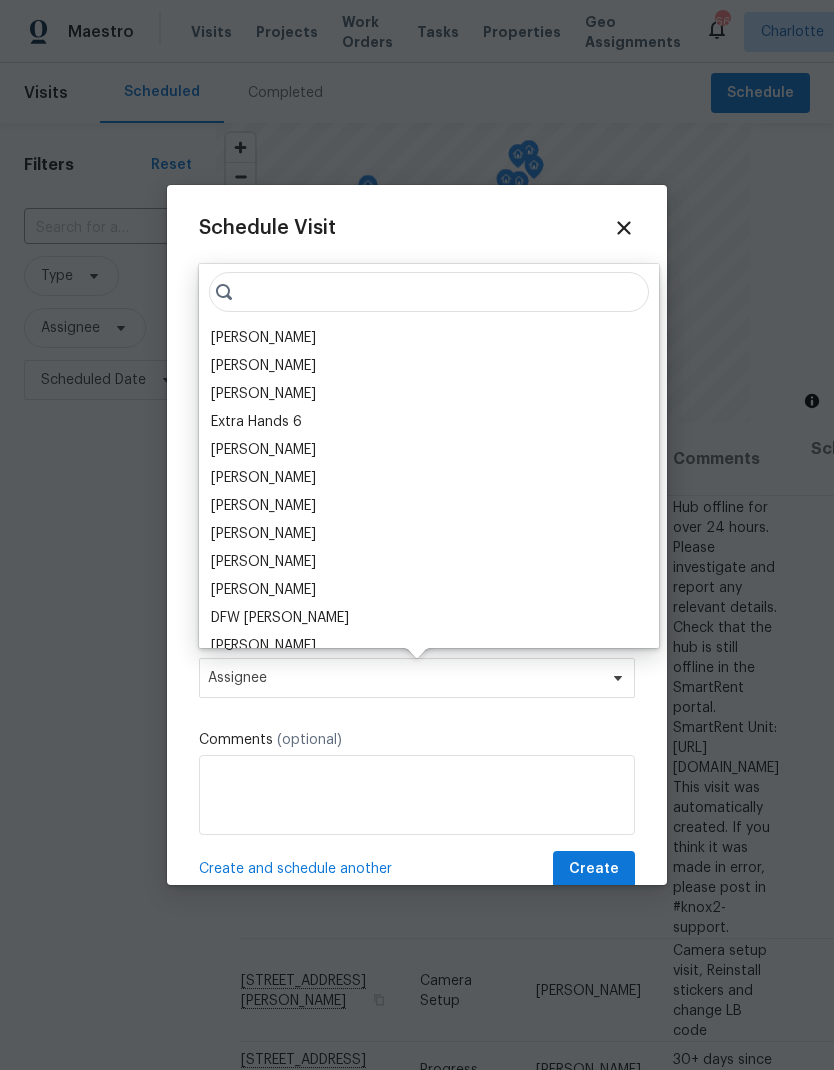 click on "[PERSON_NAME]" at bounding box center [263, 338] 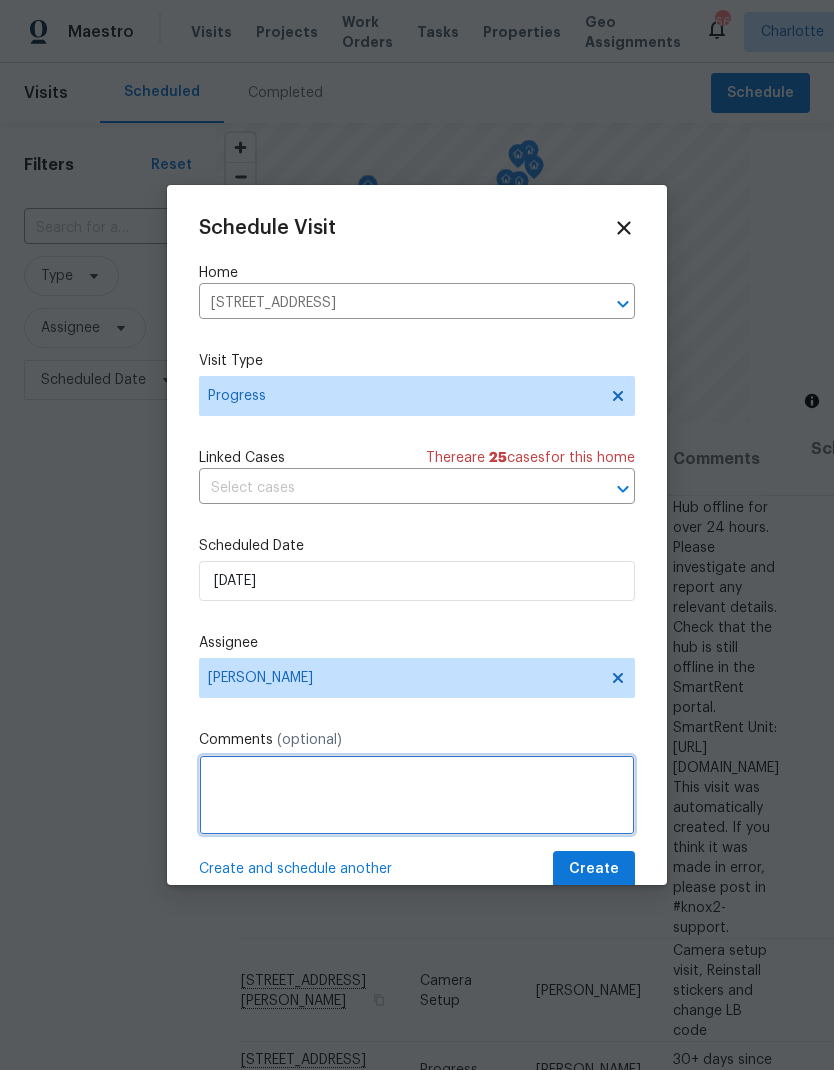 click at bounding box center [417, 795] 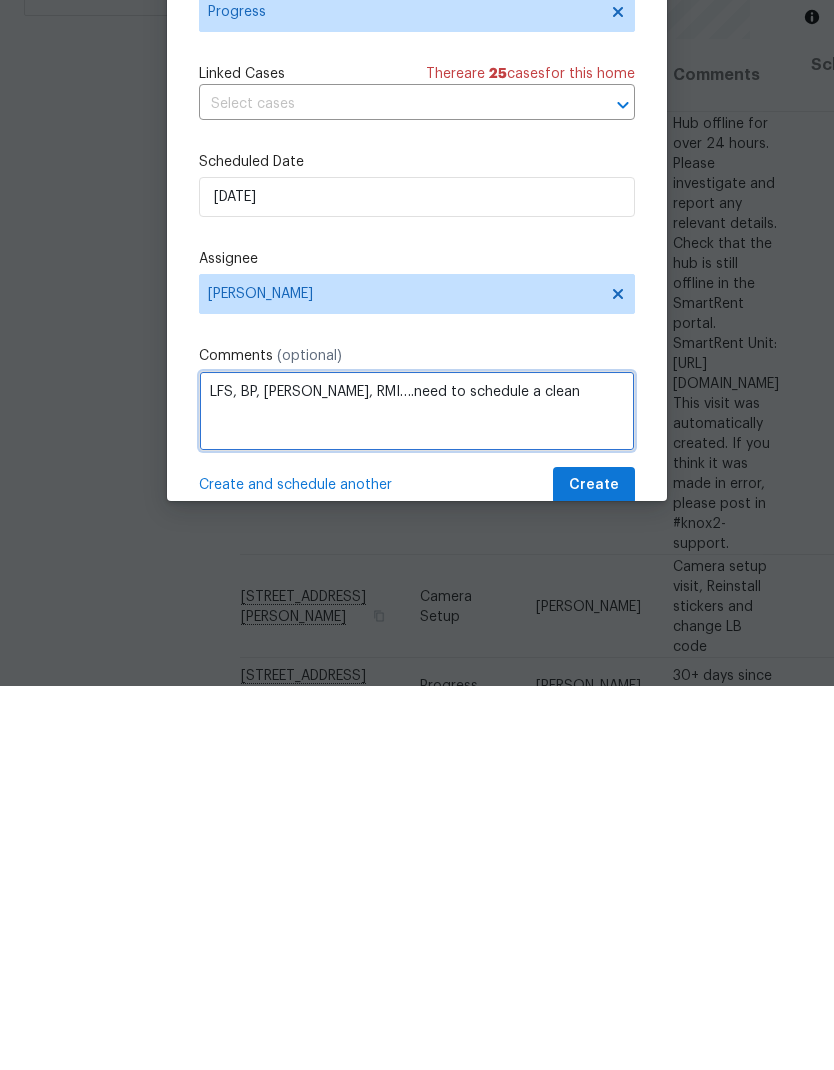 type on "LFS, BP, Nordman, RMI….need to schedule a clean" 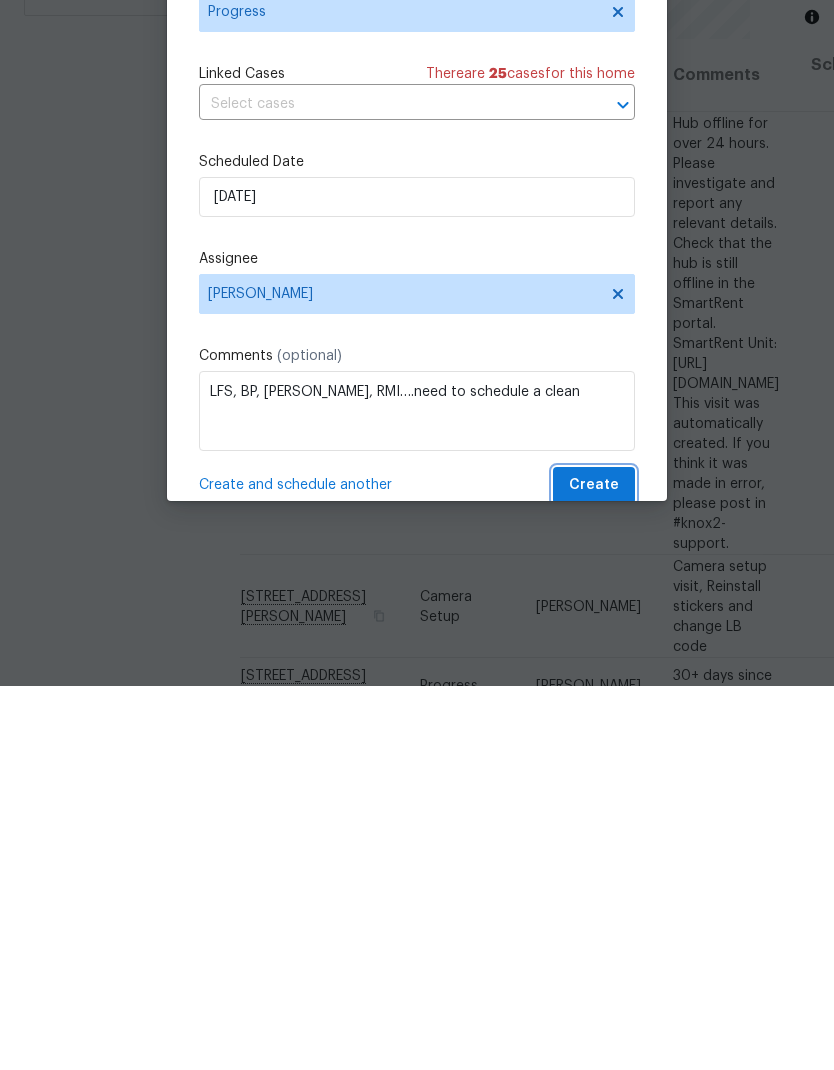 click on "Create" at bounding box center (594, 869) 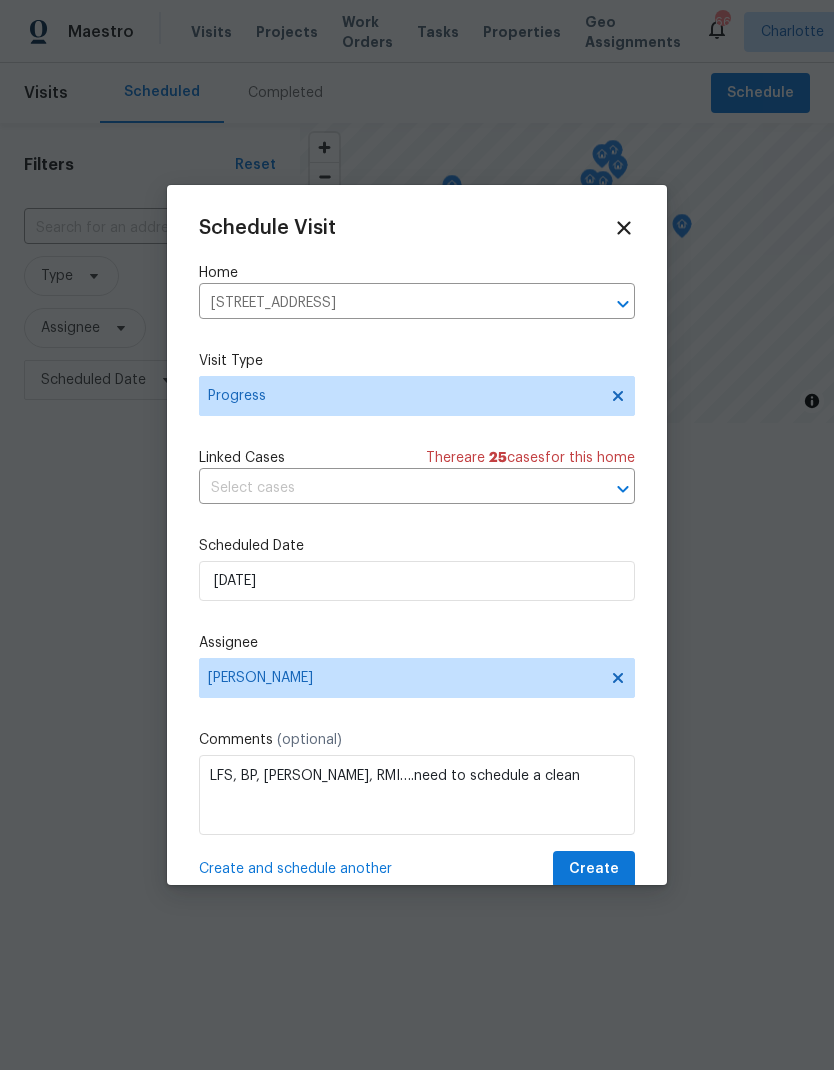 scroll, scrollTop: 0, scrollLeft: 0, axis: both 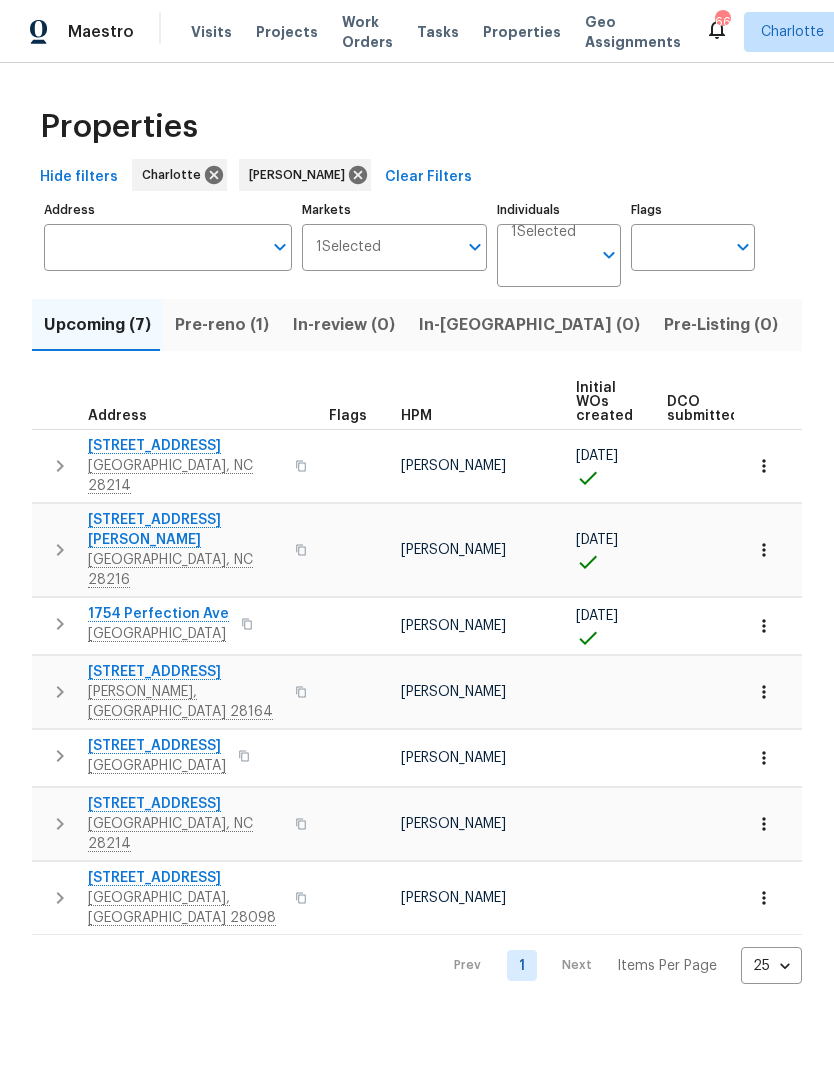 click on "Pre-reno (1)" at bounding box center (222, 325) 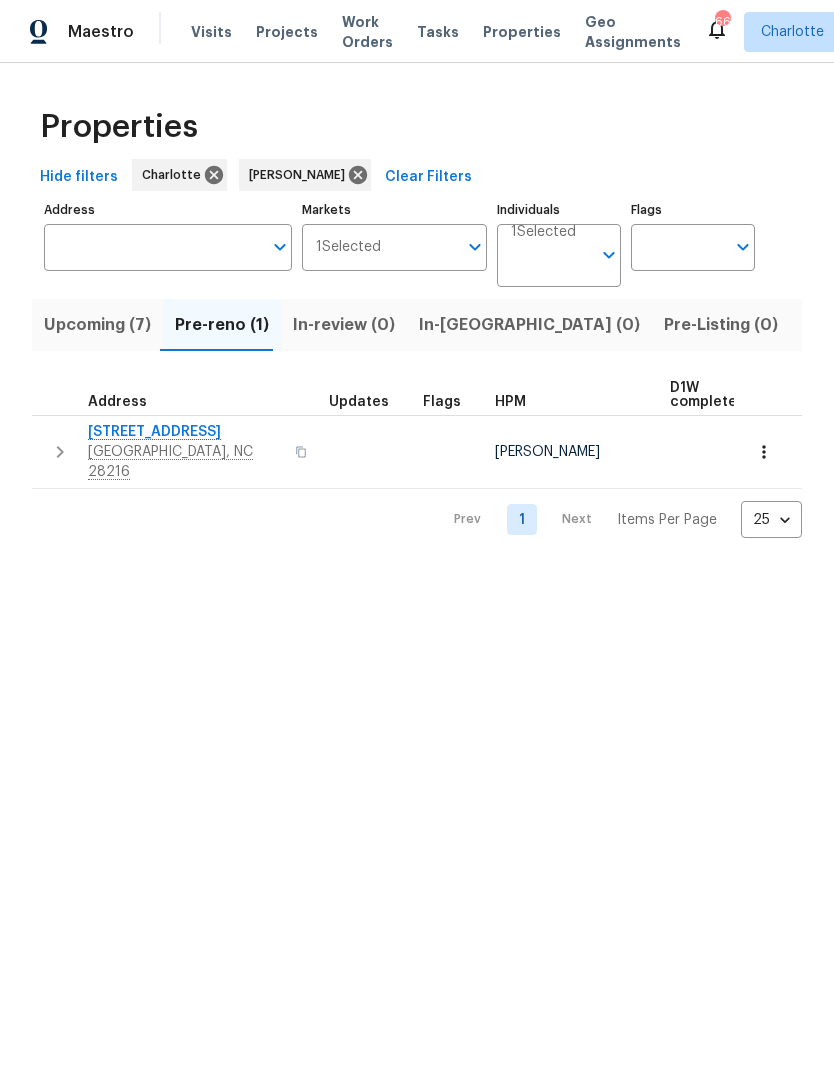 click 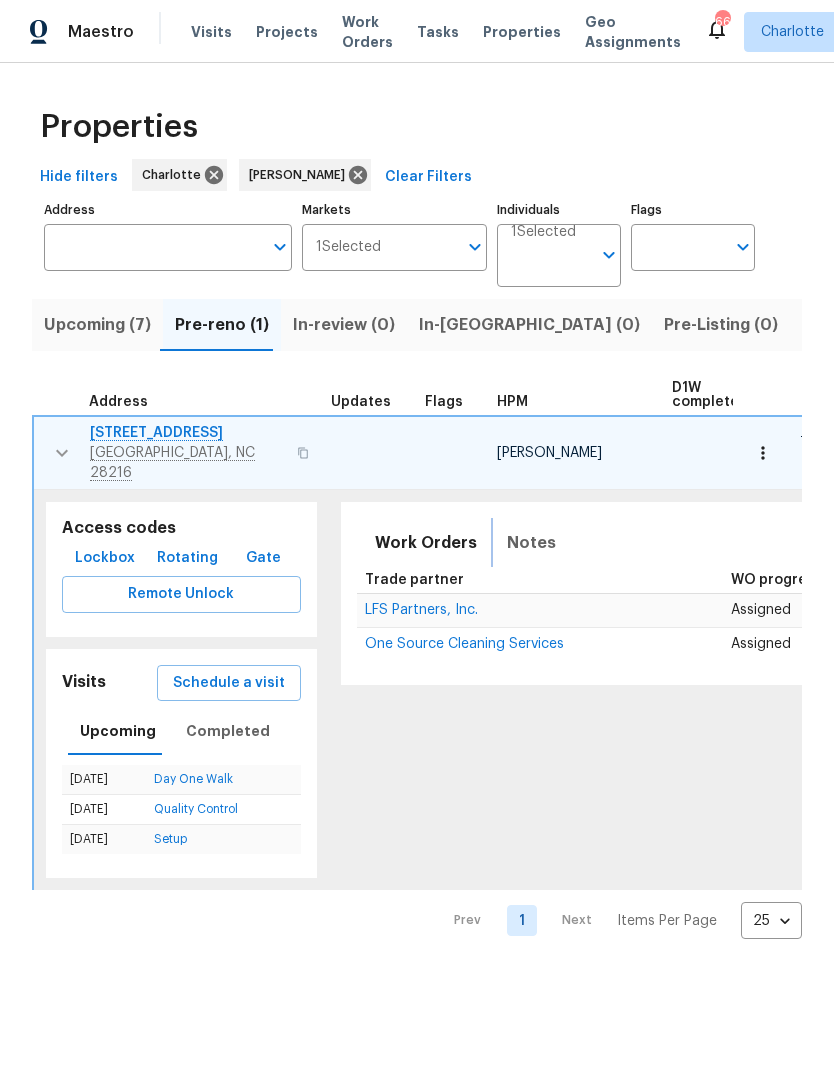 click on "Notes" at bounding box center [531, 543] 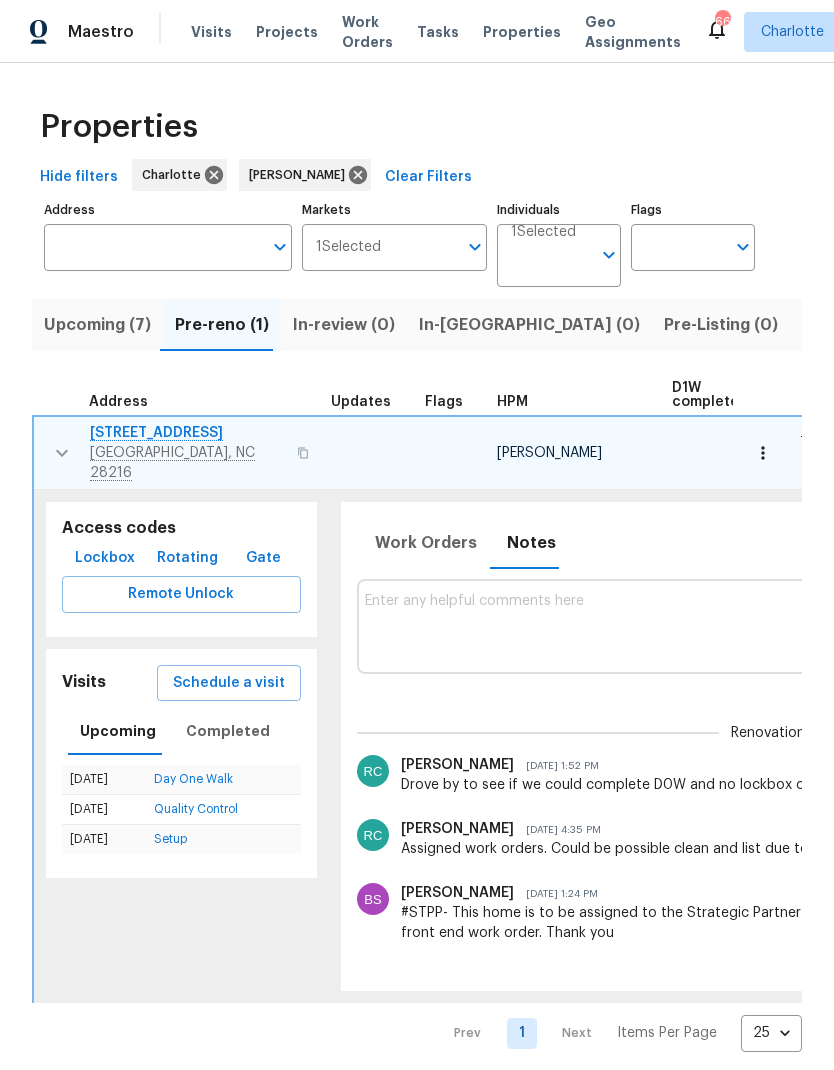 click at bounding box center (768, 626) 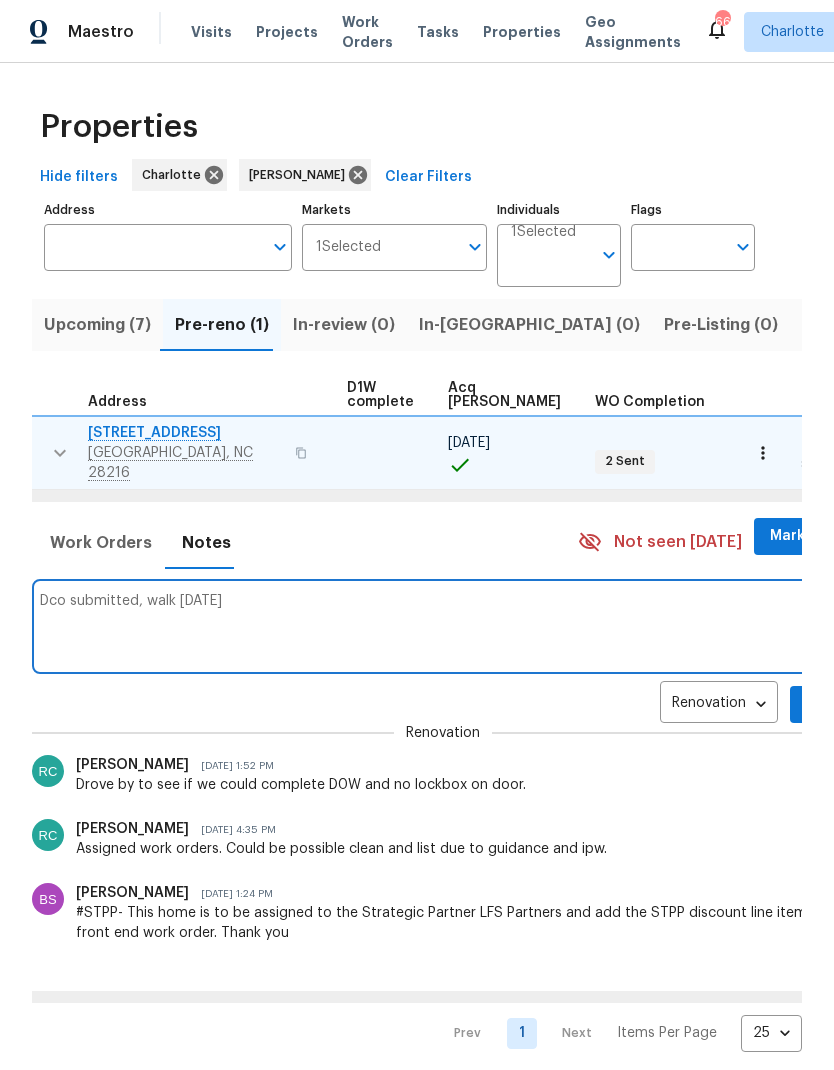 scroll, scrollTop: 0, scrollLeft: 324, axis: horizontal 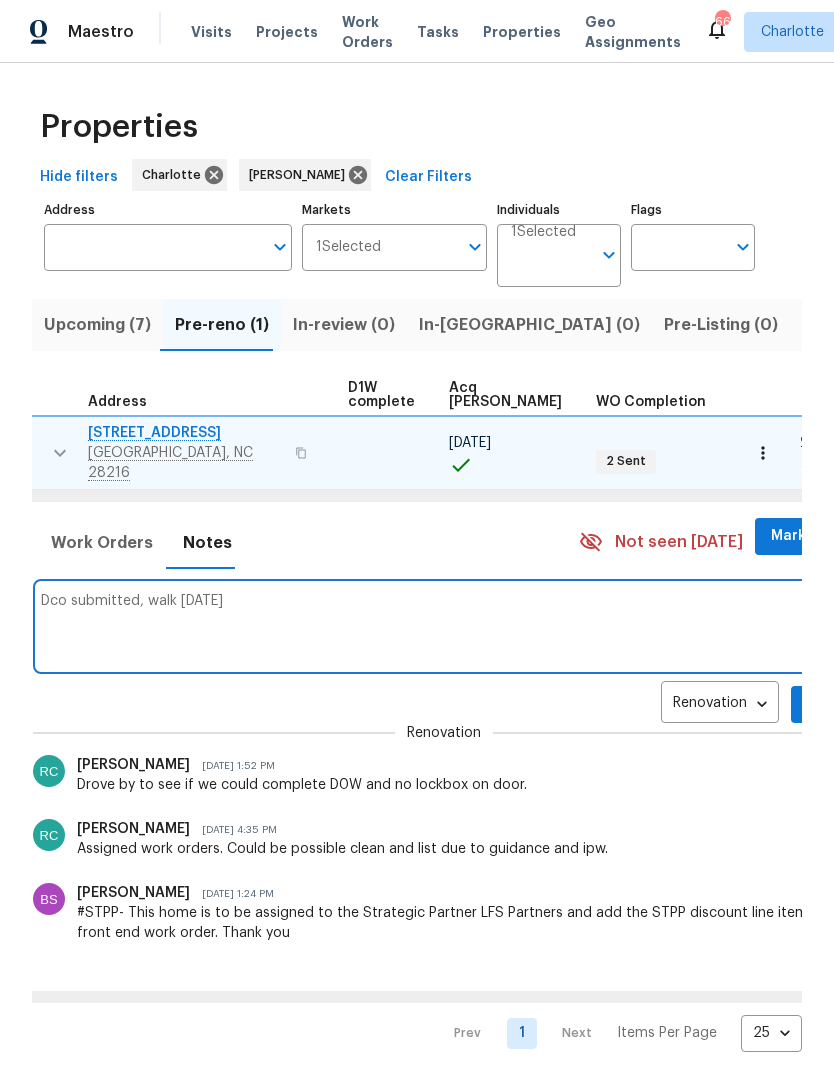 type on "Dco submitted, walk [DATE]" 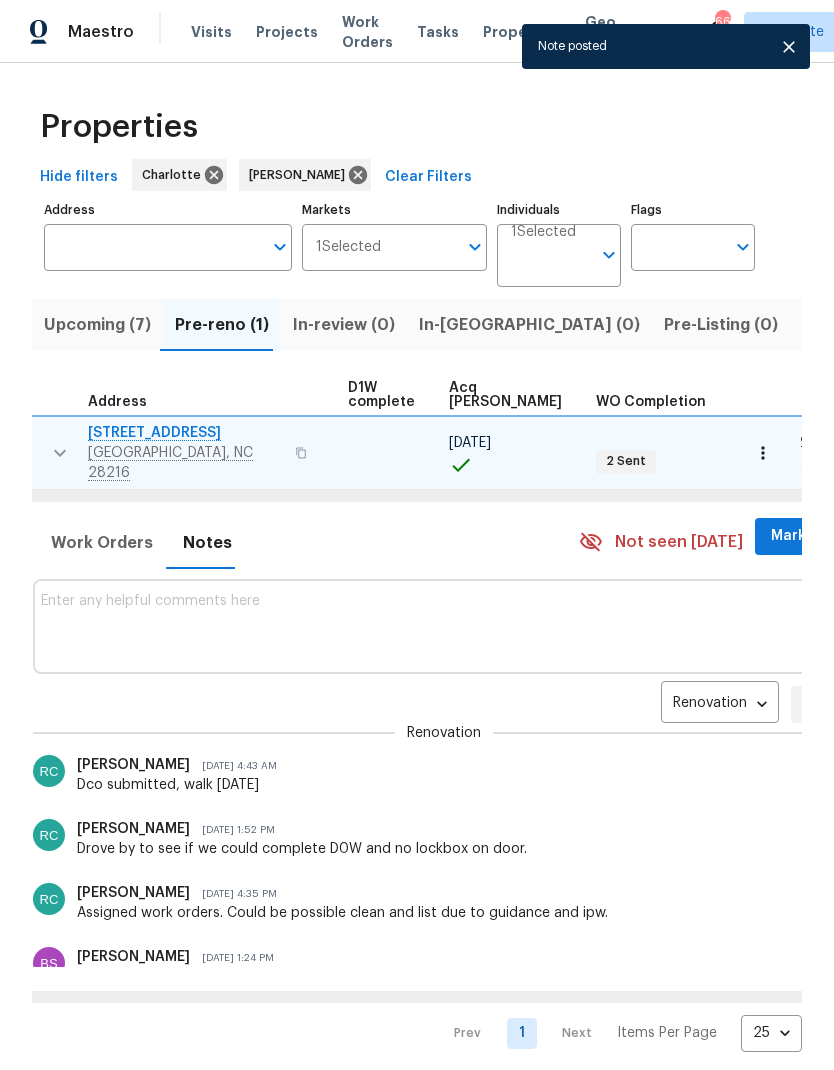 click on "Mark Seen" at bounding box center [808, 536] 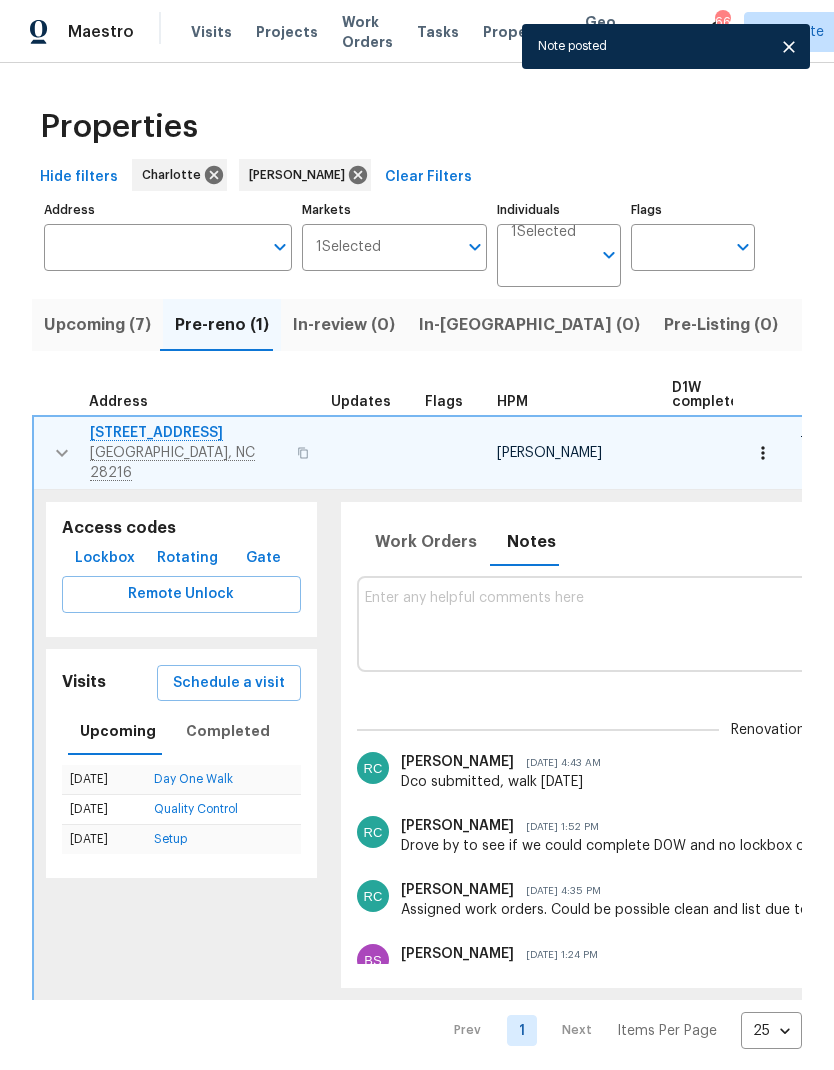 scroll, scrollTop: 0, scrollLeft: 0, axis: both 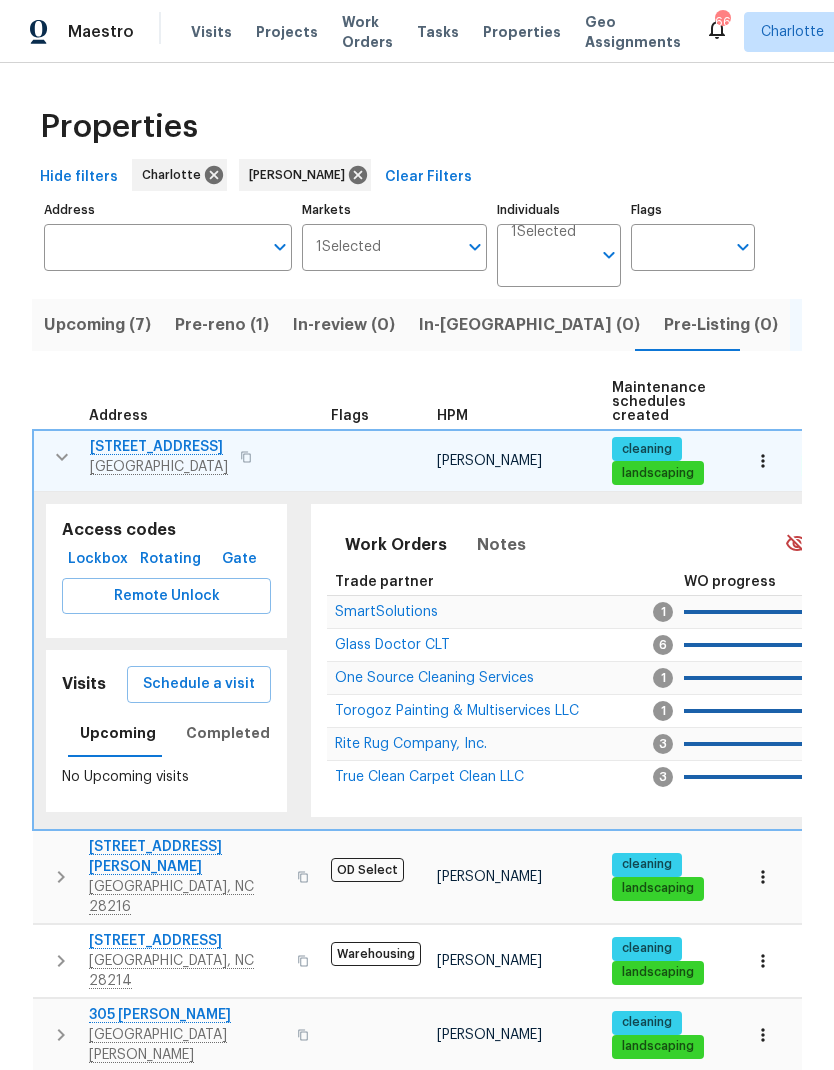 click 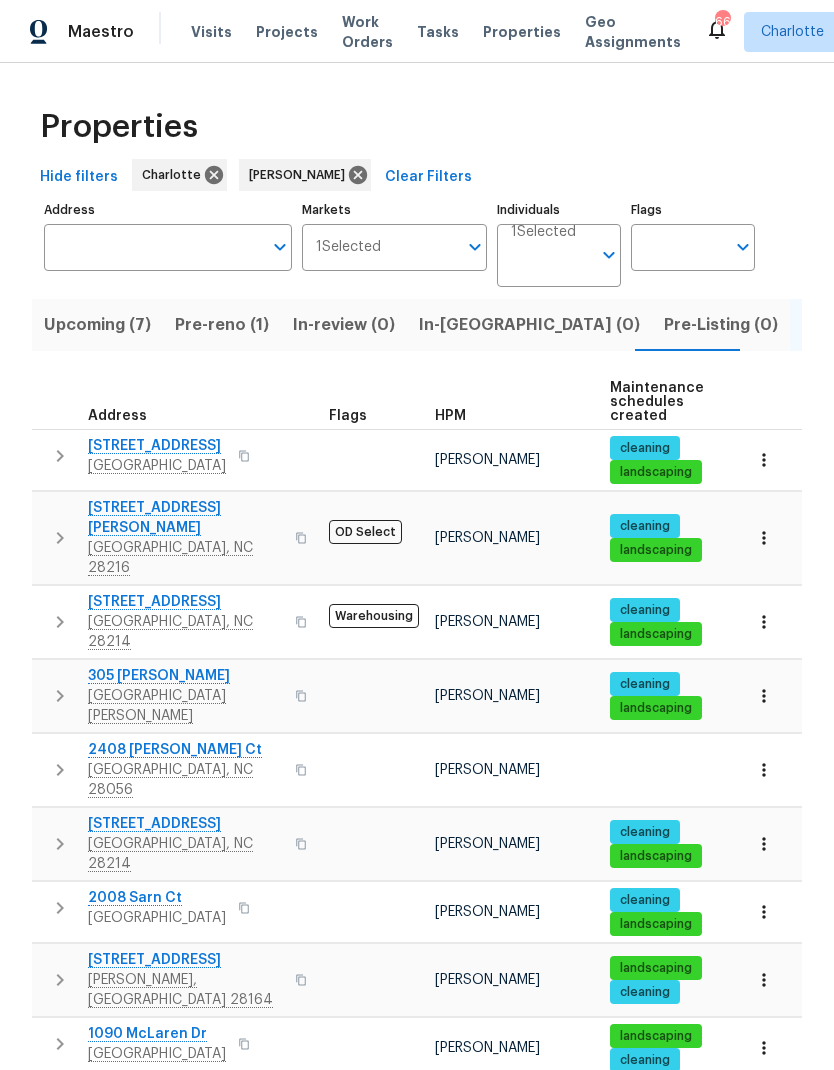 scroll, scrollTop: 16, scrollLeft: 0, axis: vertical 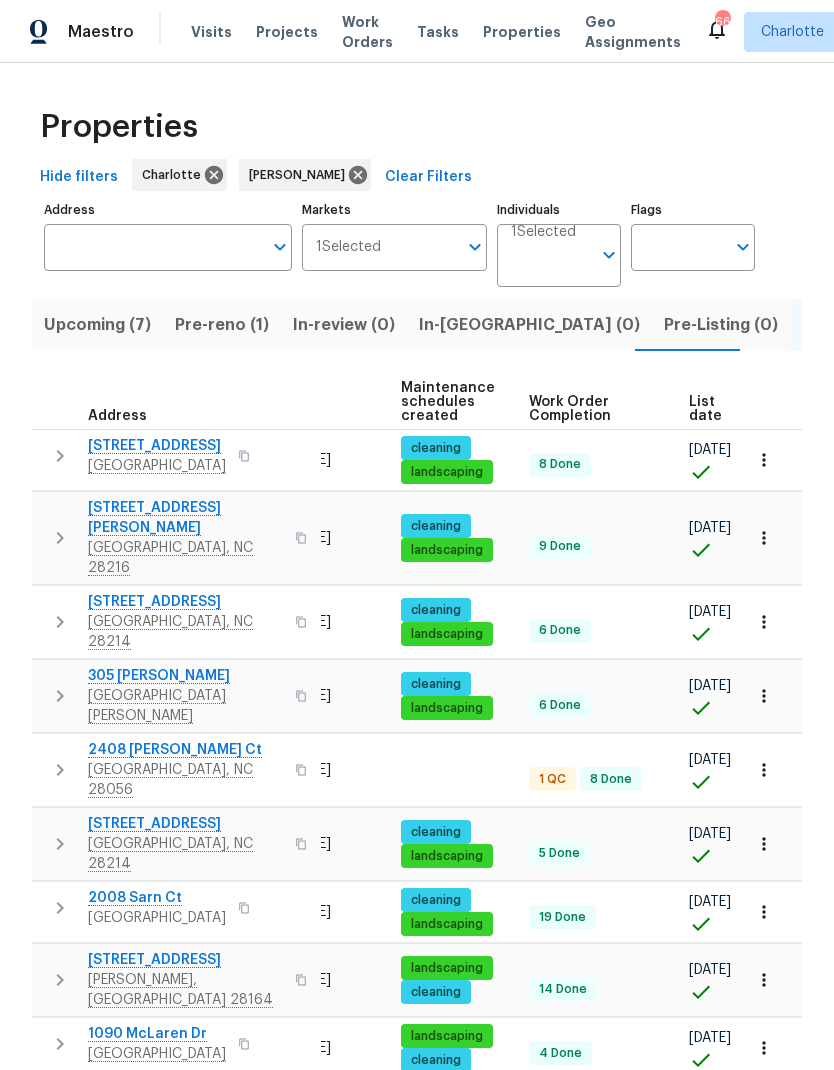 click on "List date" at bounding box center (705, 409) 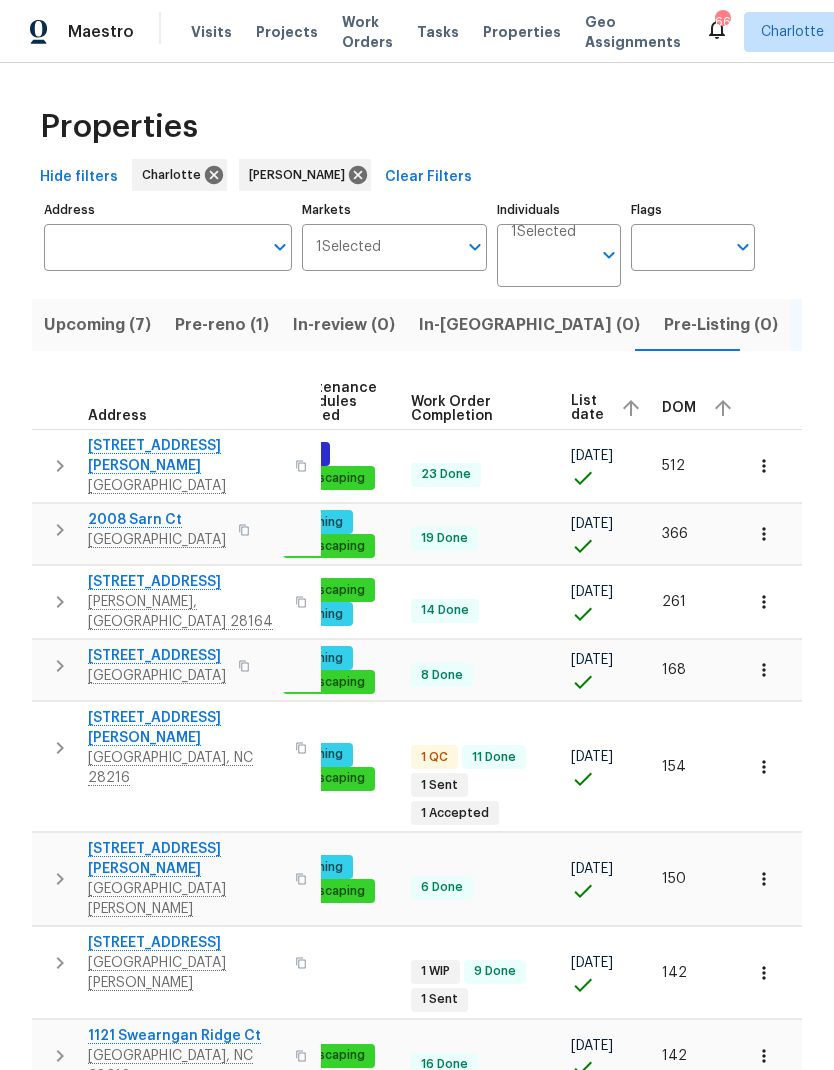 scroll, scrollTop: 0, scrollLeft: 326, axis: horizontal 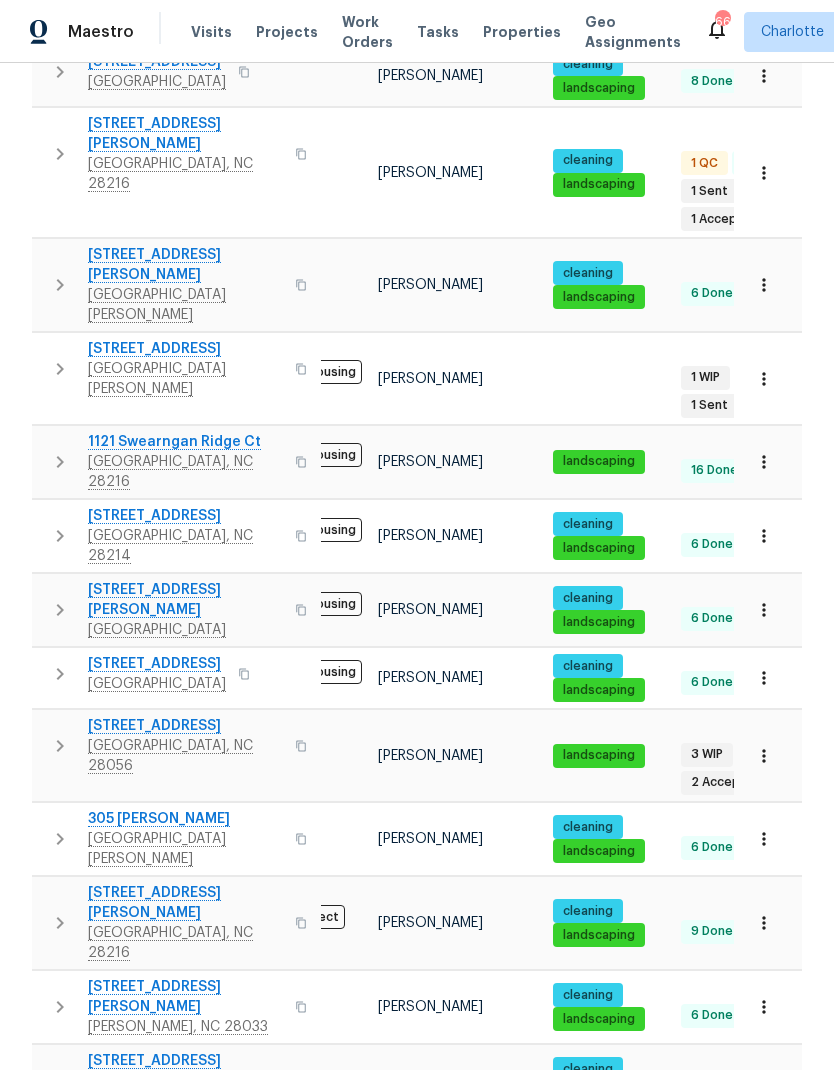 click at bounding box center (768, 923) 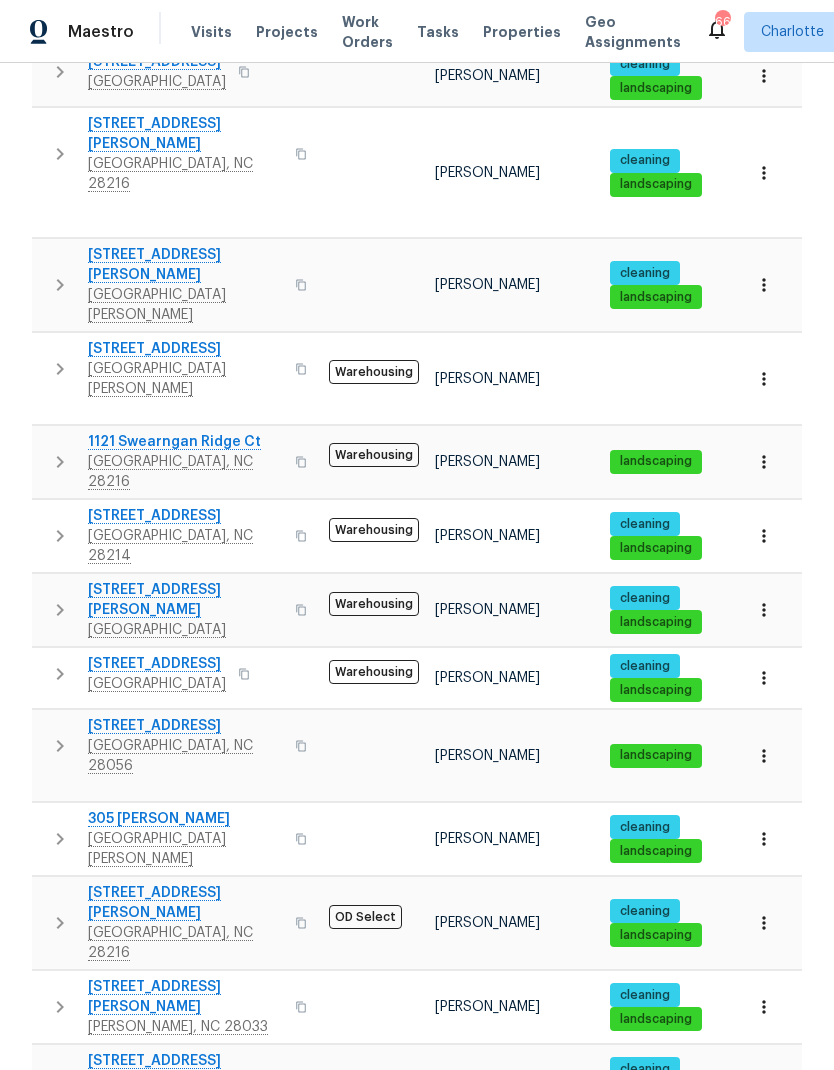 scroll, scrollTop: 0, scrollLeft: 0, axis: both 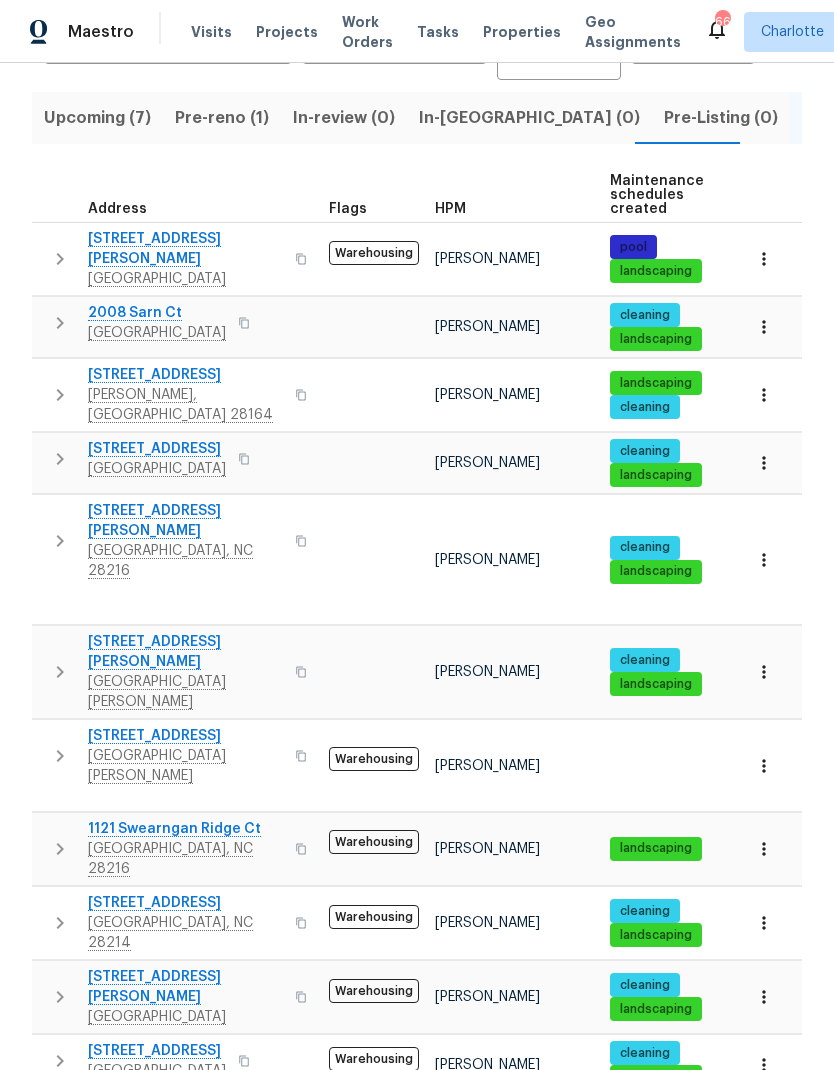 click 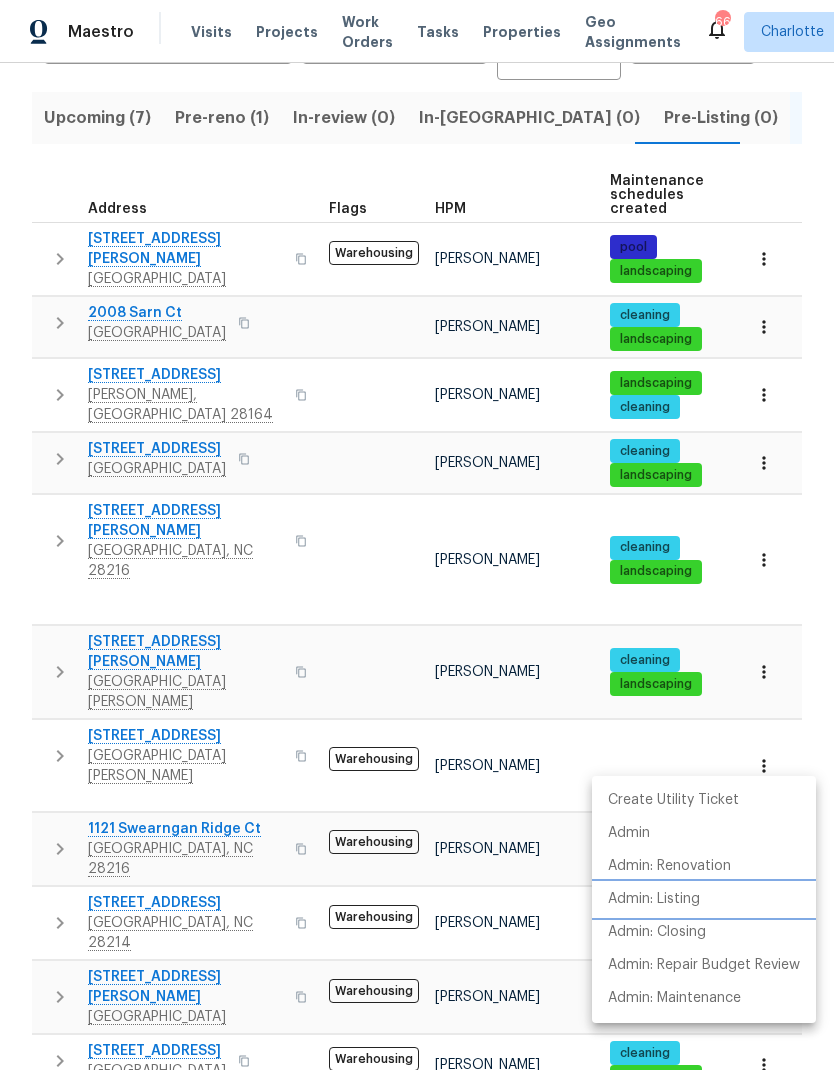 click on "Admin: Listing" at bounding box center (654, 899) 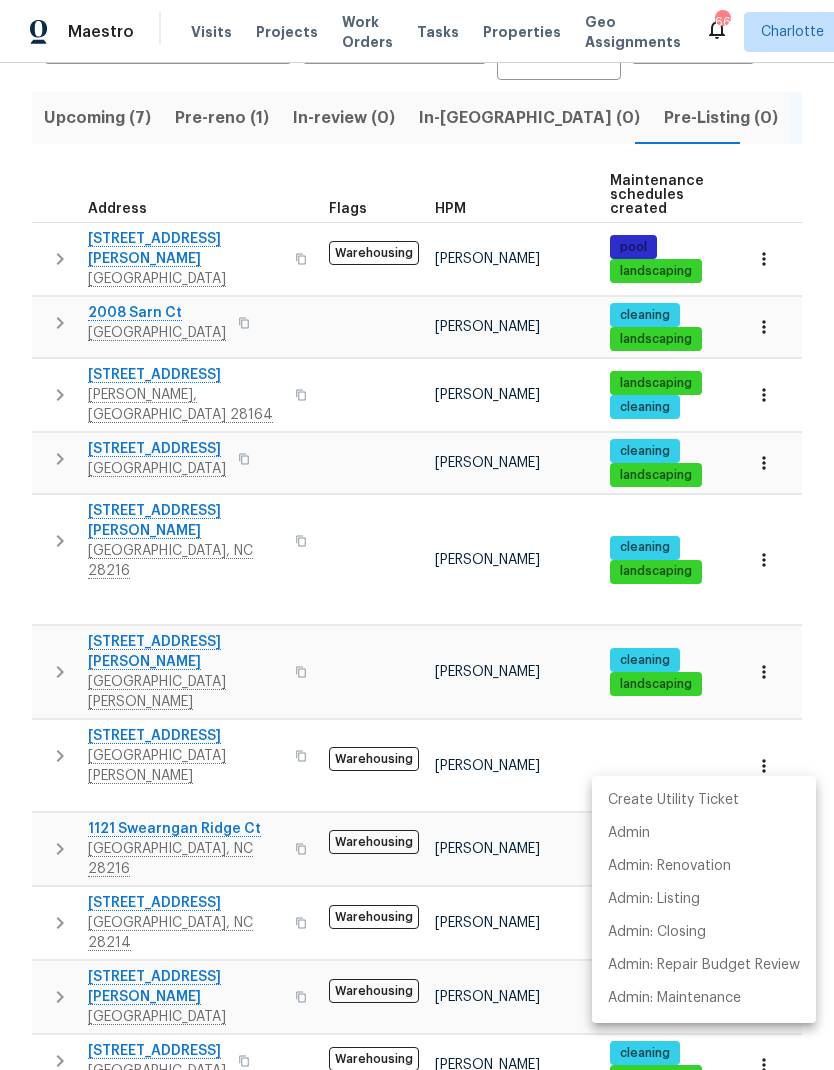 click at bounding box center (417, 535) 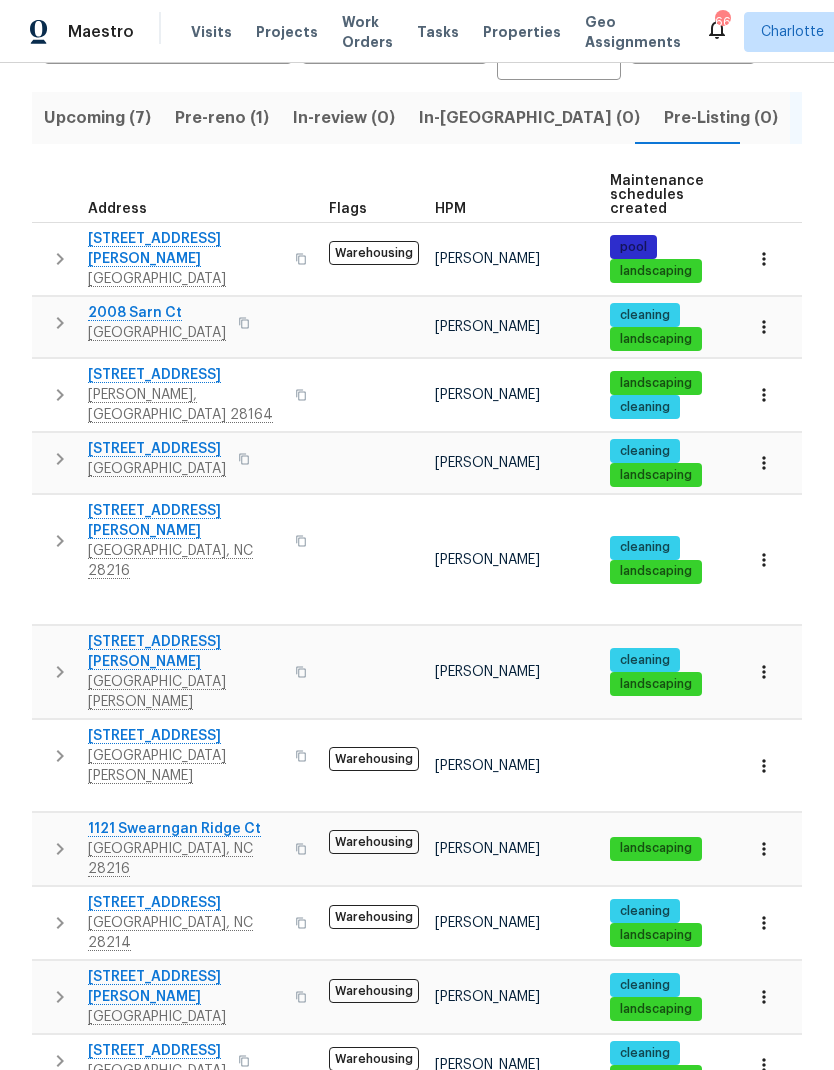 click at bounding box center [764, 1065] 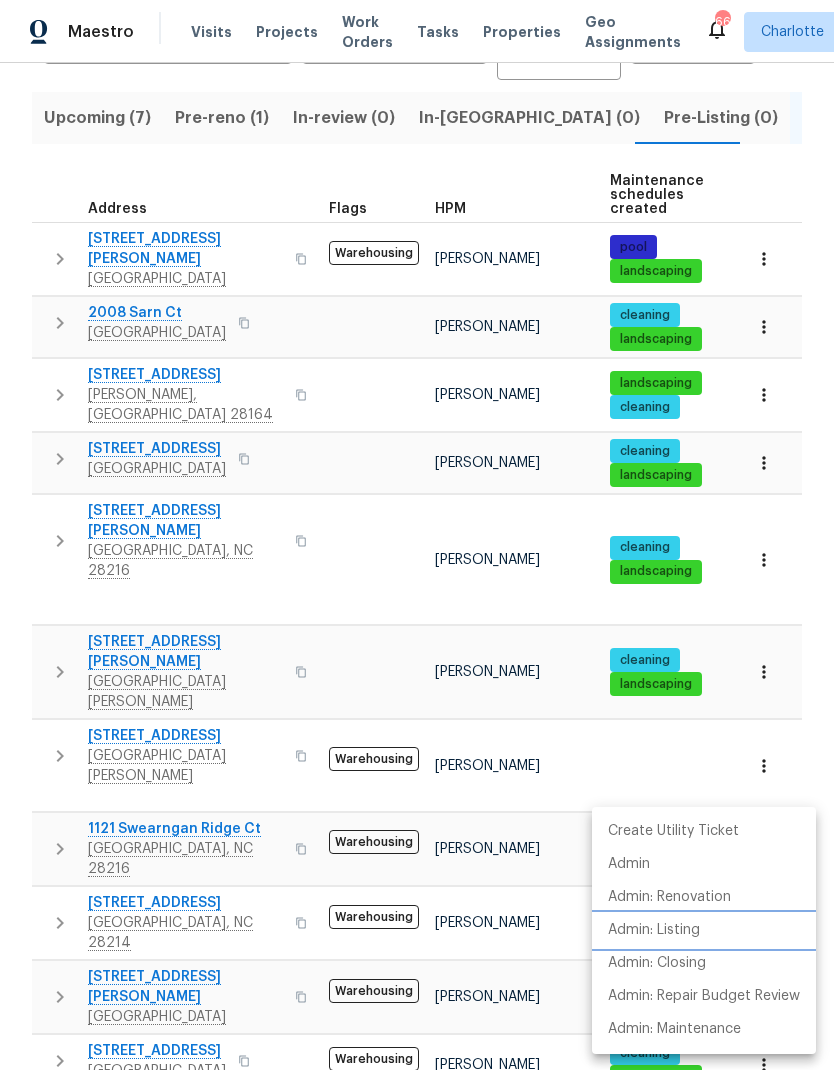 click on "Admin: Listing" at bounding box center [654, 930] 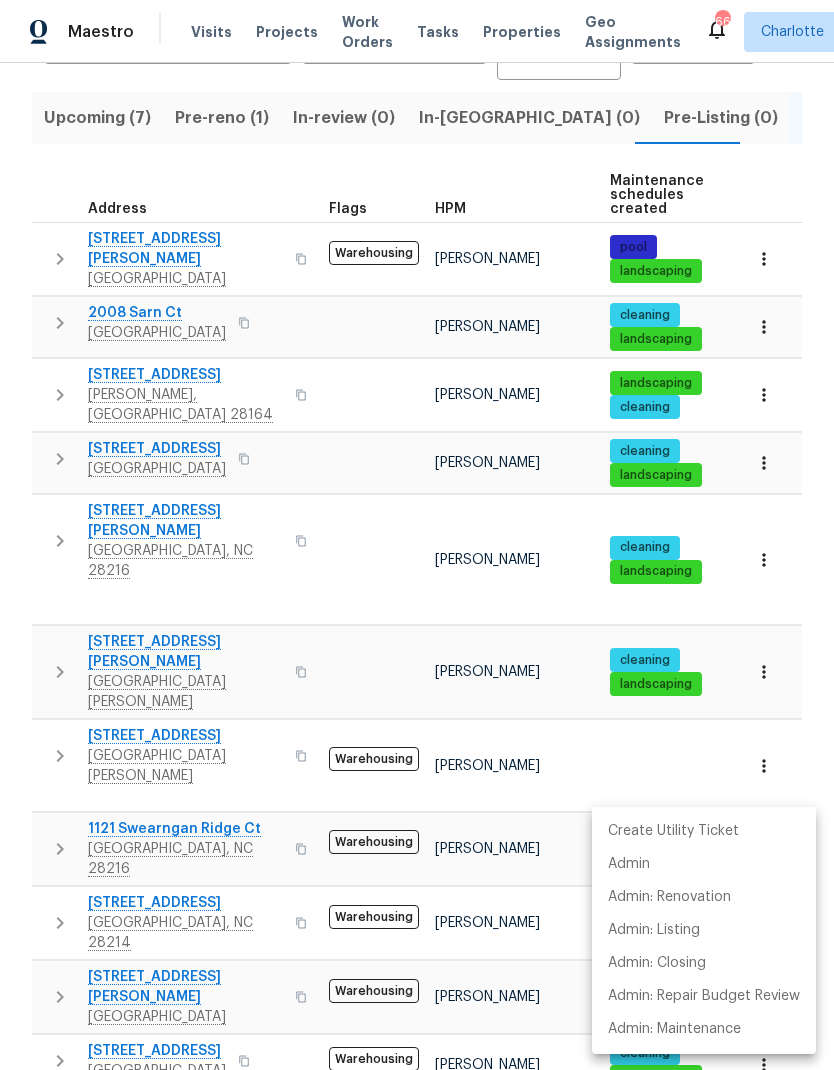 click at bounding box center [417, 535] 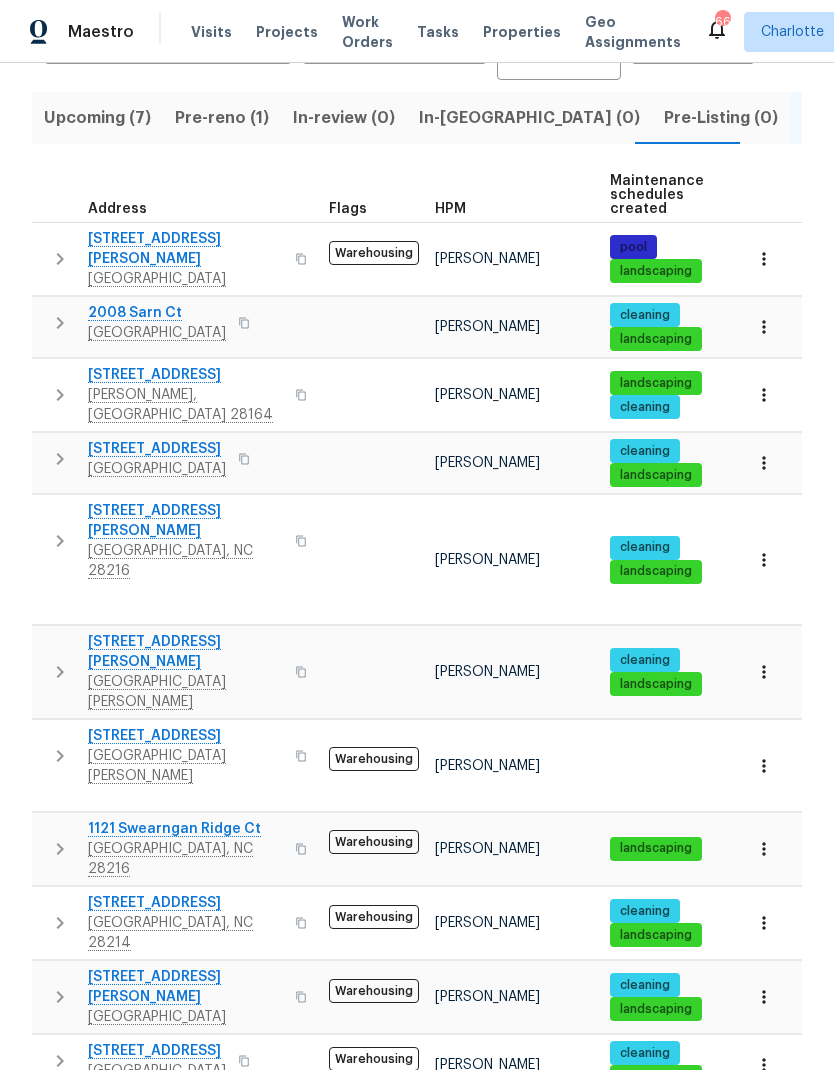 click 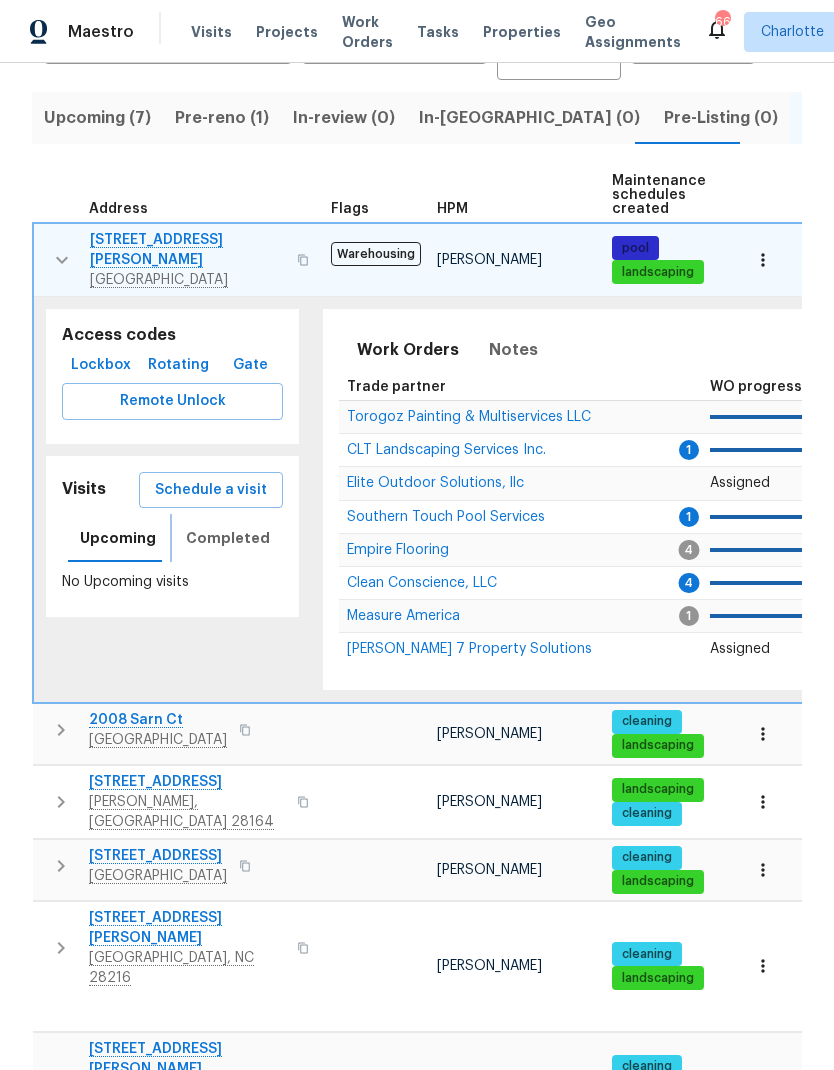 click on "Completed" at bounding box center [228, 538] 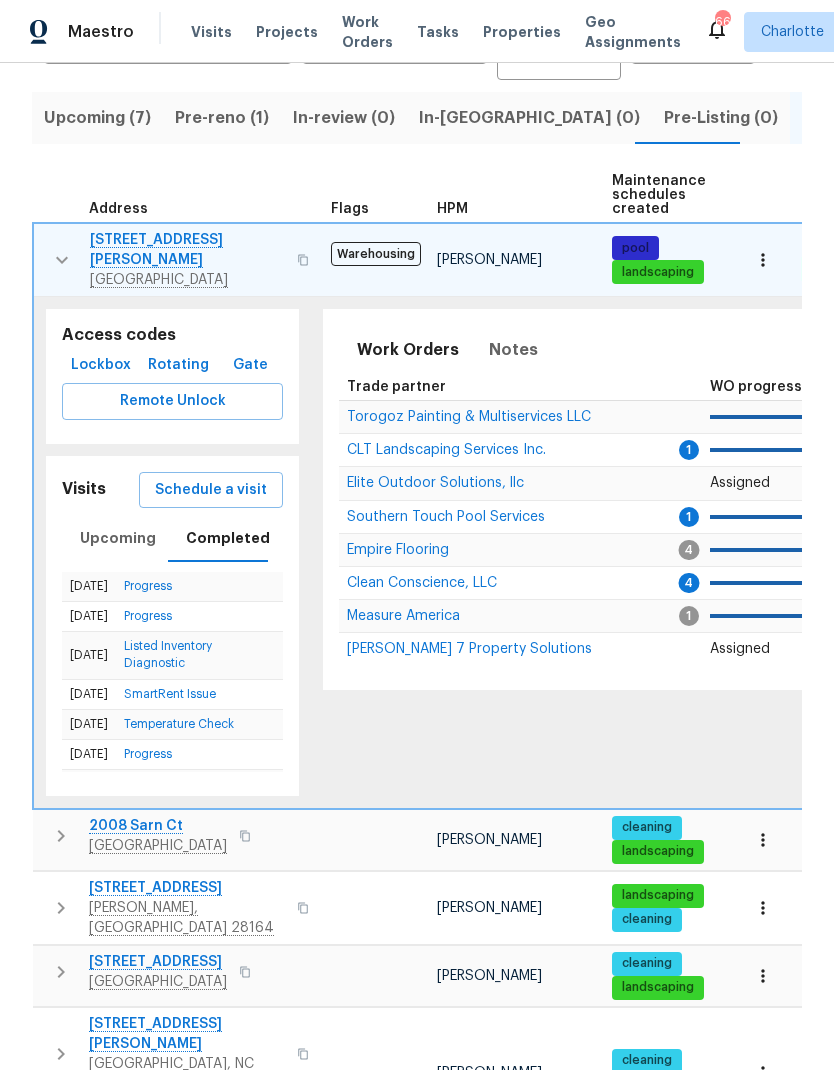 click 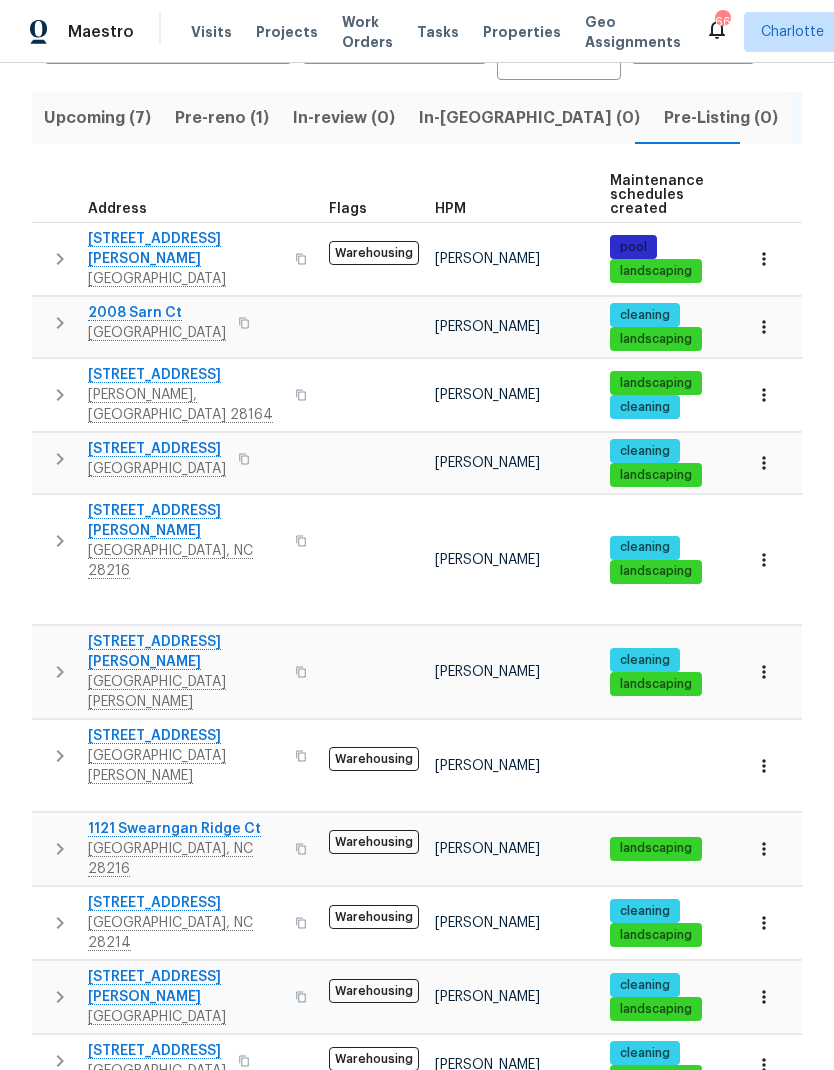 click 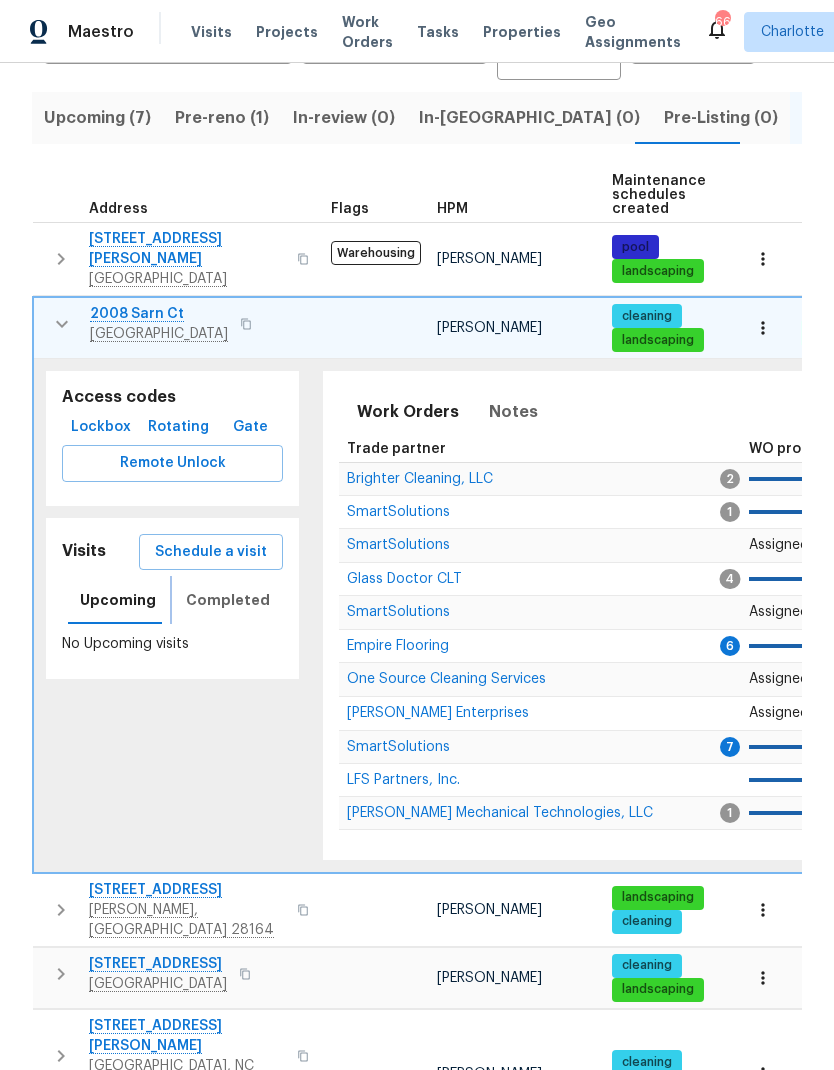 click on "Completed" at bounding box center (228, 600) 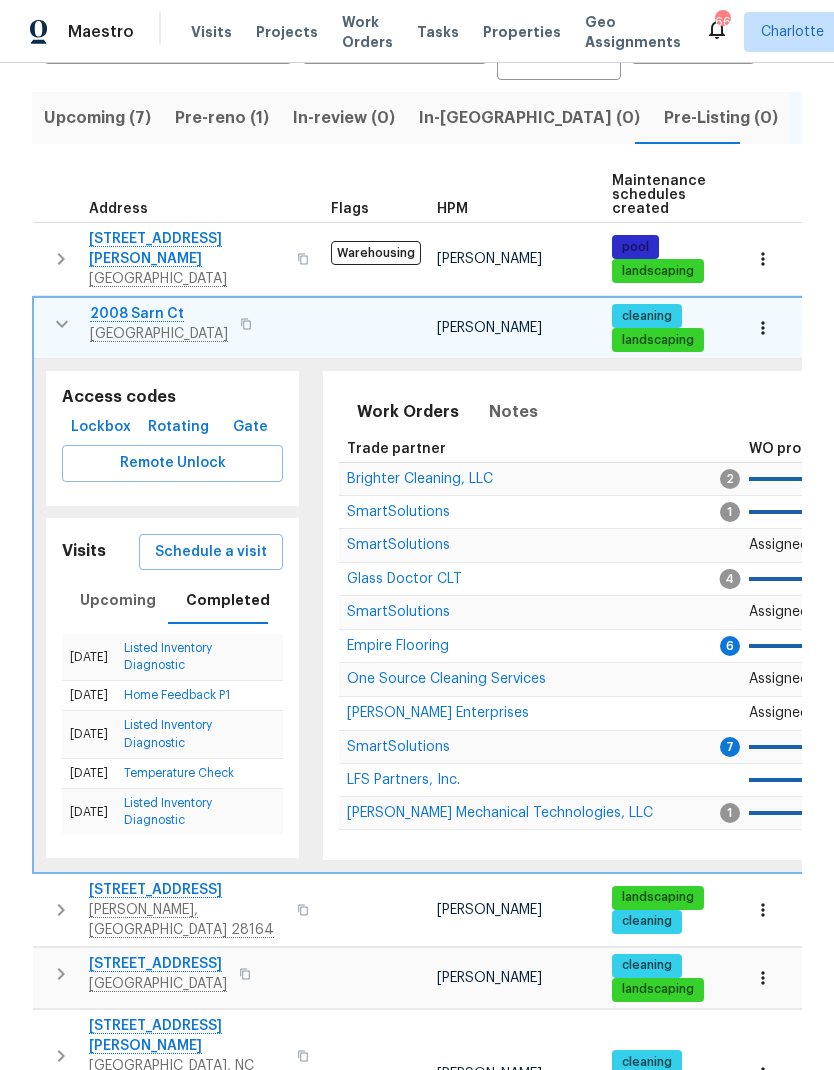click 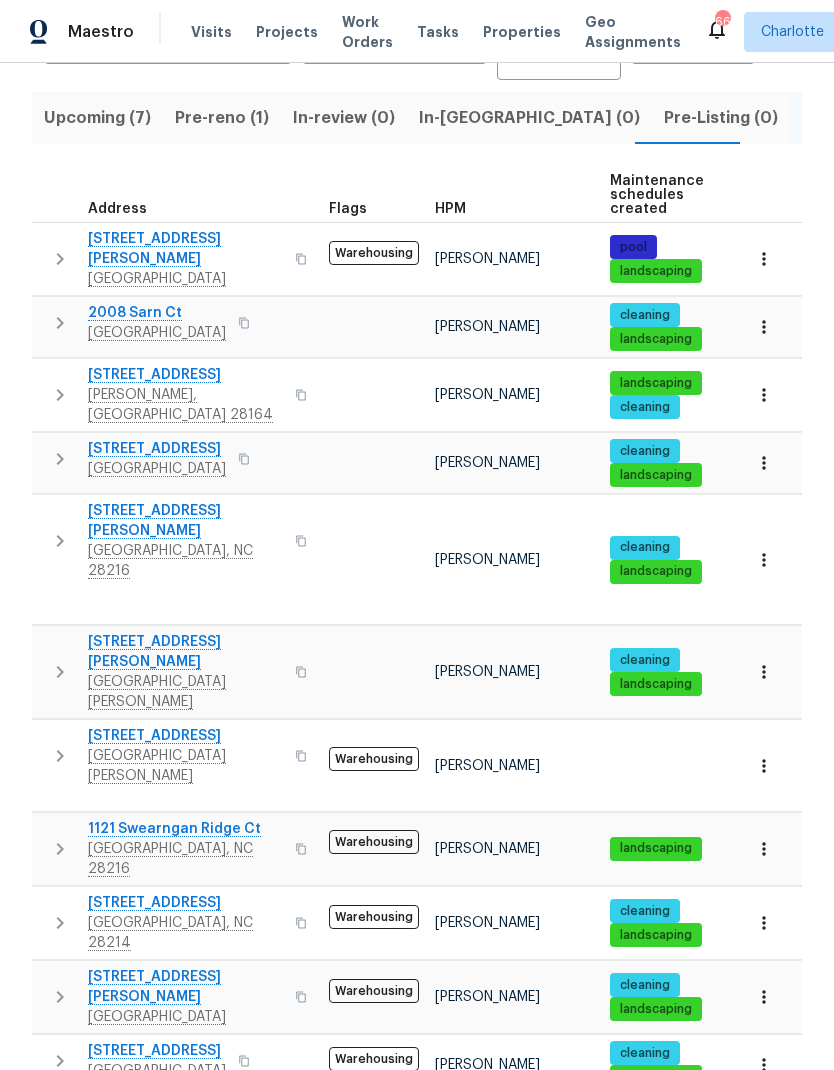 click 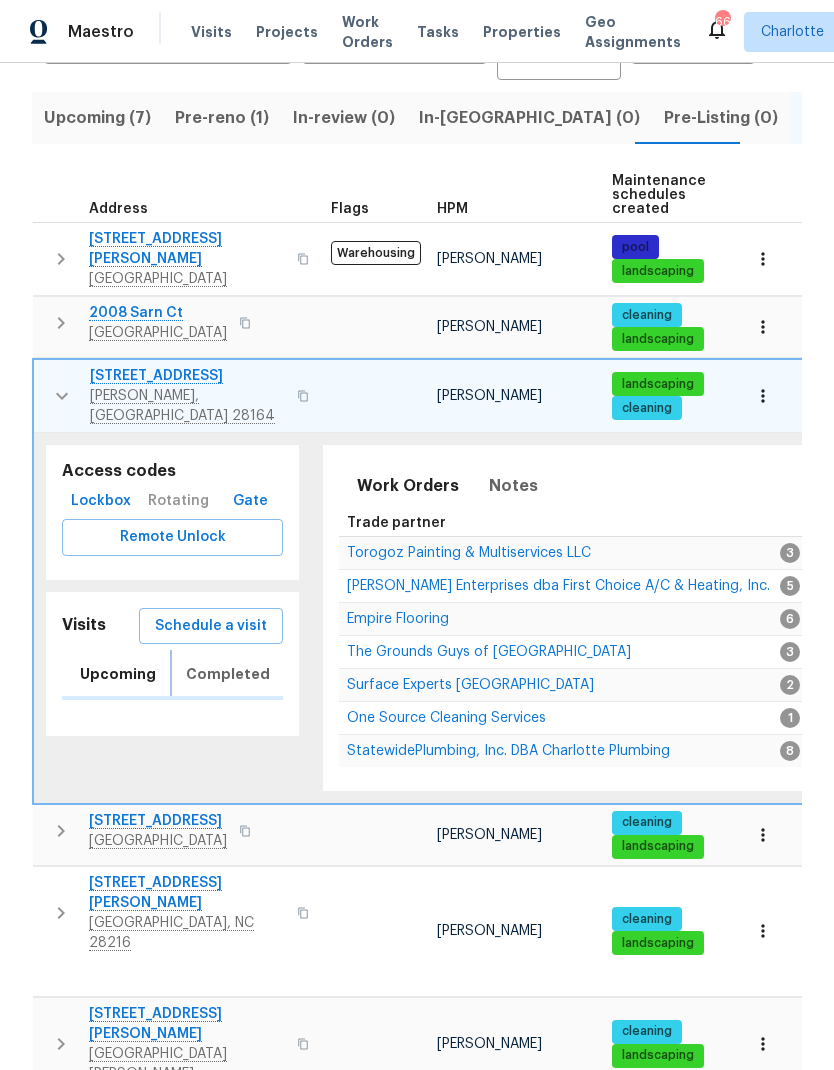 click on "Completed" at bounding box center (228, 674) 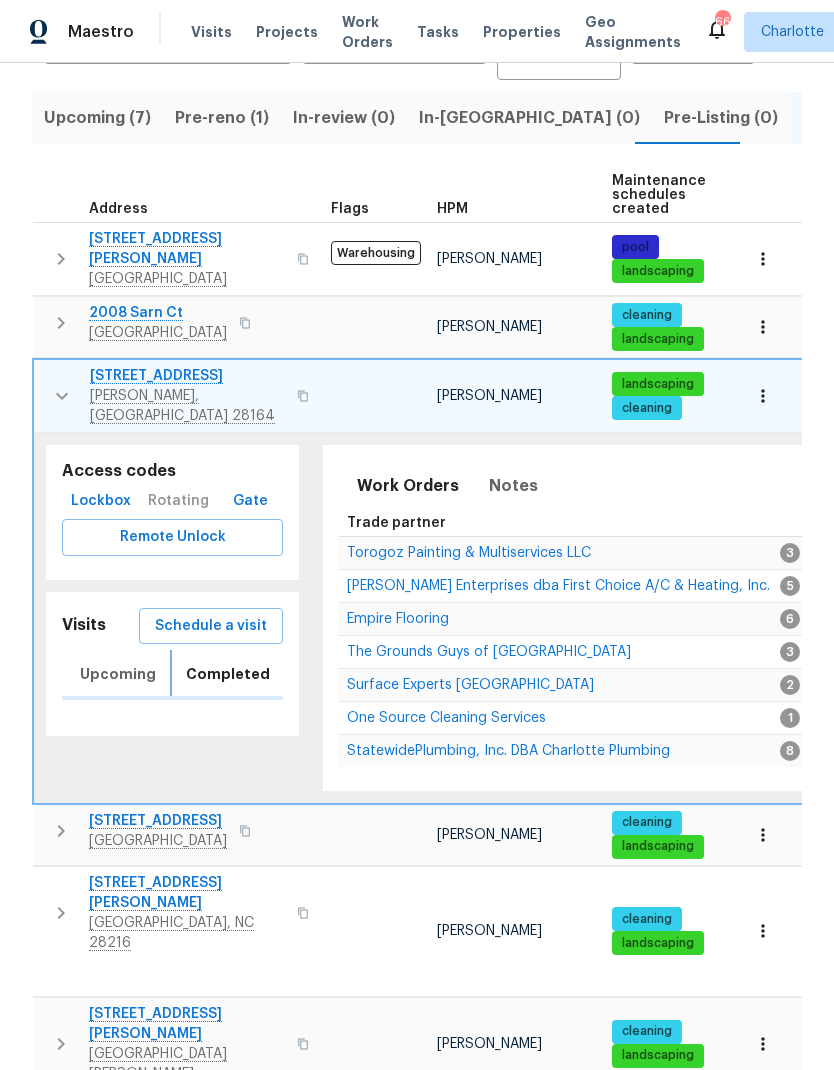click on "Completed" at bounding box center (228, 674) 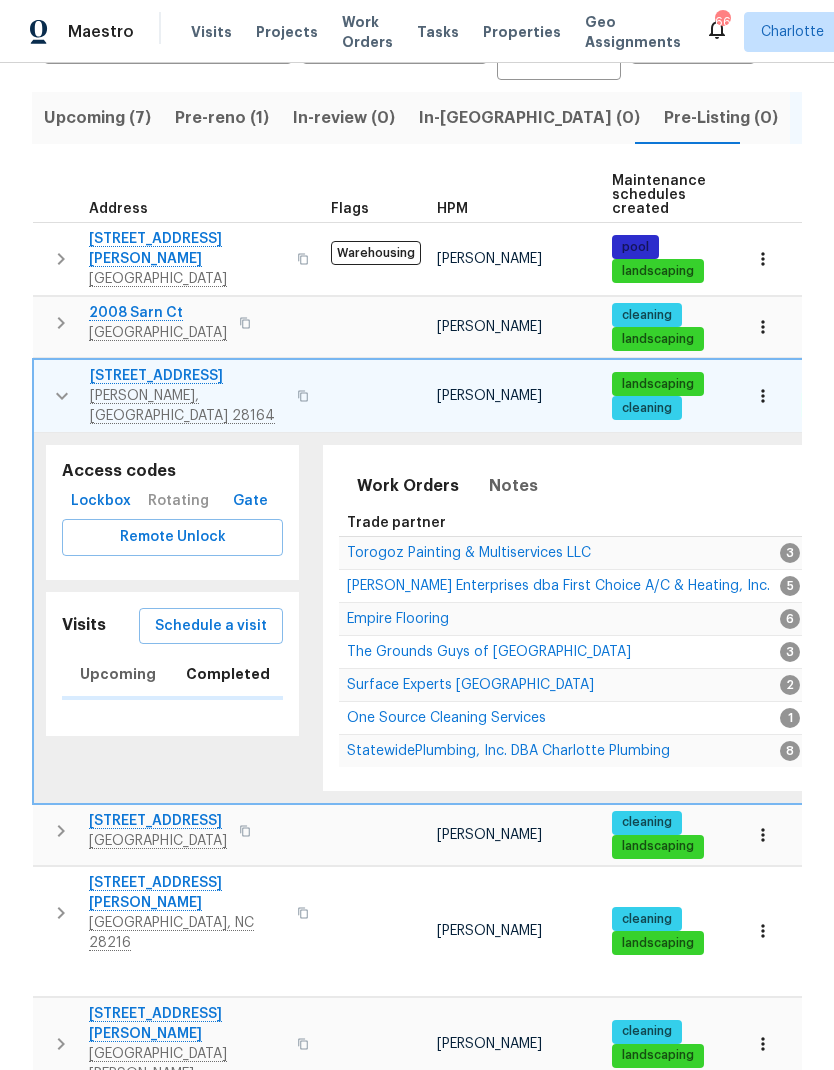 click 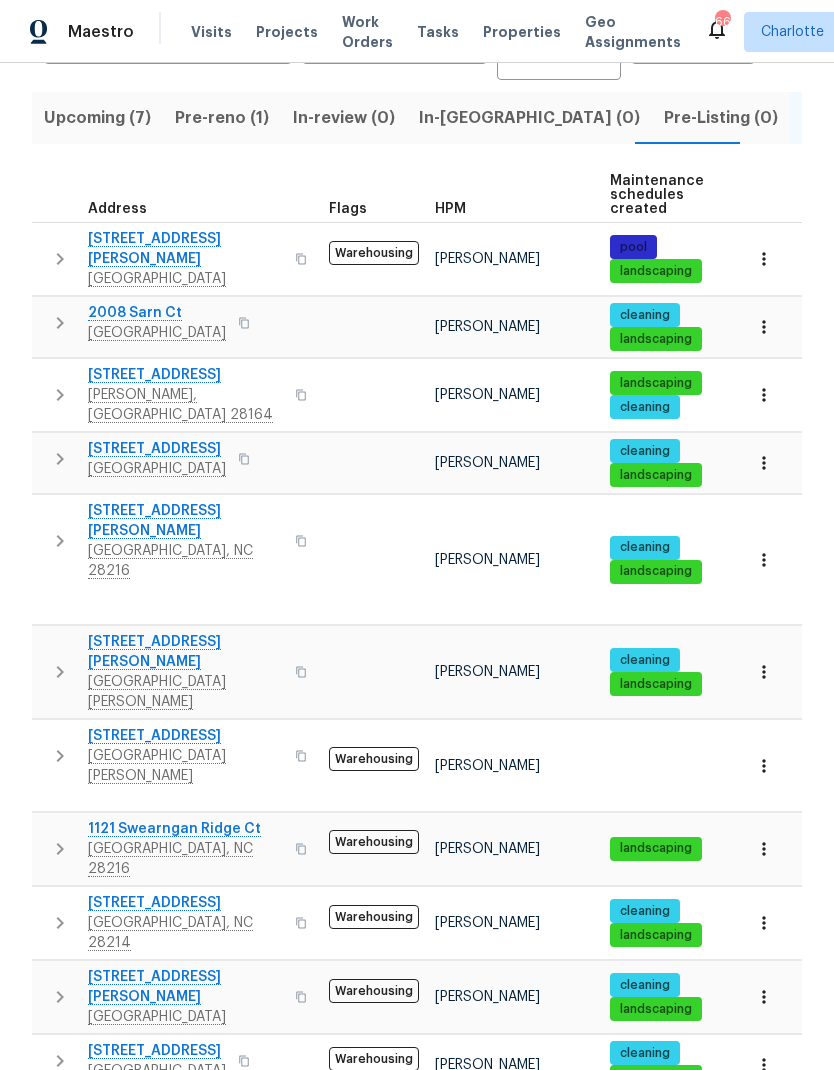 click 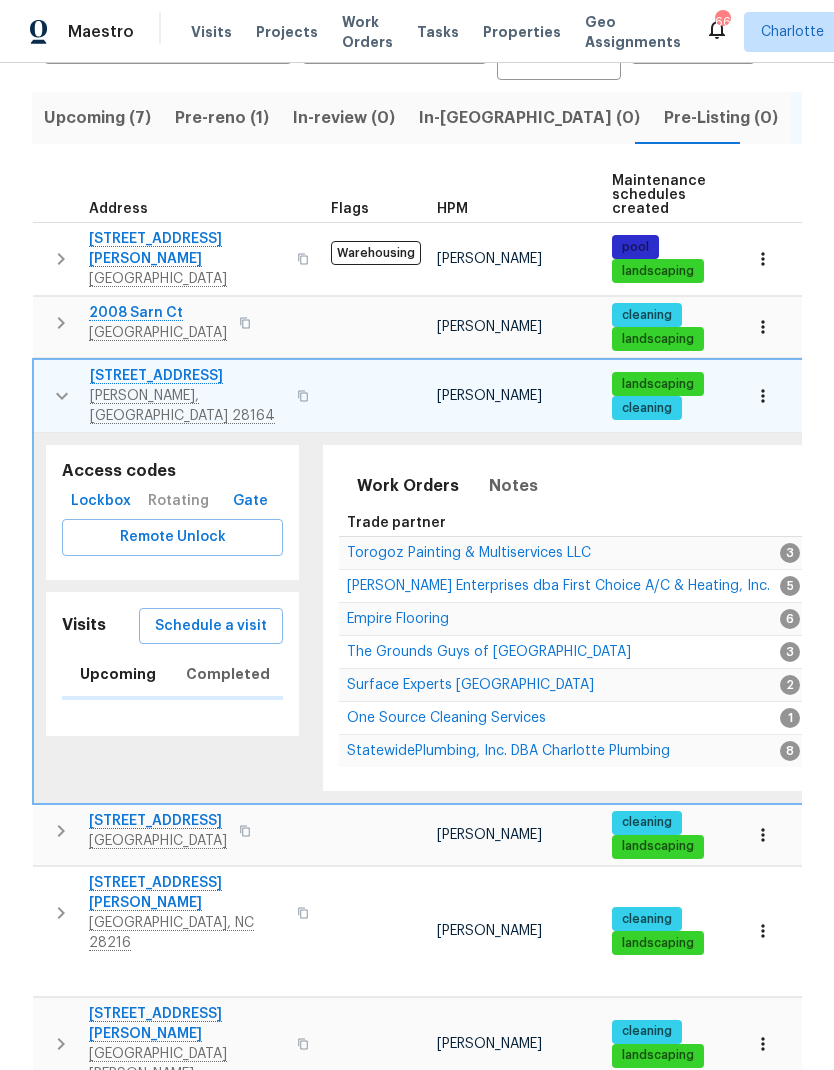 click on "Lockbox" at bounding box center [101, 501] 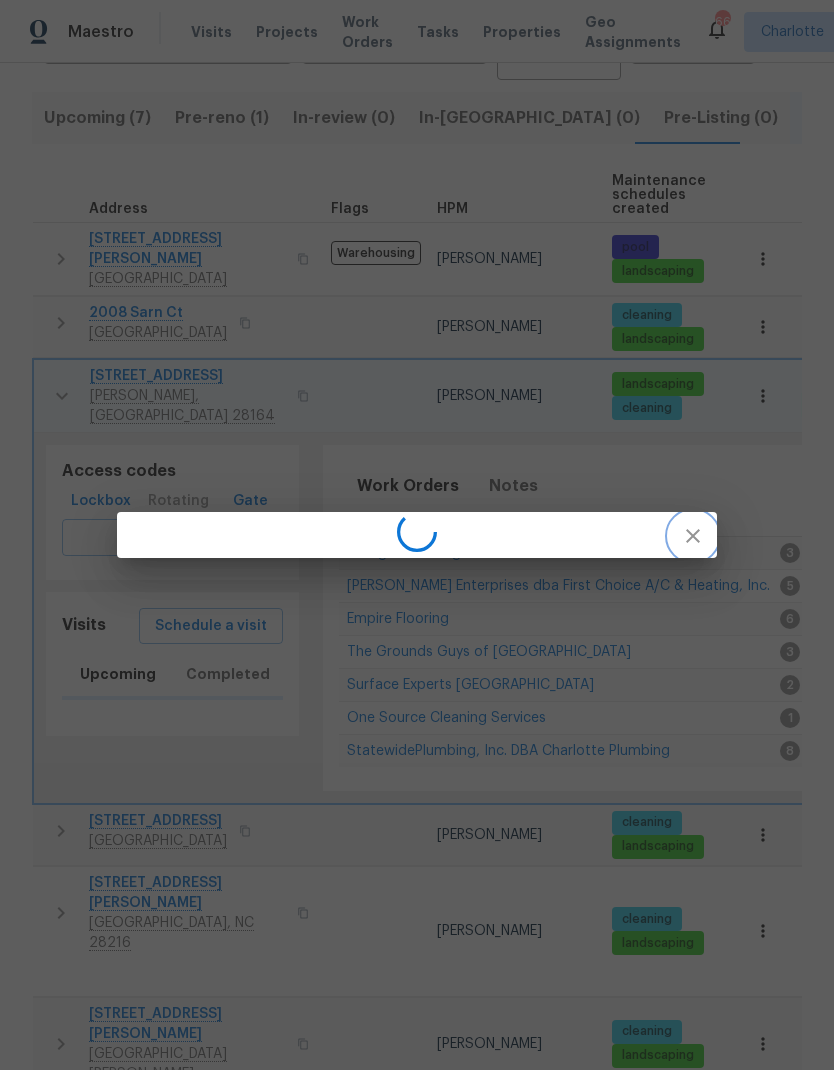 click 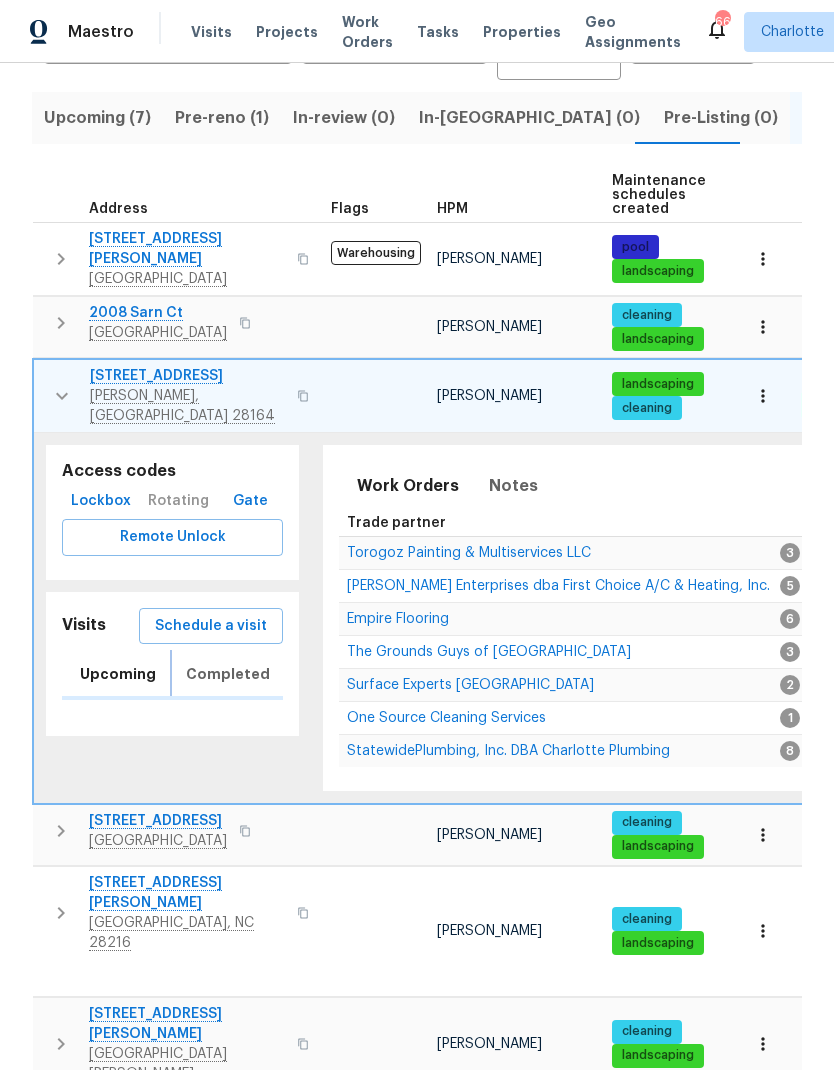 click on "Completed" at bounding box center [228, 674] 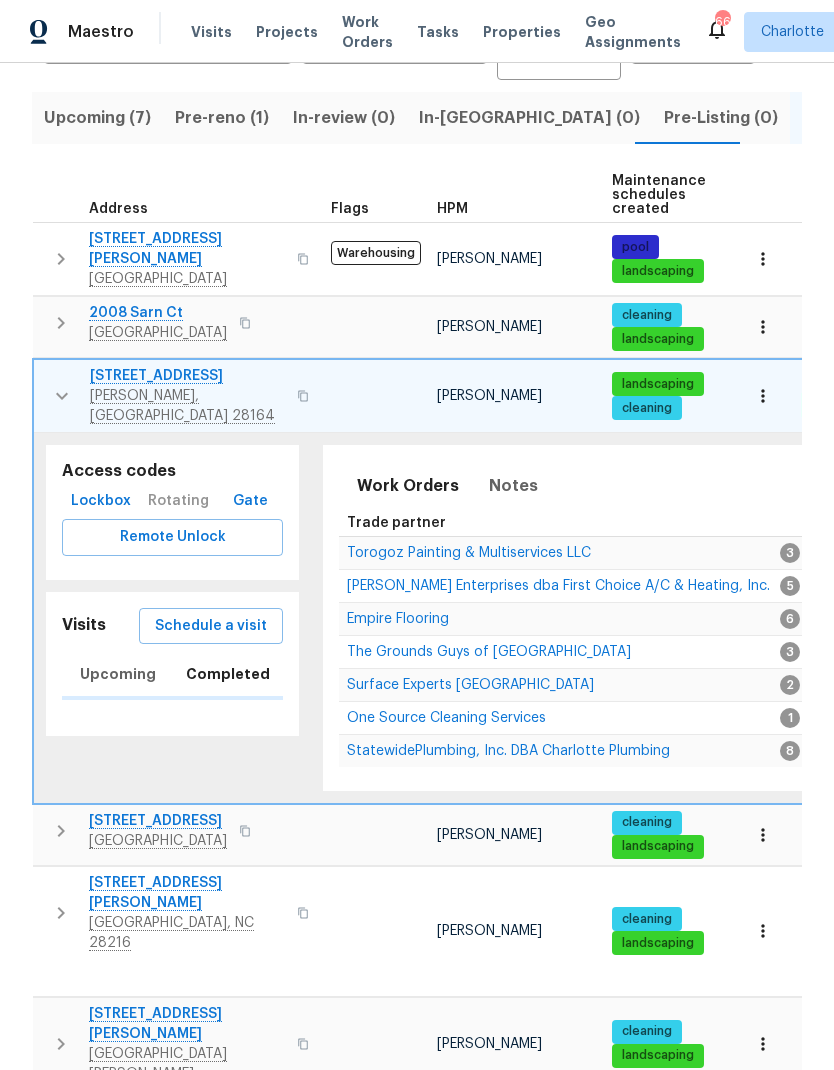 click 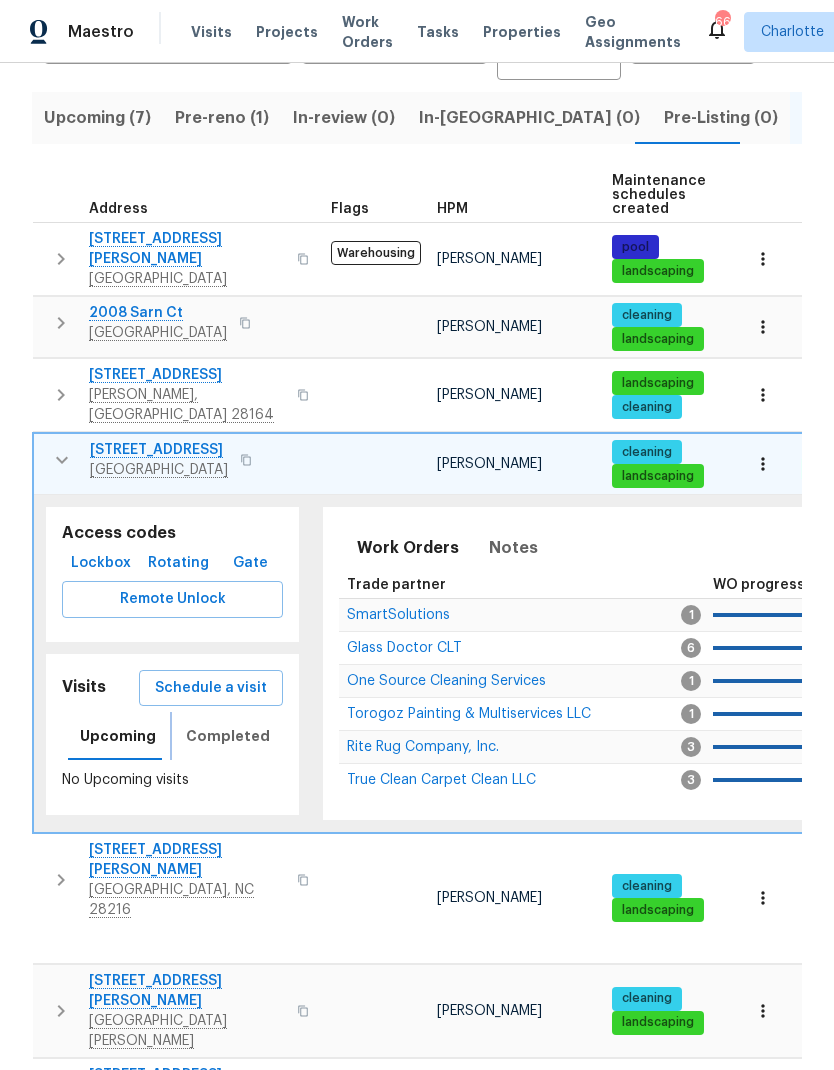 click on "Completed" at bounding box center (228, 736) 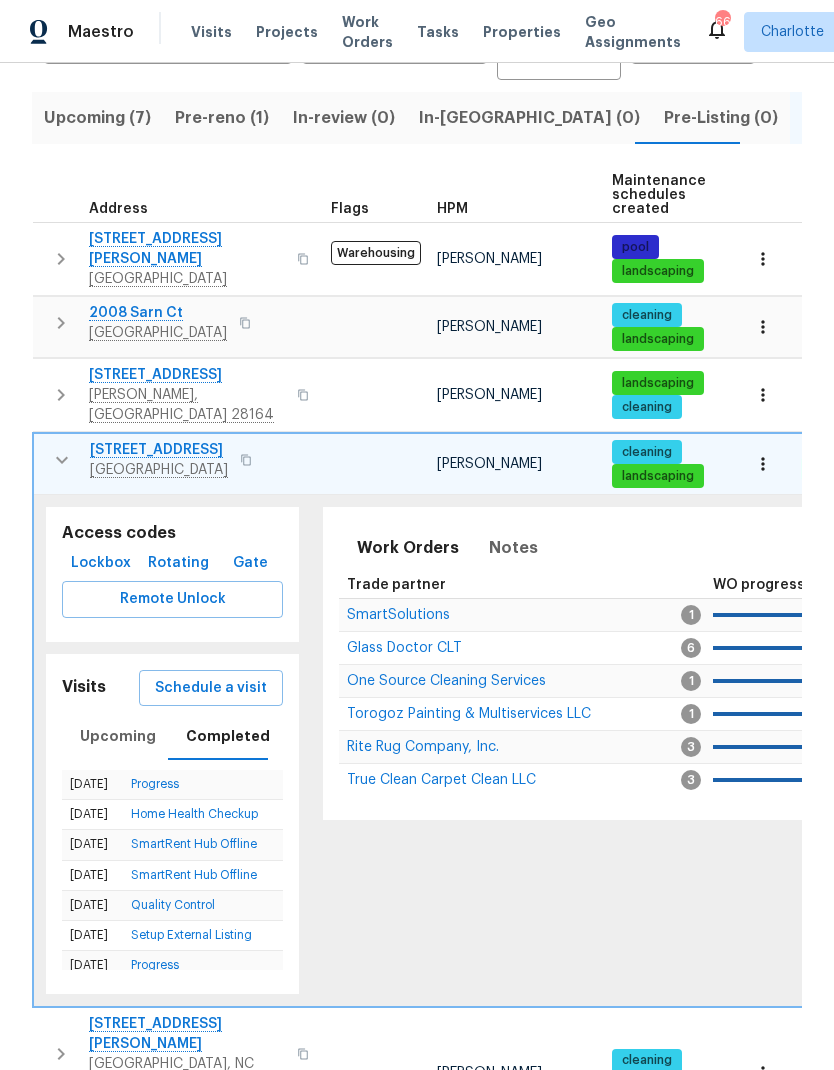 click 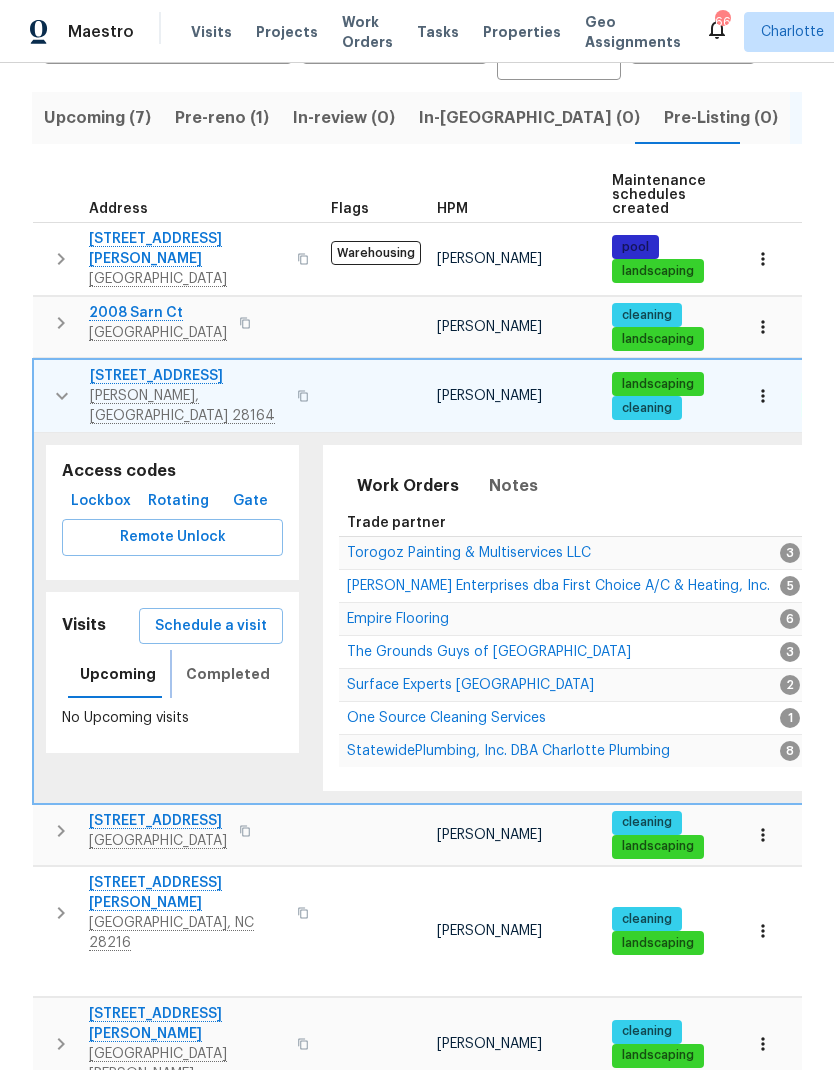 click on "Completed" at bounding box center [228, 674] 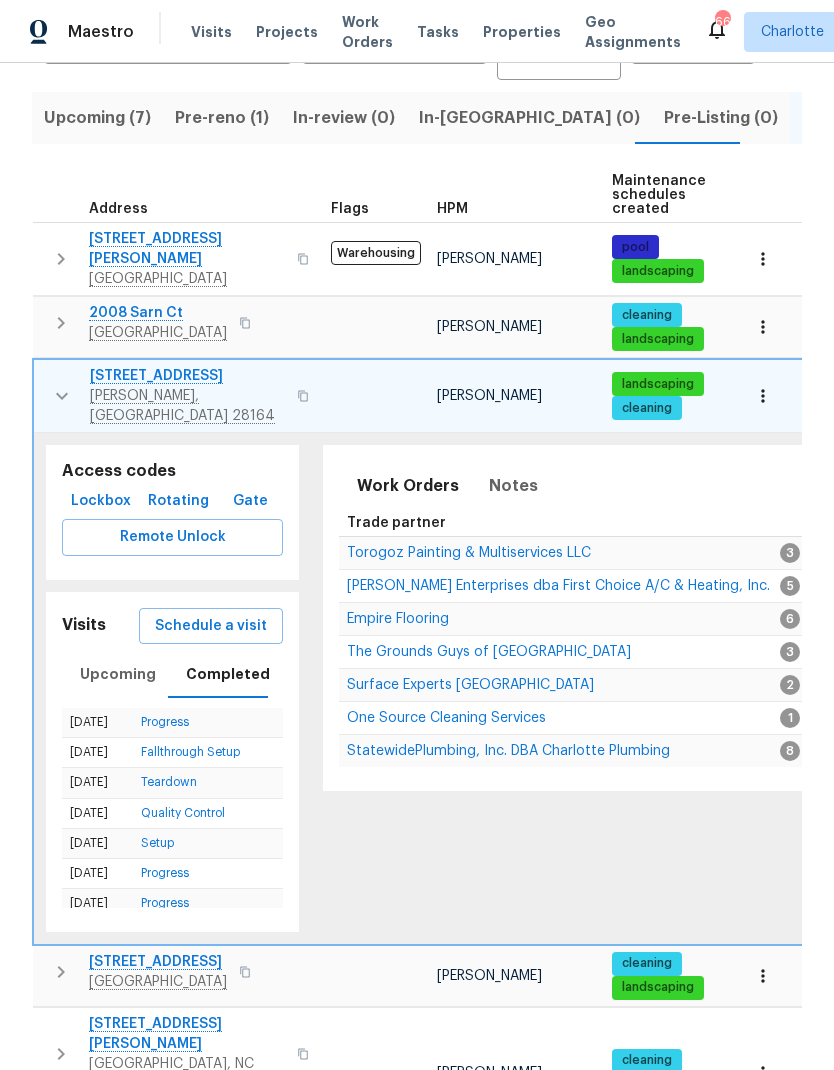 click 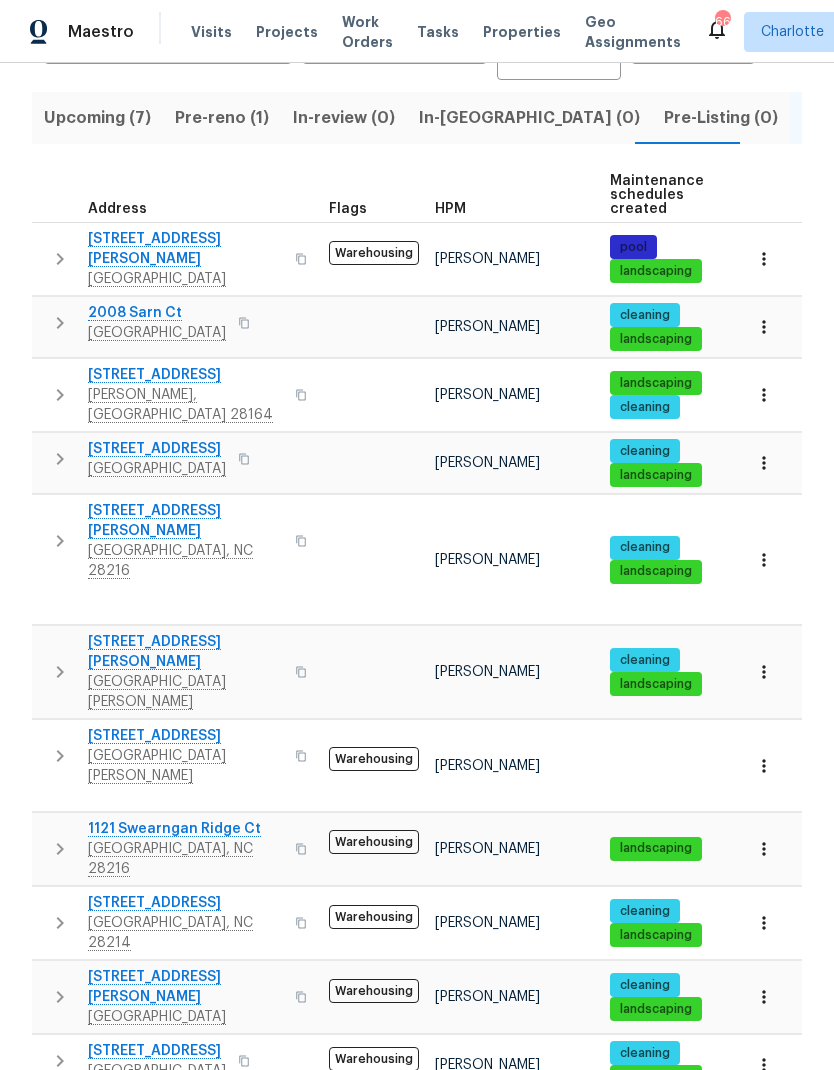 click 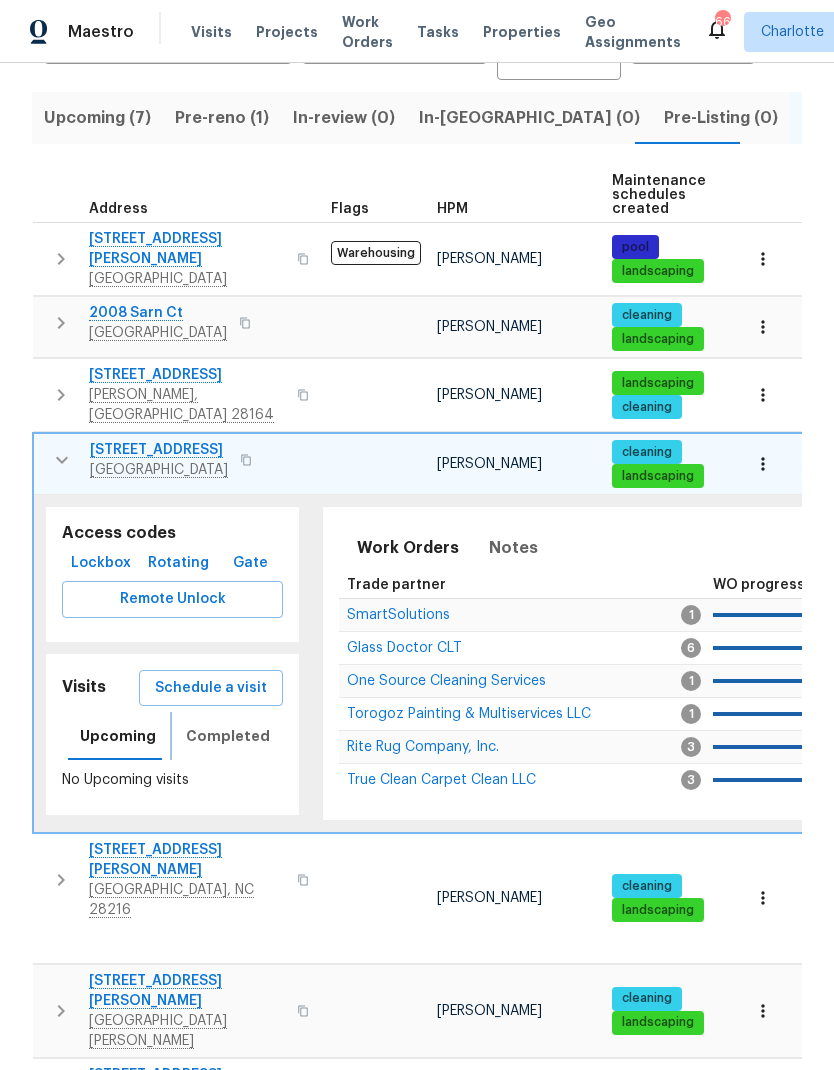 click on "Completed" at bounding box center [228, 736] 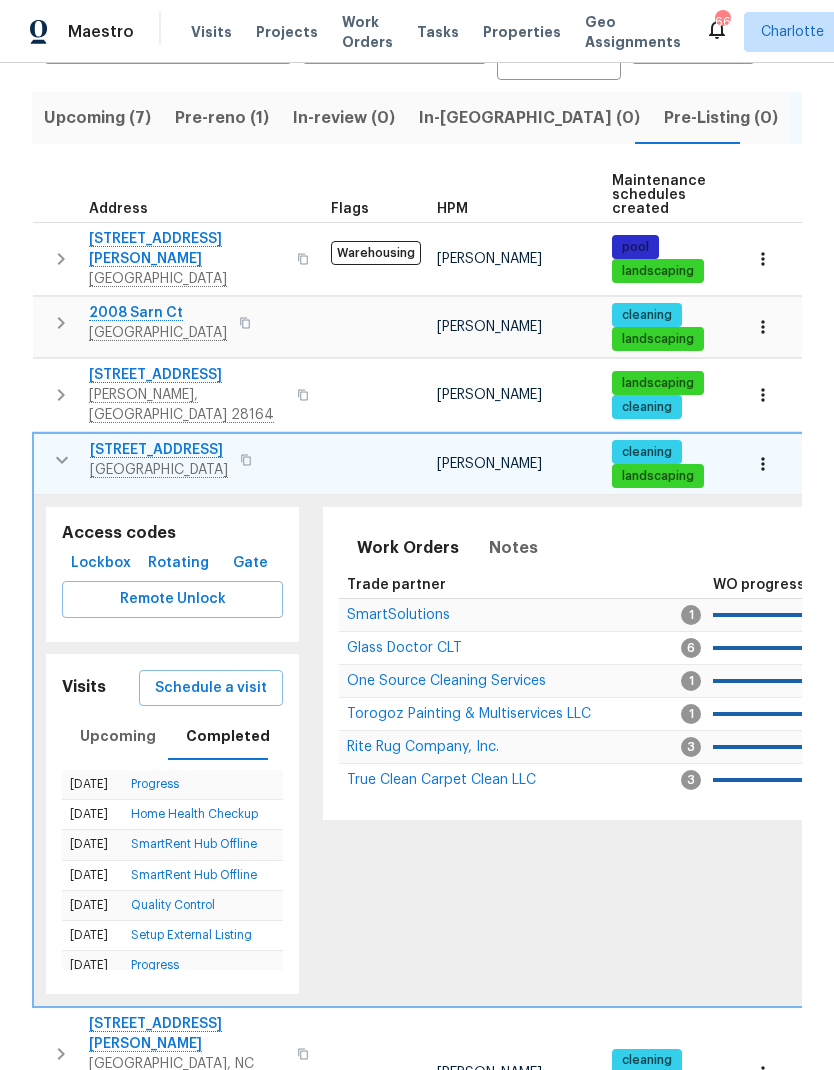 click 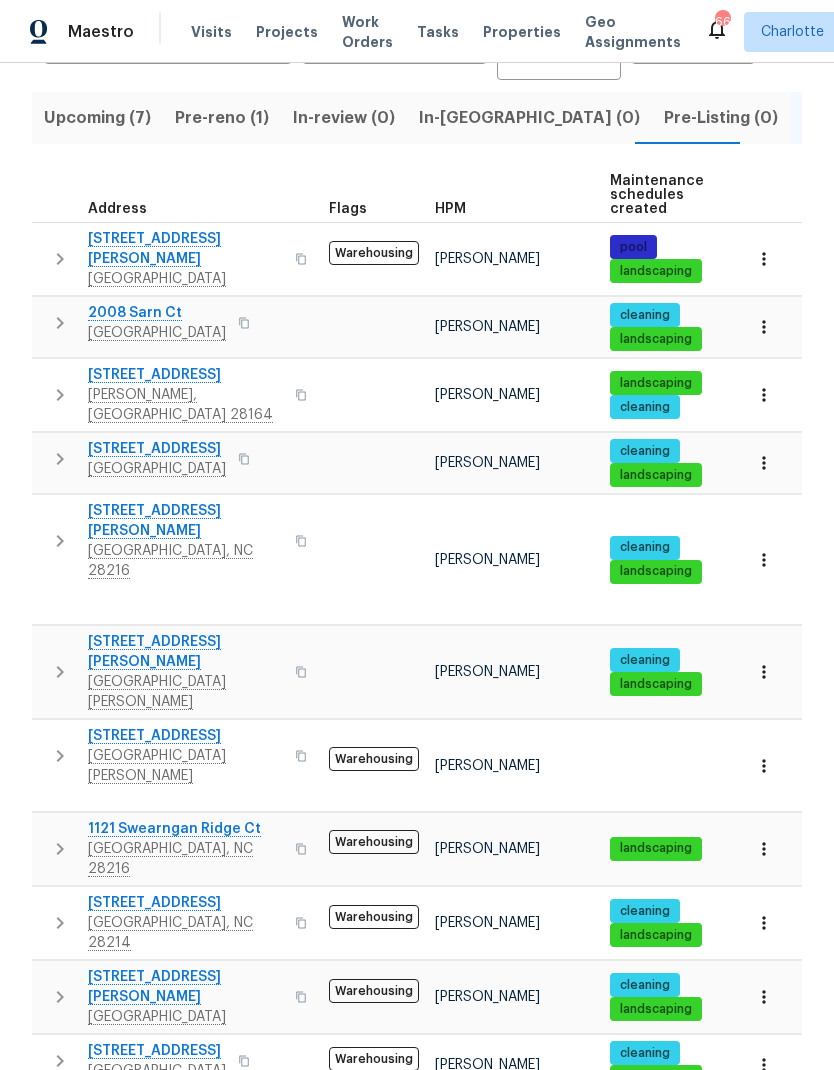 click 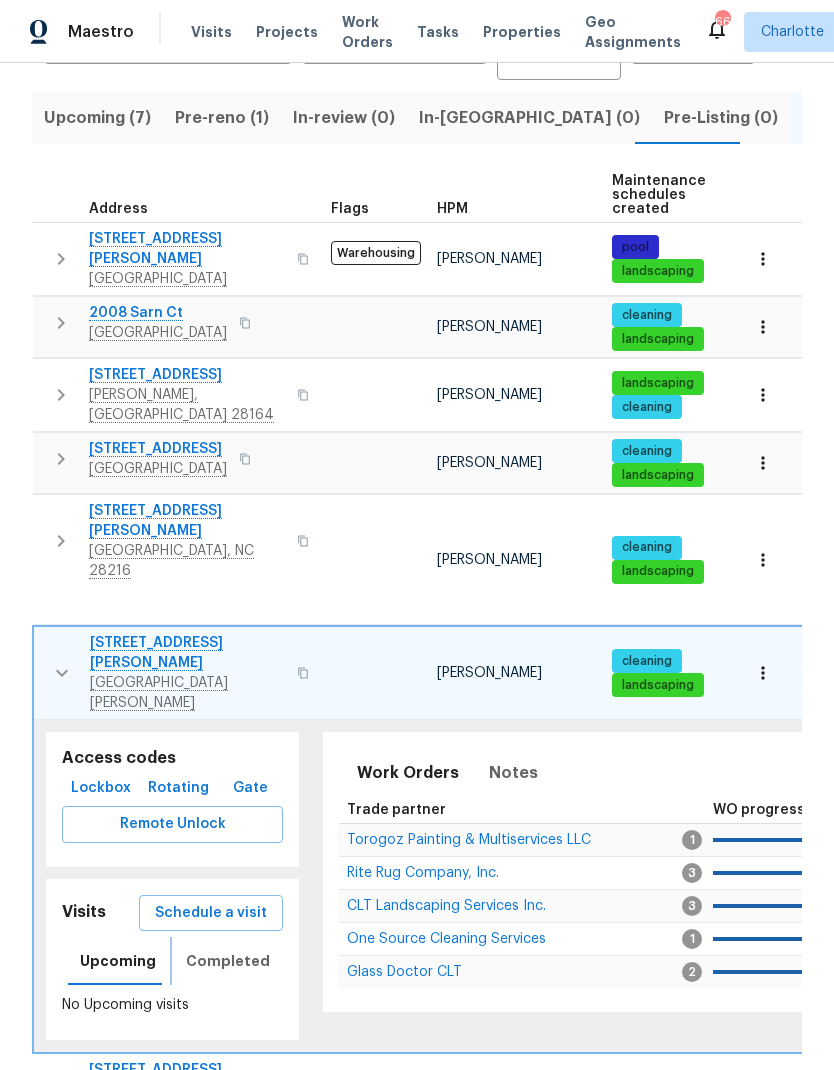 click on "Completed" at bounding box center (228, 961) 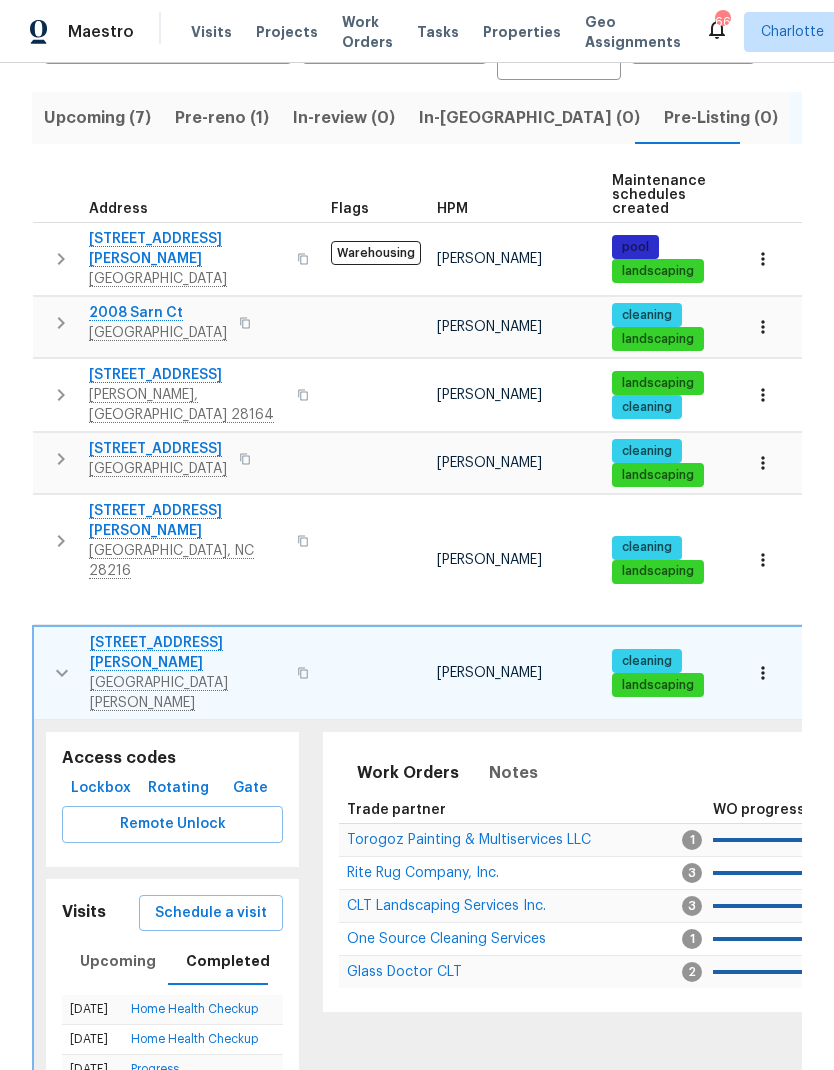 click 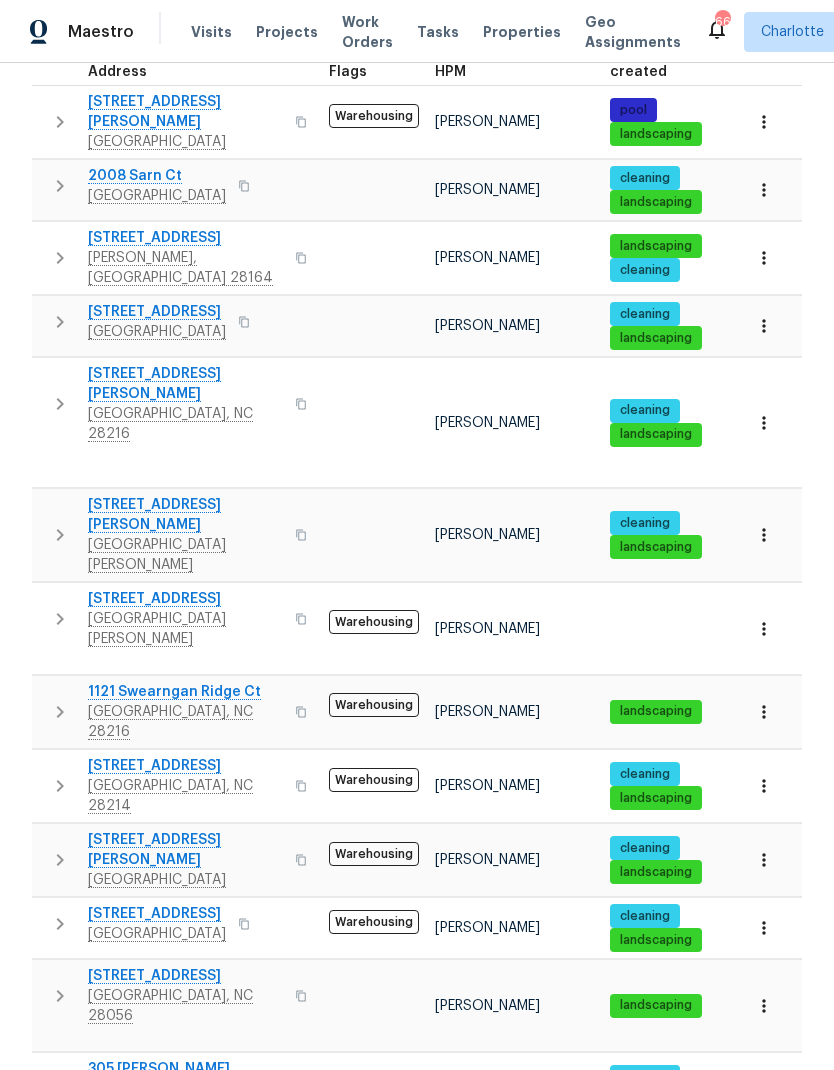 scroll, scrollTop: 346, scrollLeft: 0, axis: vertical 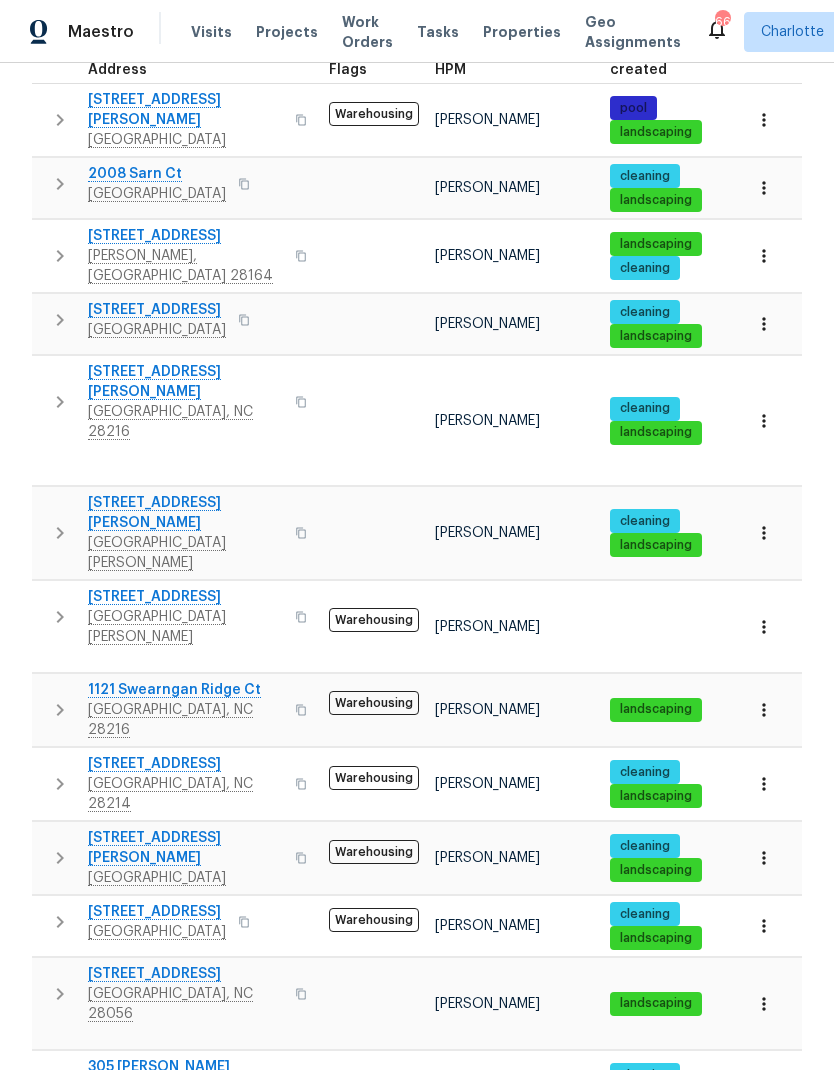 click 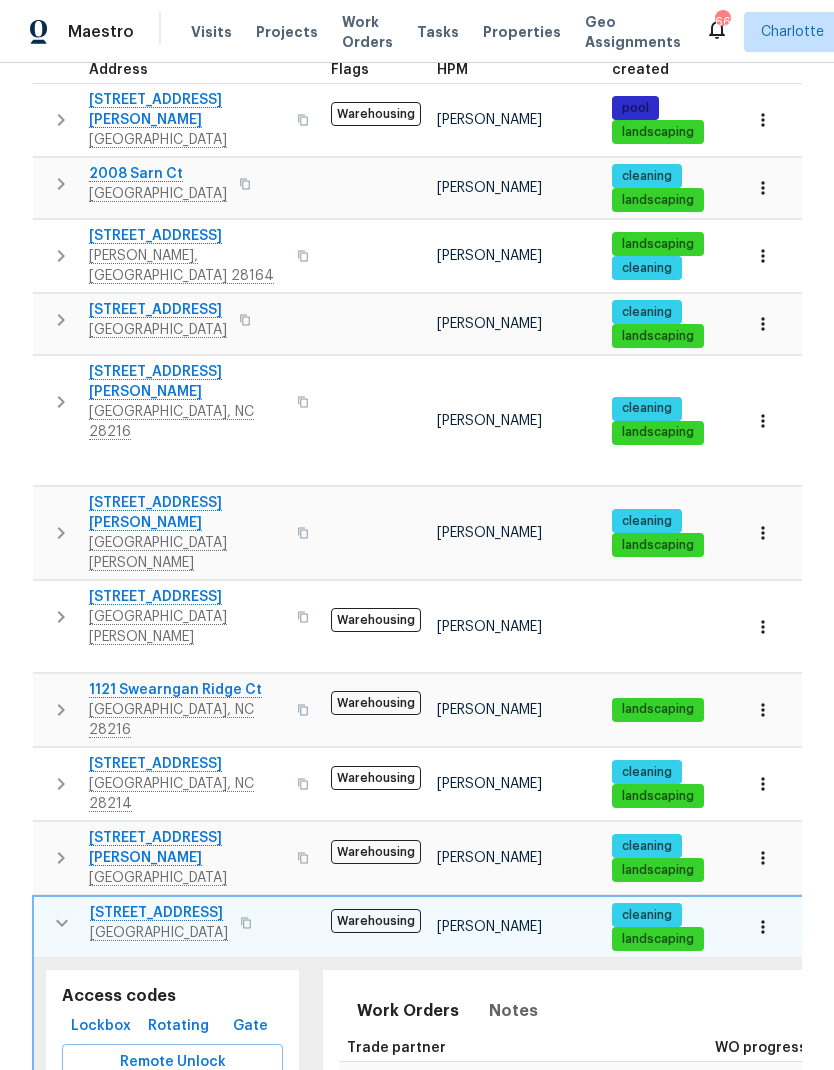 click on "Completed" at bounding box center (228, 1199) 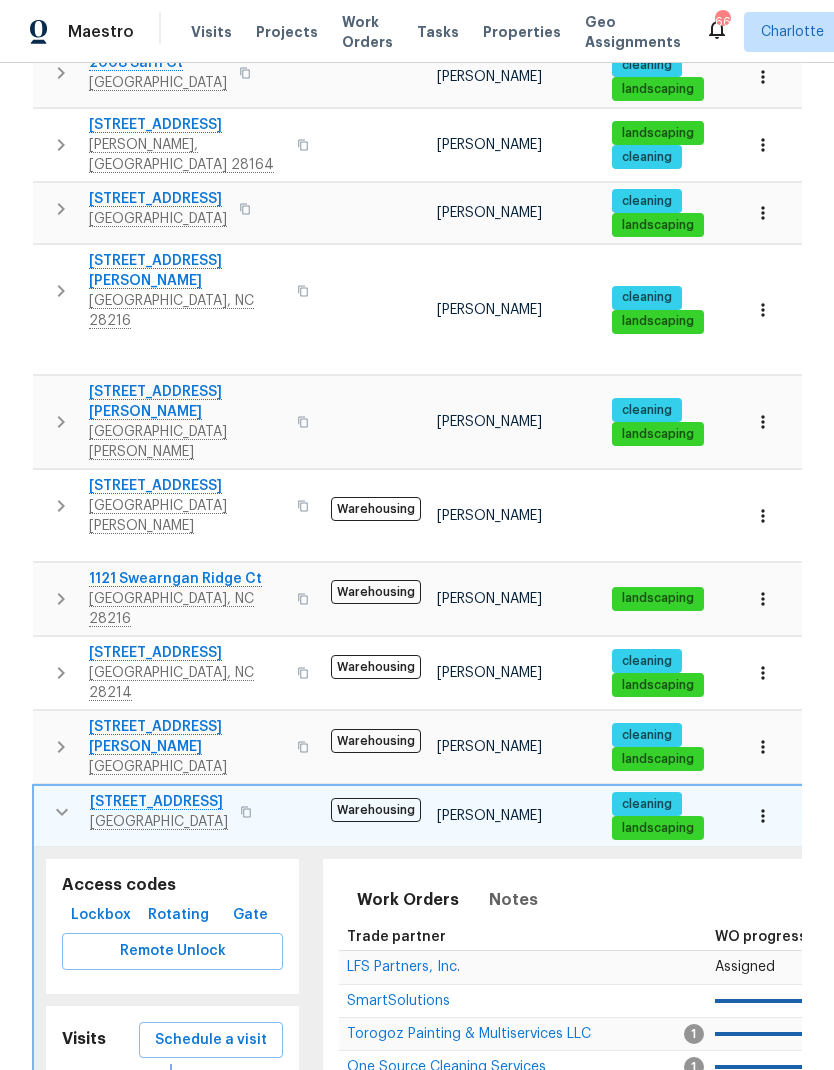 scroll, scrollTop: 462, scrollLeft: 0, axis: vertical 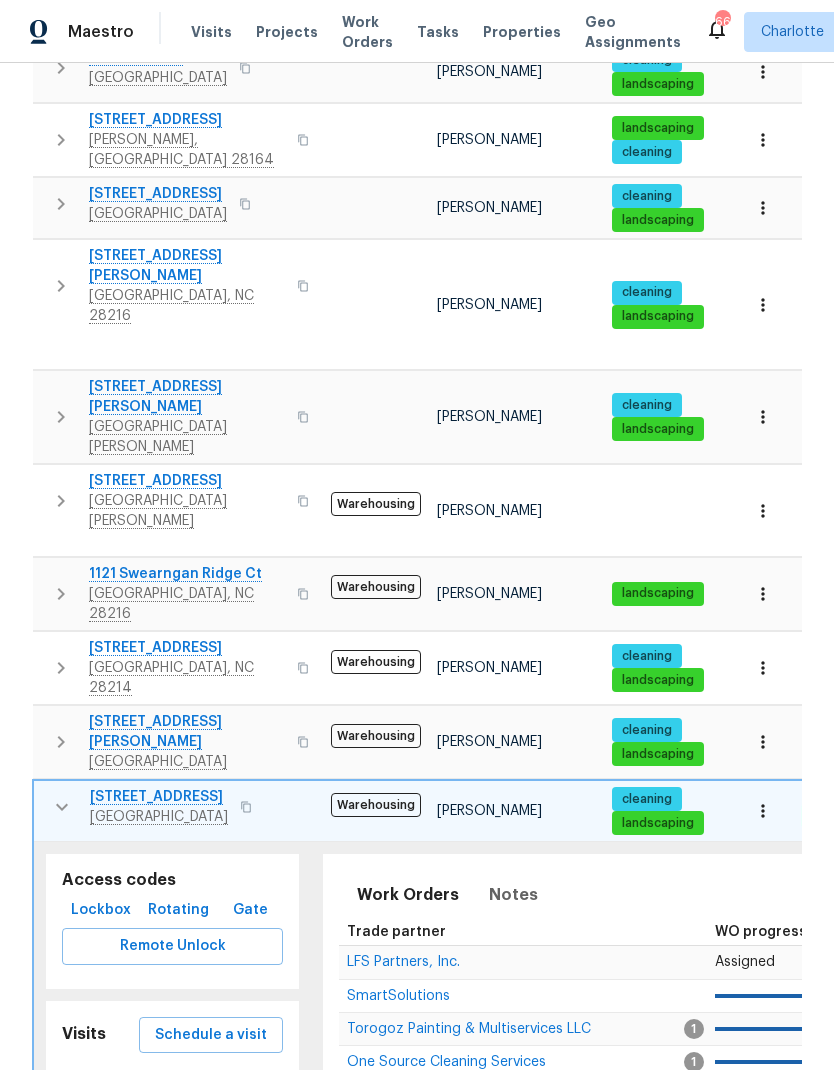 click 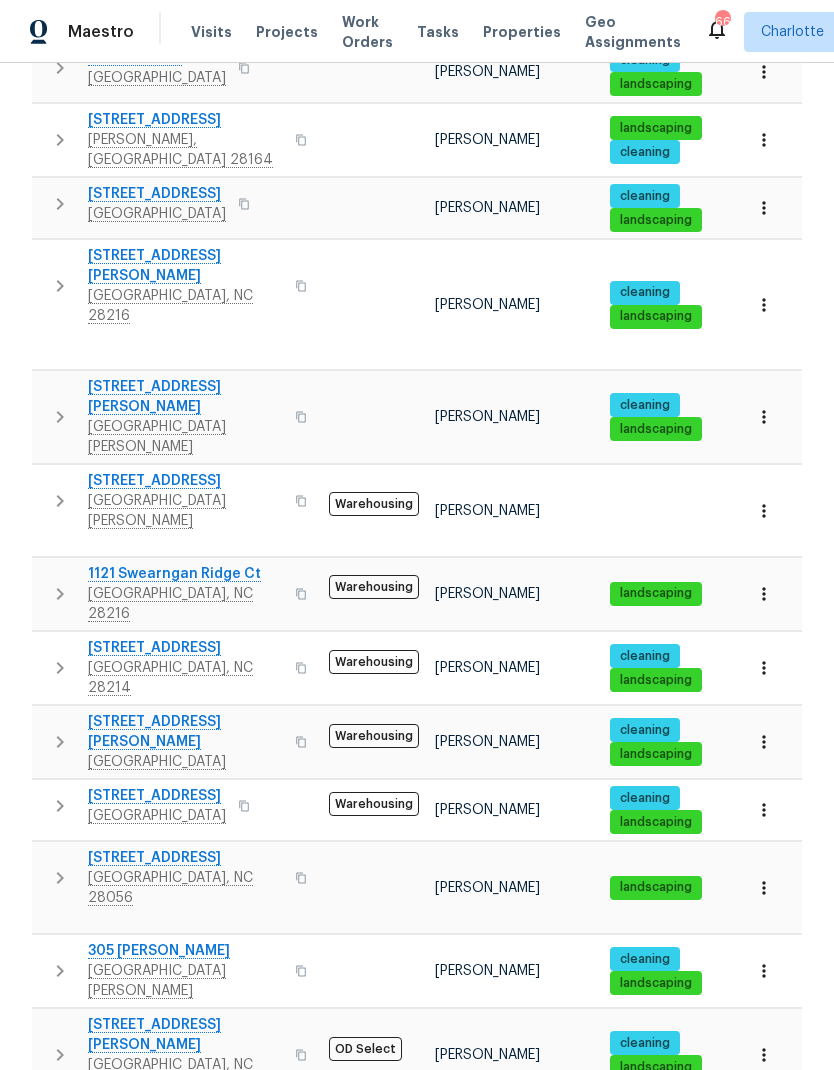 click 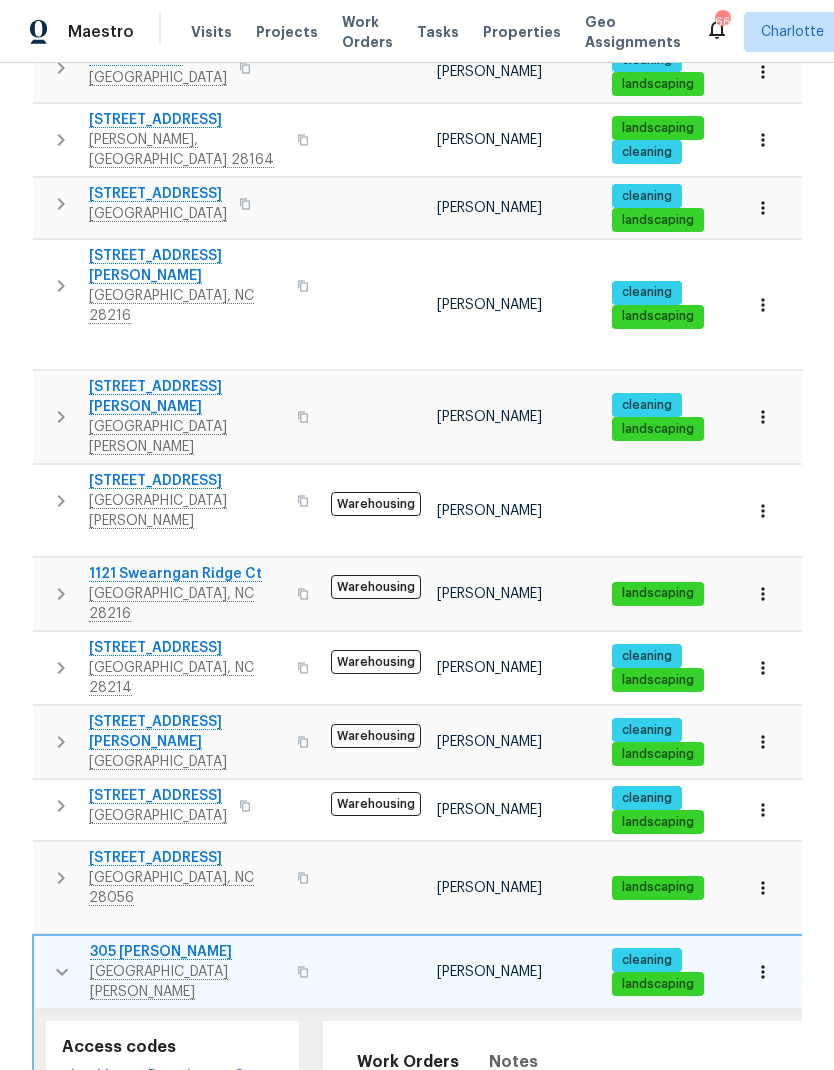 click on "Completed" at bounding box center (228, 1250) 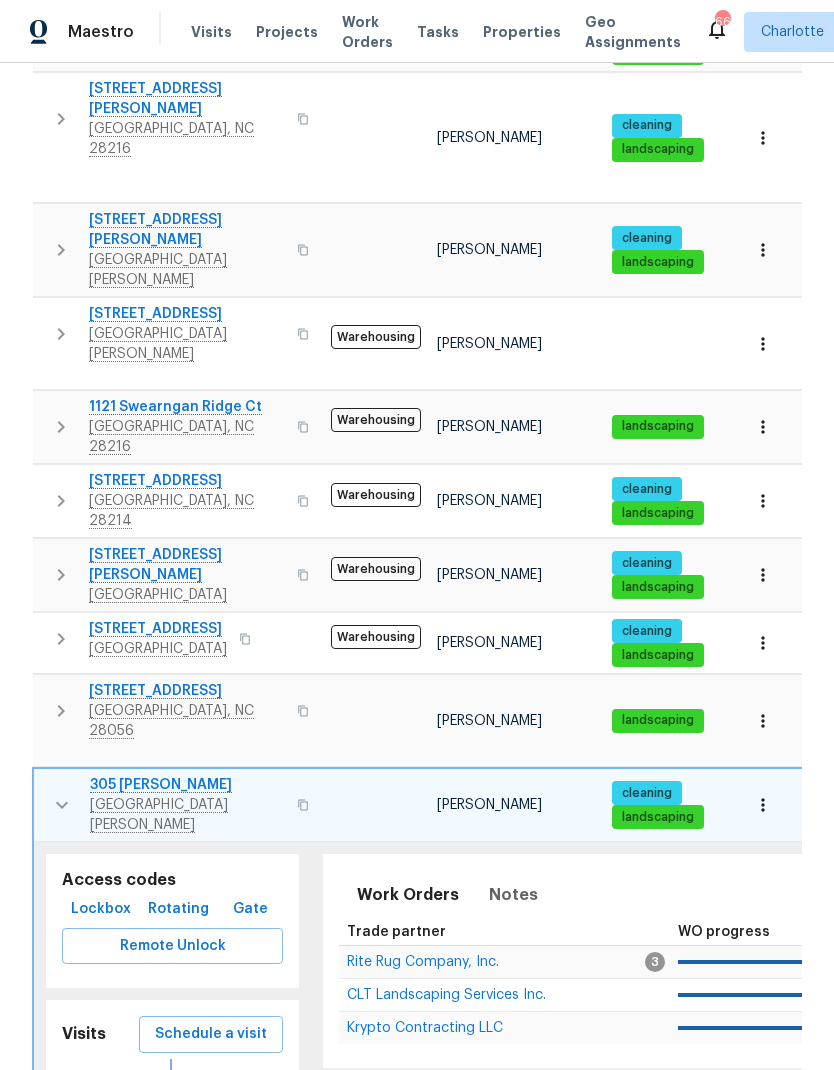 scroll, scrollTop: 632, scrollLeft: 0, axis: vertical 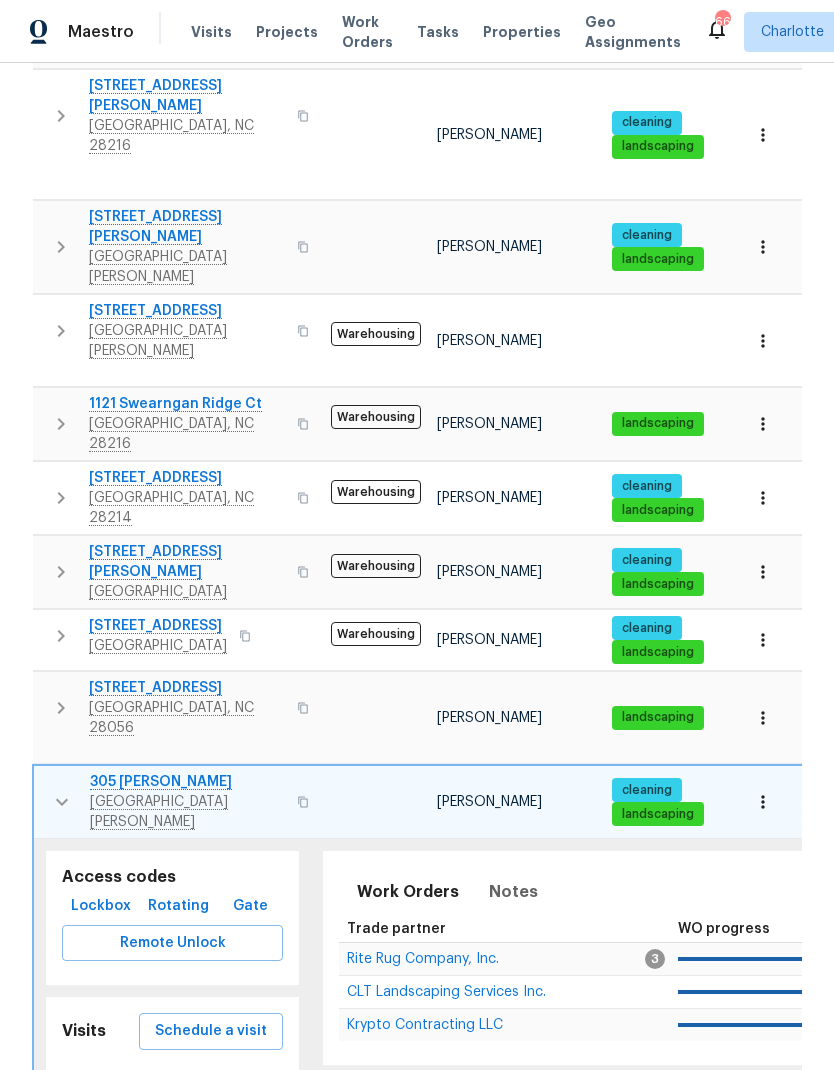 click 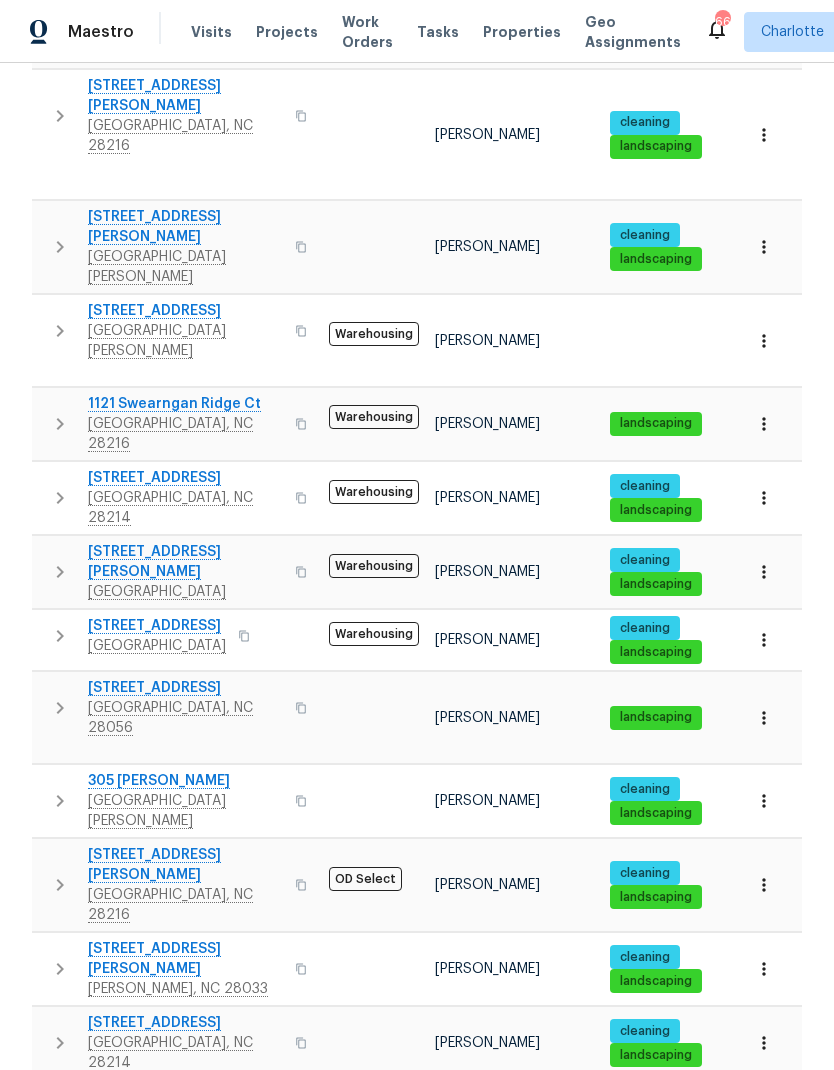 click 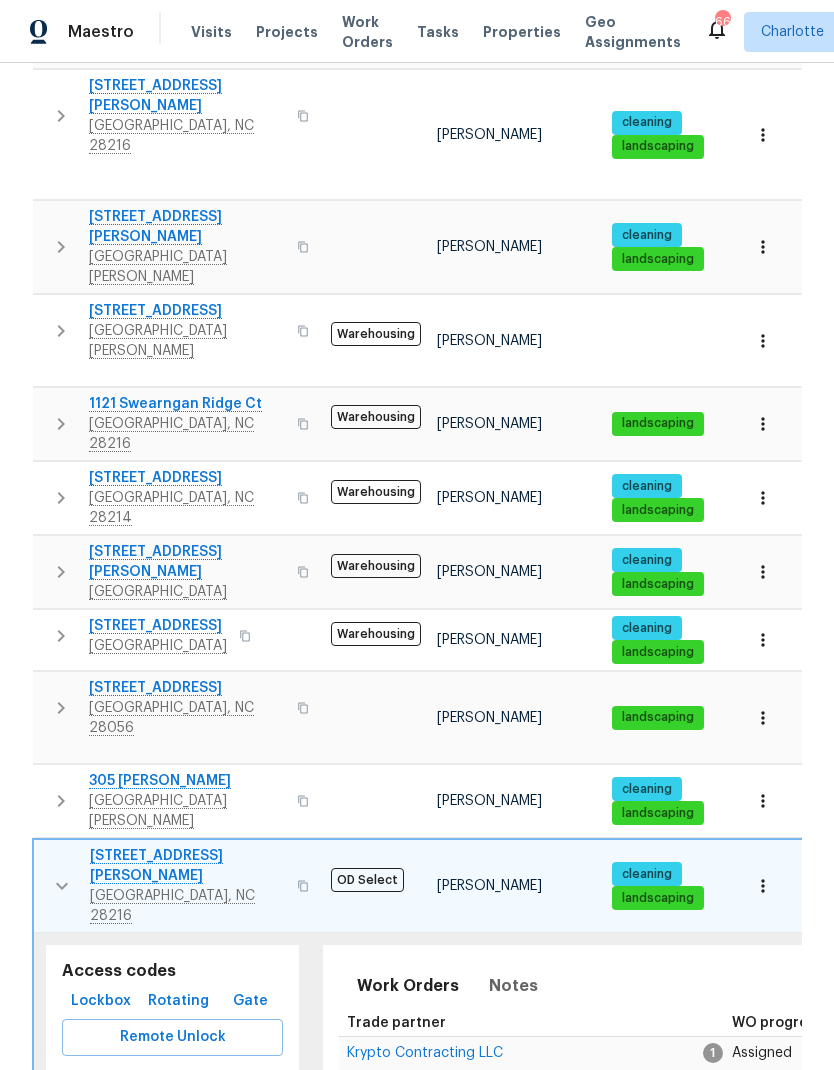 click on "Completed" at bounding box center (228, 1174) 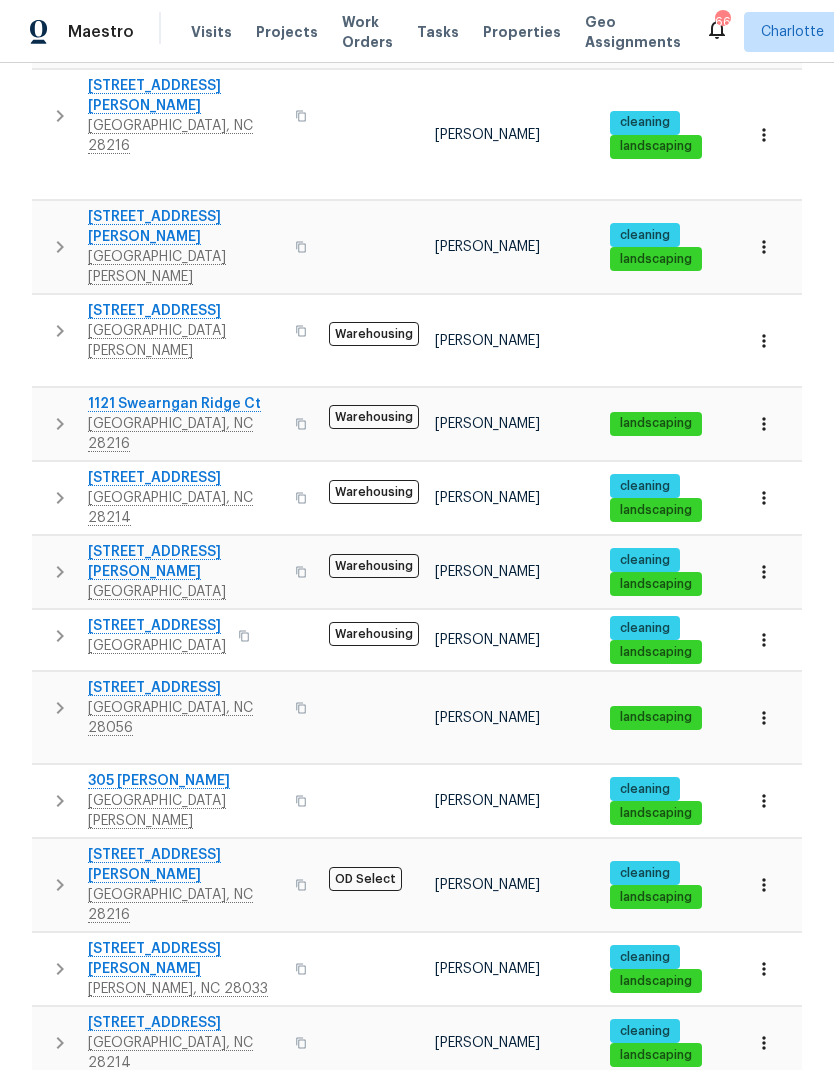 click 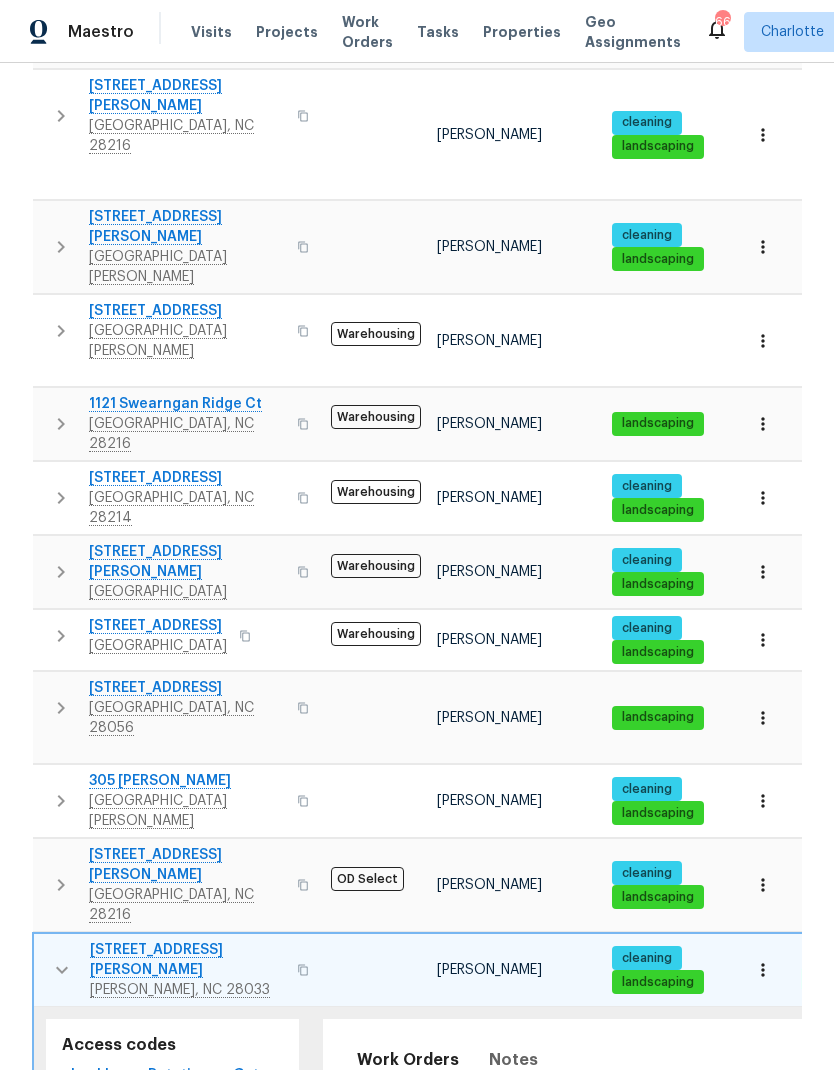click on "Completed" at bounding box center [228, 1248] 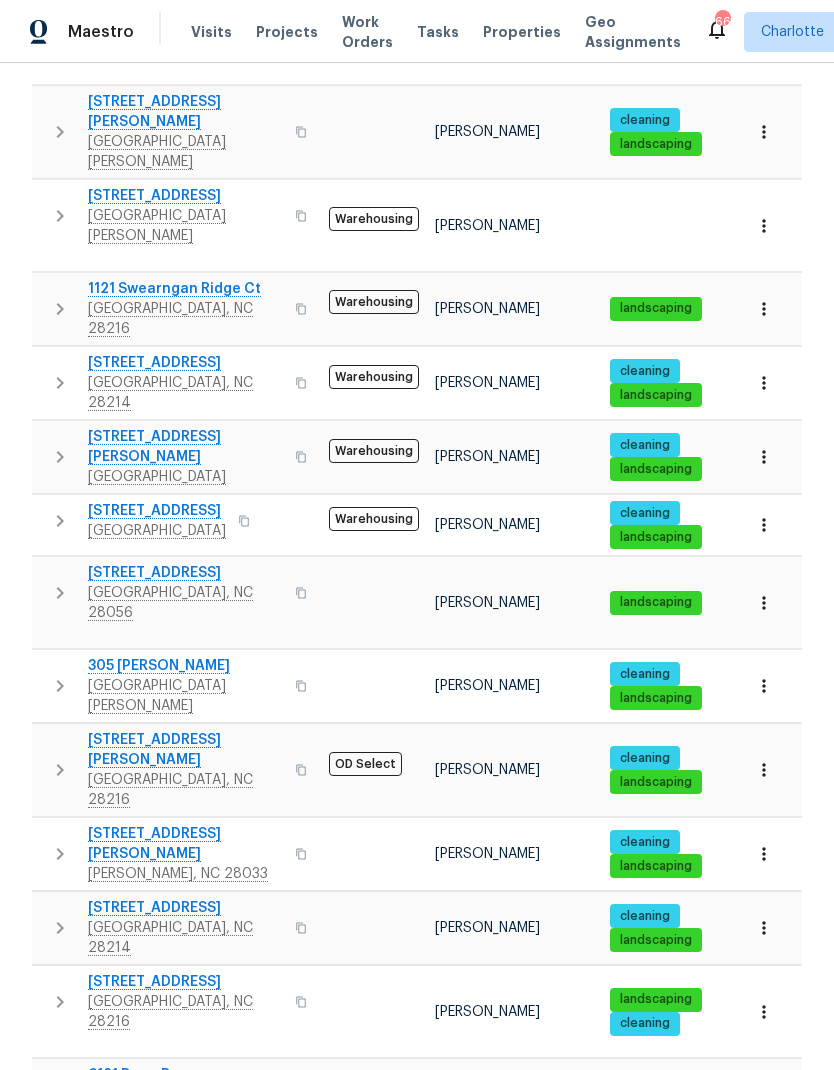 scroll, scrollTop: 749, scrollLeft: 0, axis: vertical 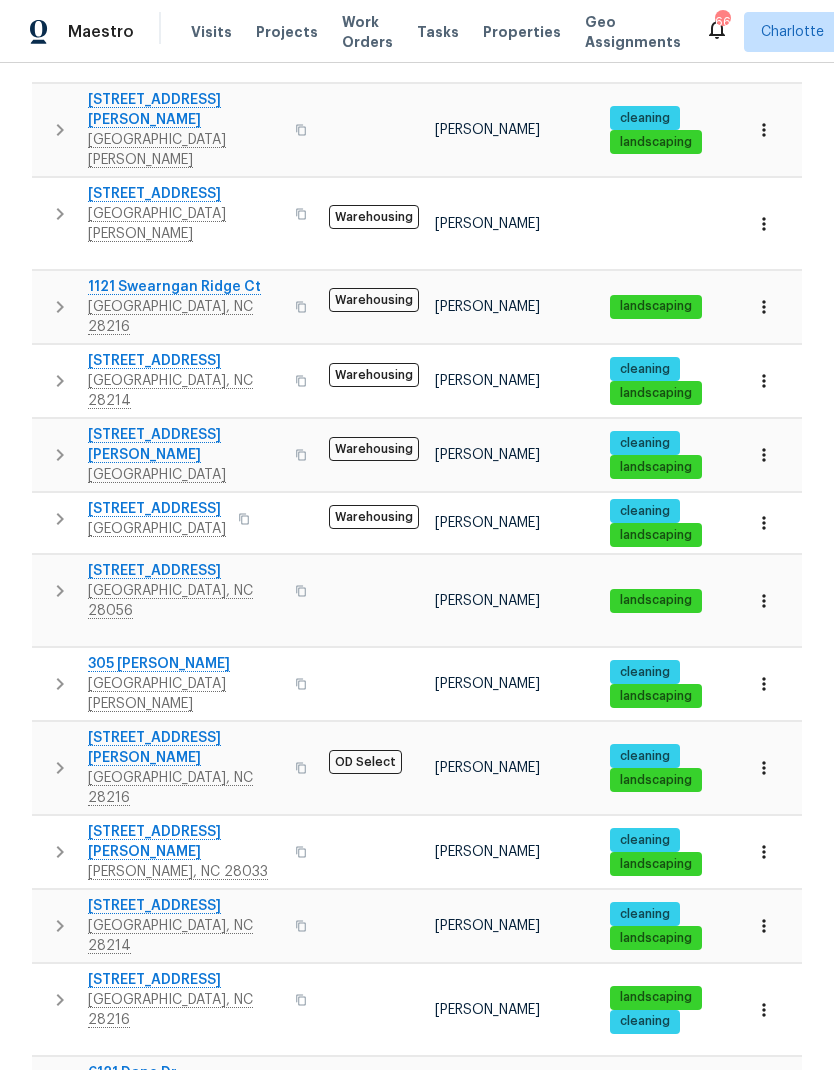 click 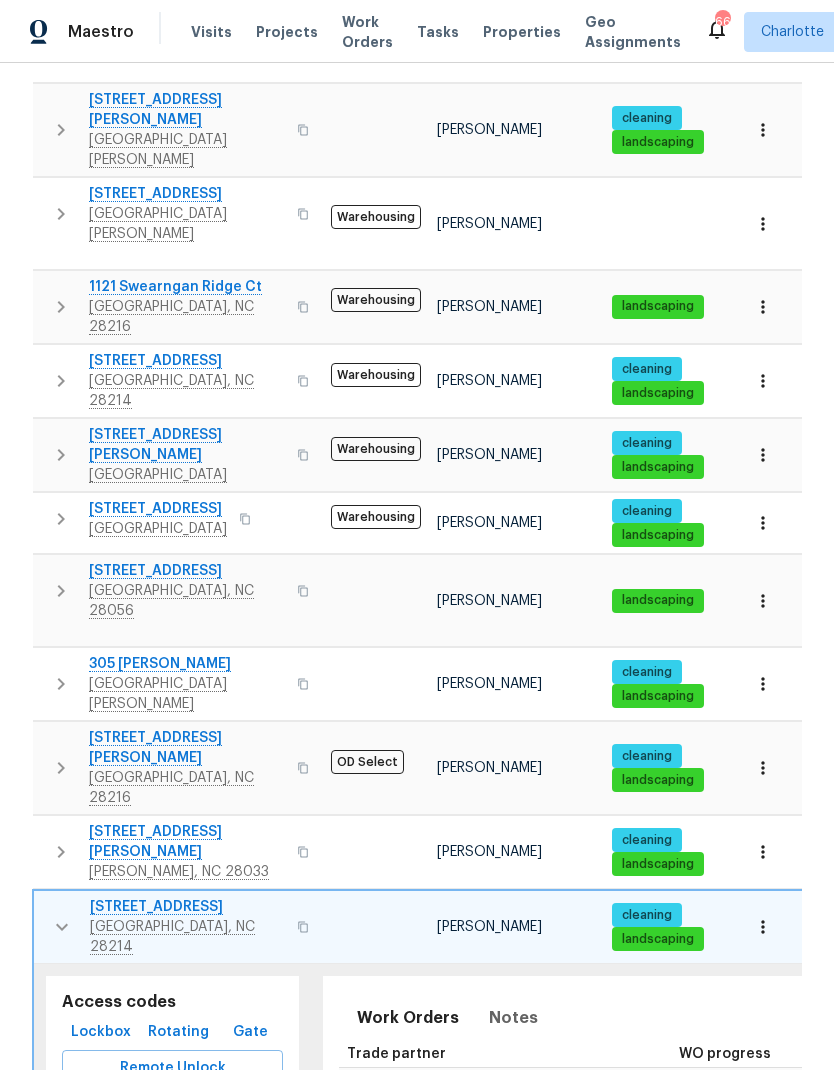 click on "Completed" at bounding box center (228, 1205) 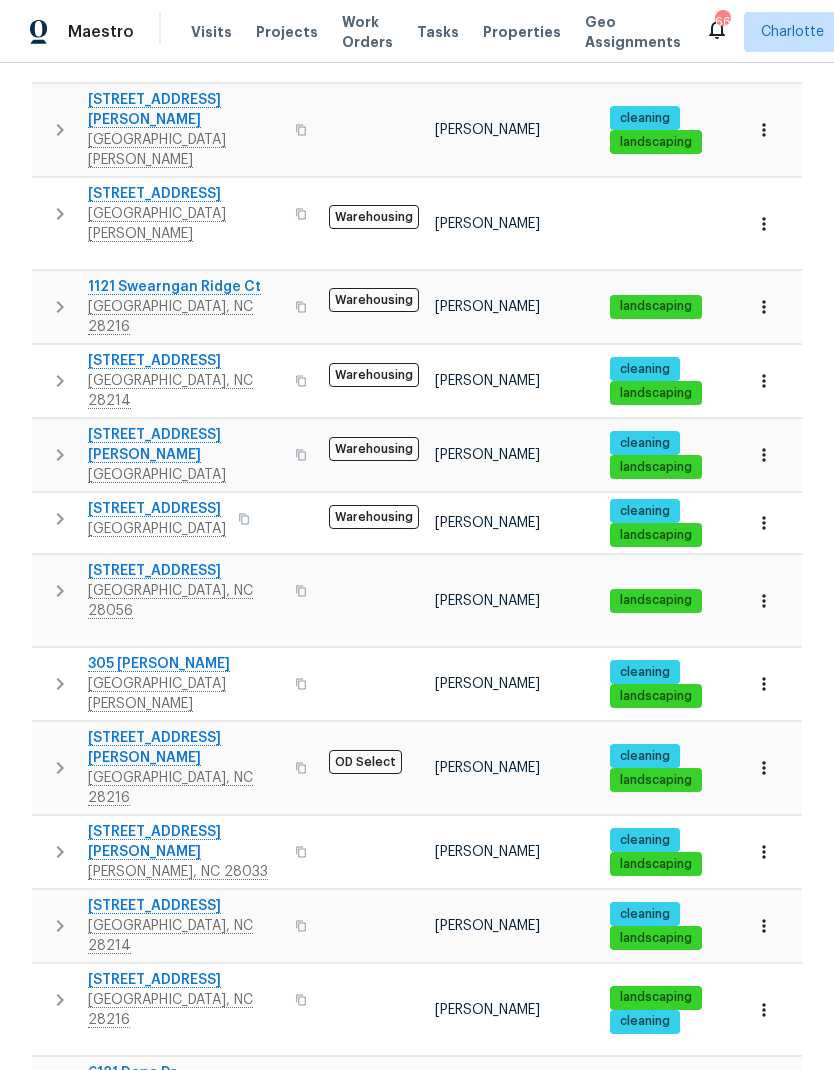 click 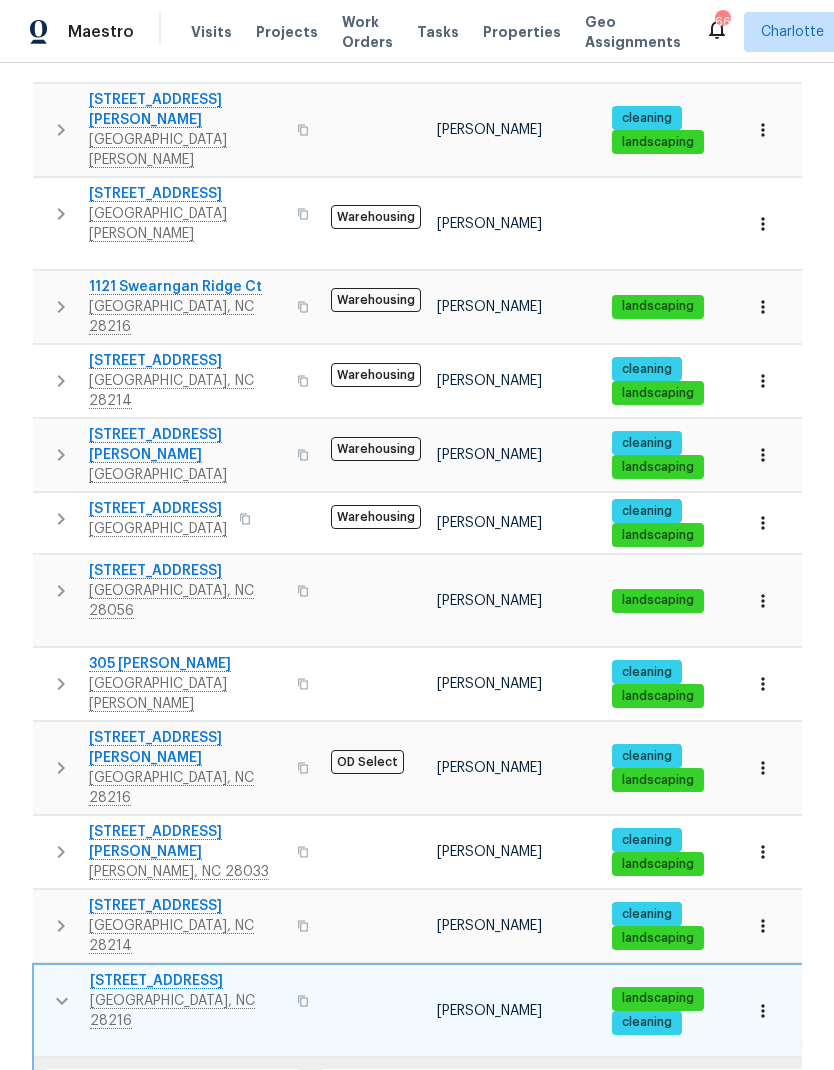 click on "Completed" at bounding box center (228, 1298) 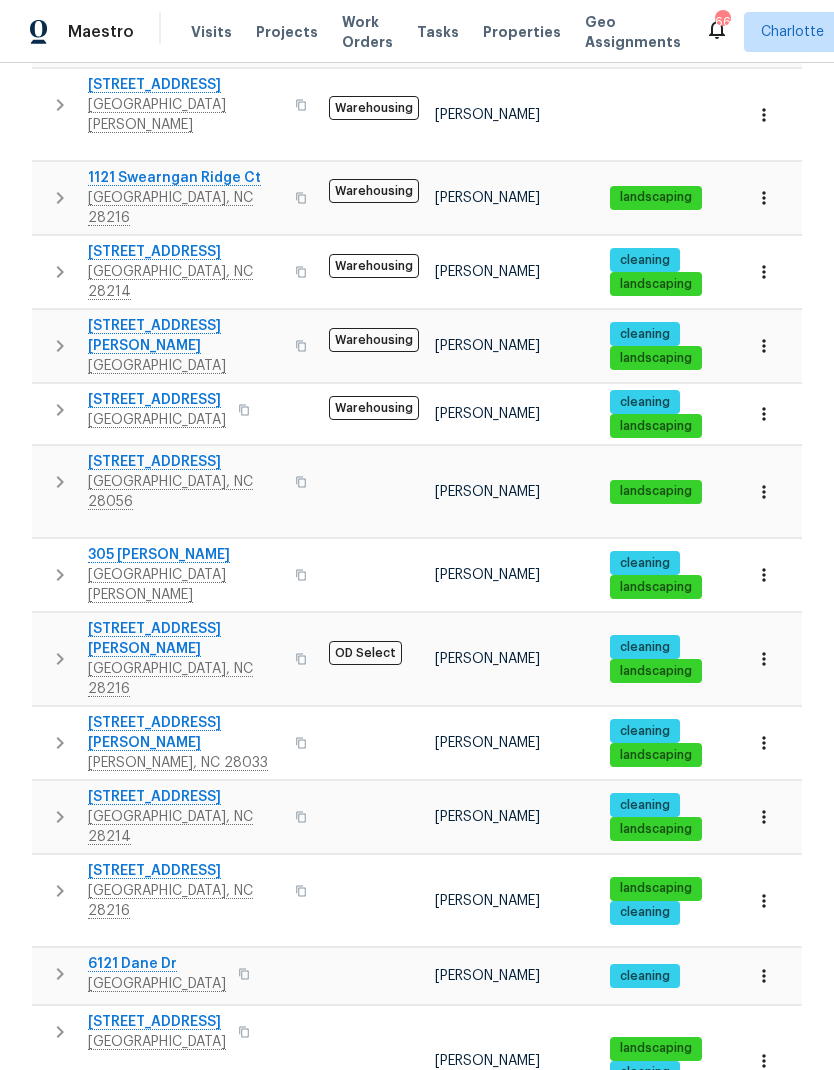scroll, scrollTop: 857, scrollLeft: 0, axis: vertical 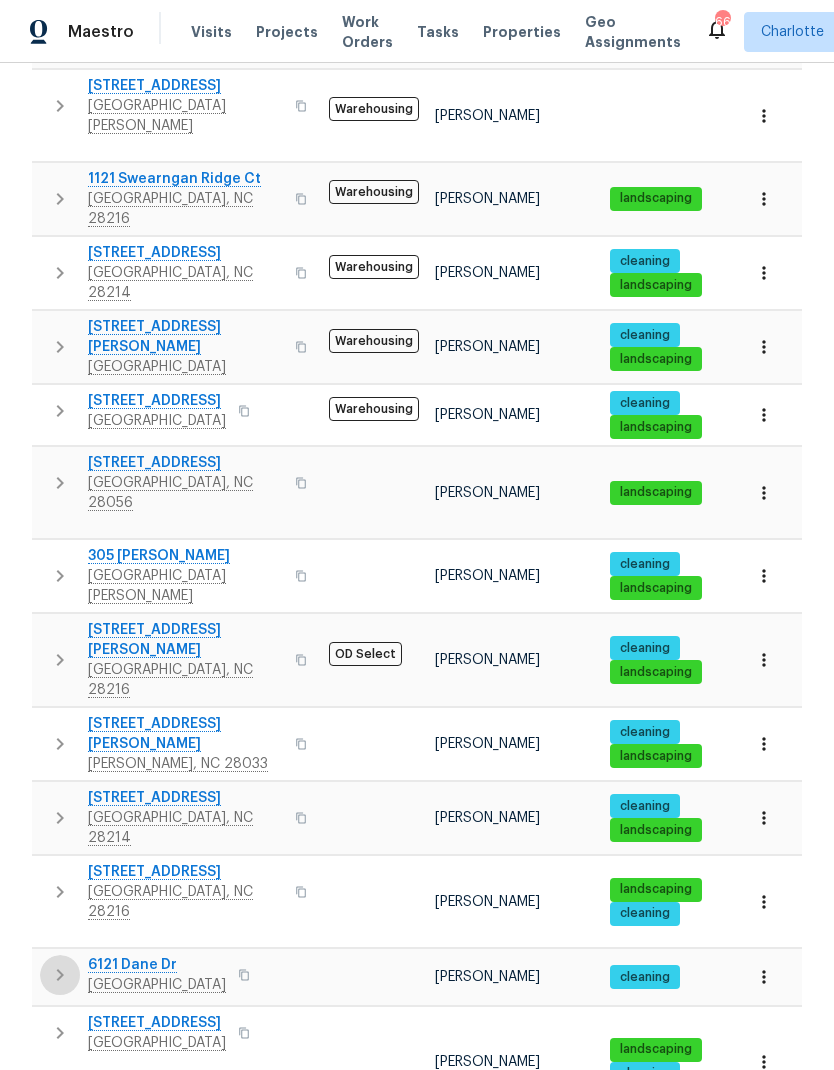click 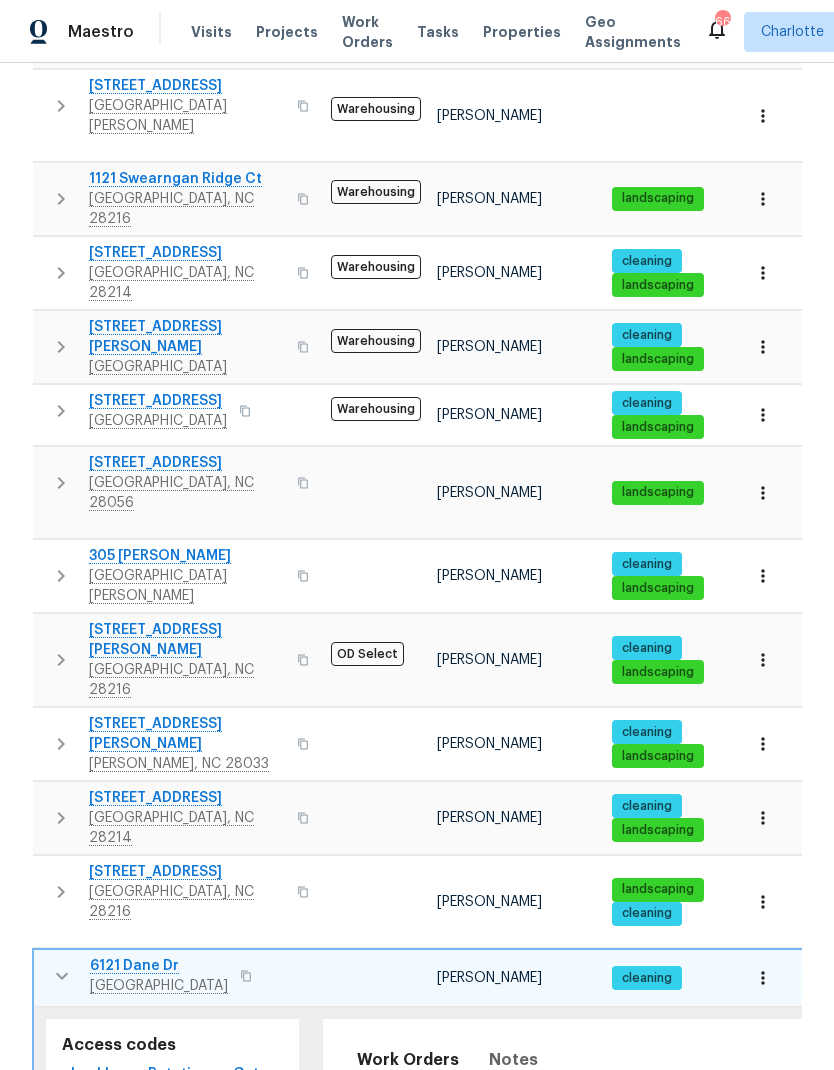click on "Completed" at bounding box center [228, 1248] 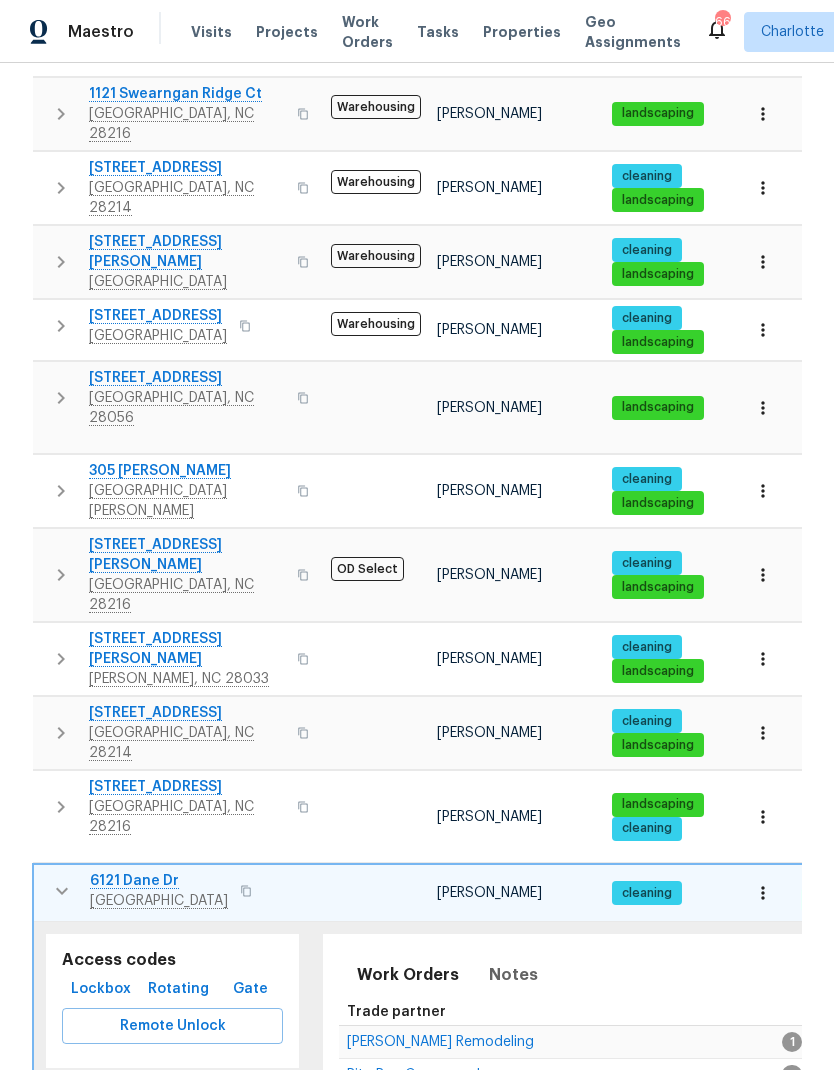 scroll, scrollTop: 943, scrollLeft: 0, axis: vertical 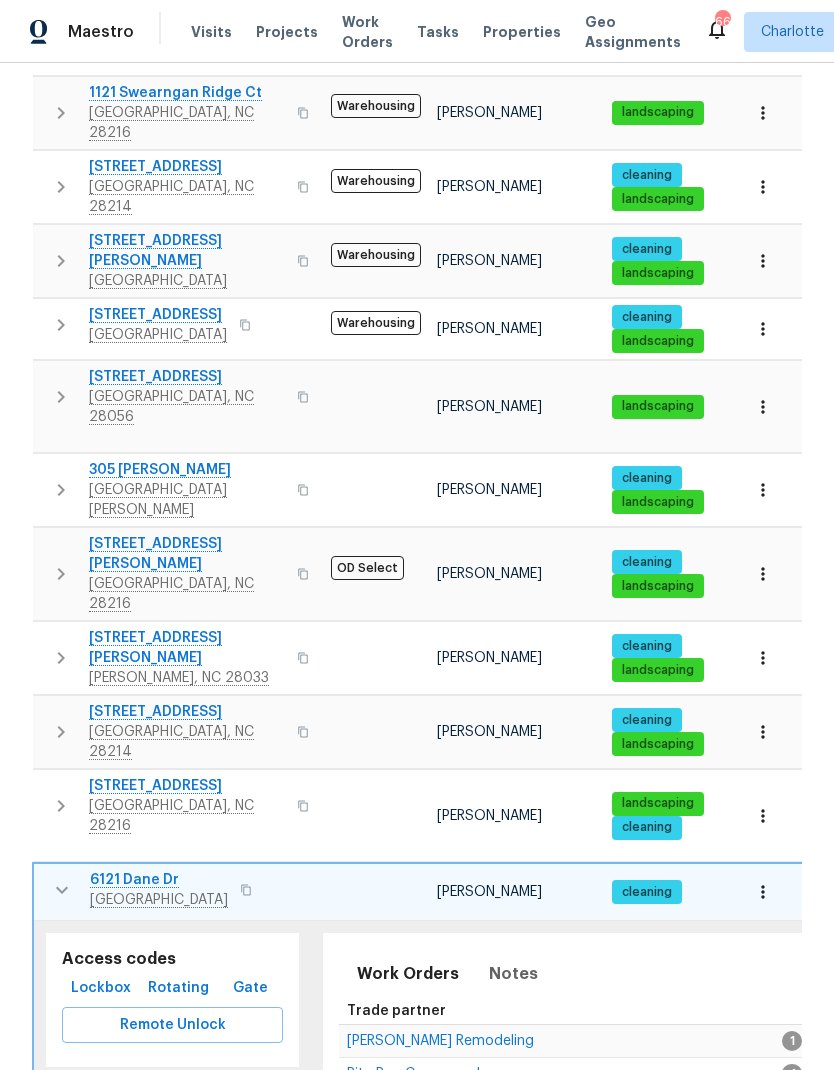 click 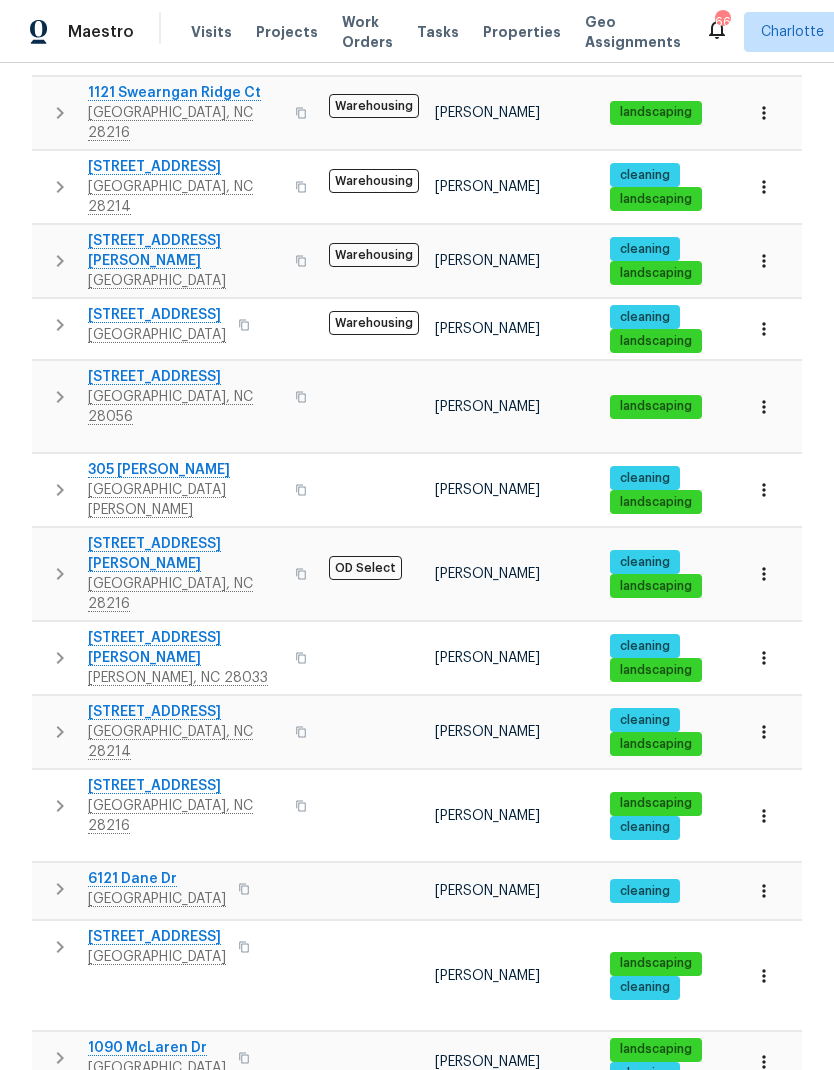 scroll, scrollTop: 857, scrollLeft: 0, axis: vertical 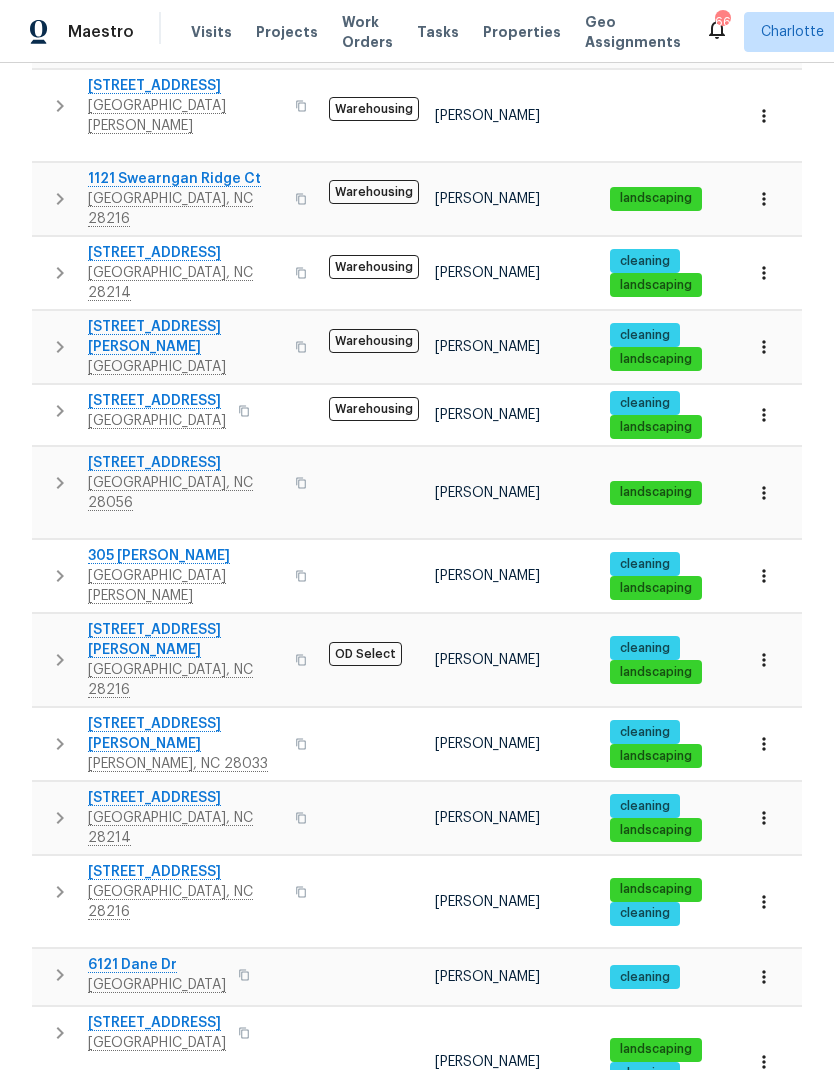 click 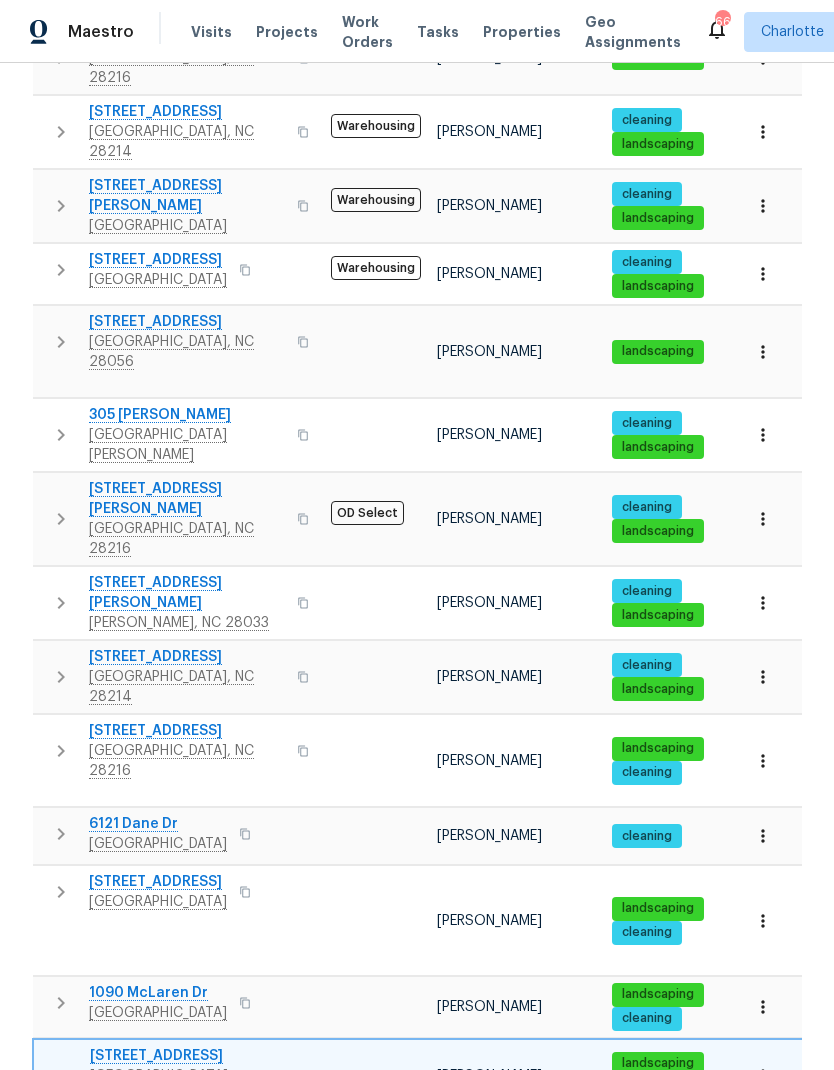 scroll, scrollTop: 1010, scrollLeft: 0, axis: vertical 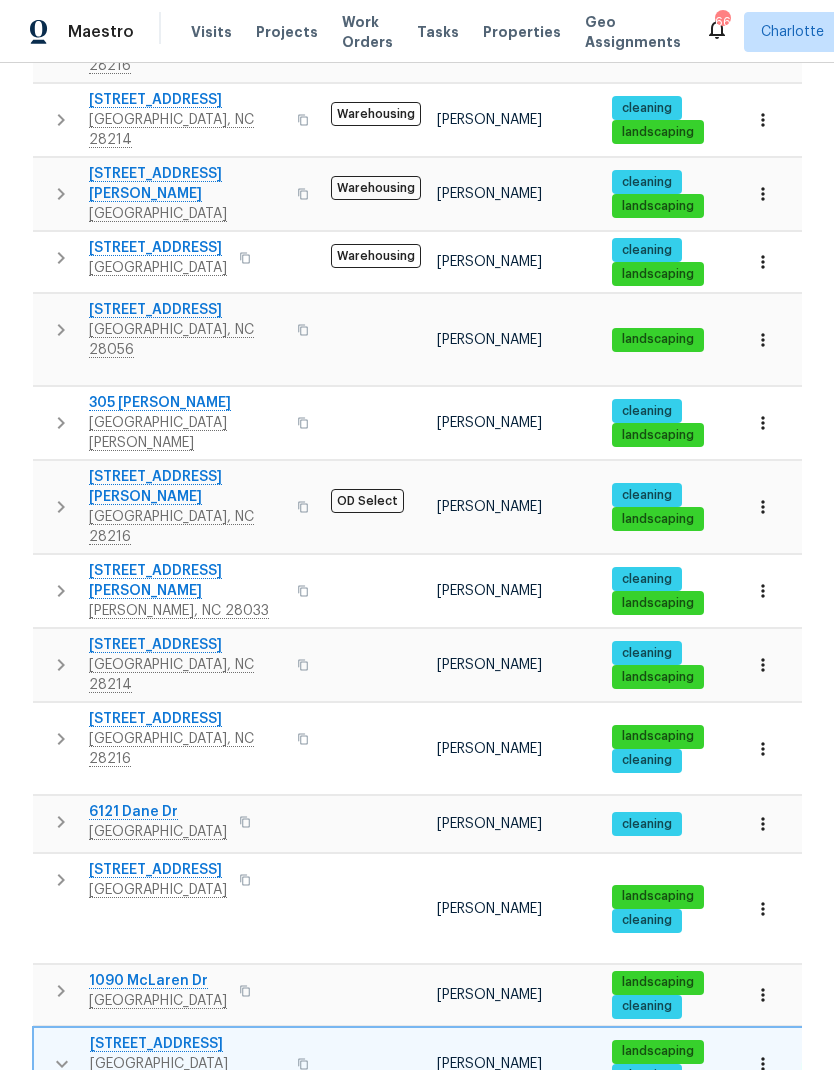 click on "Completed" at bounding box center [228, 1342] 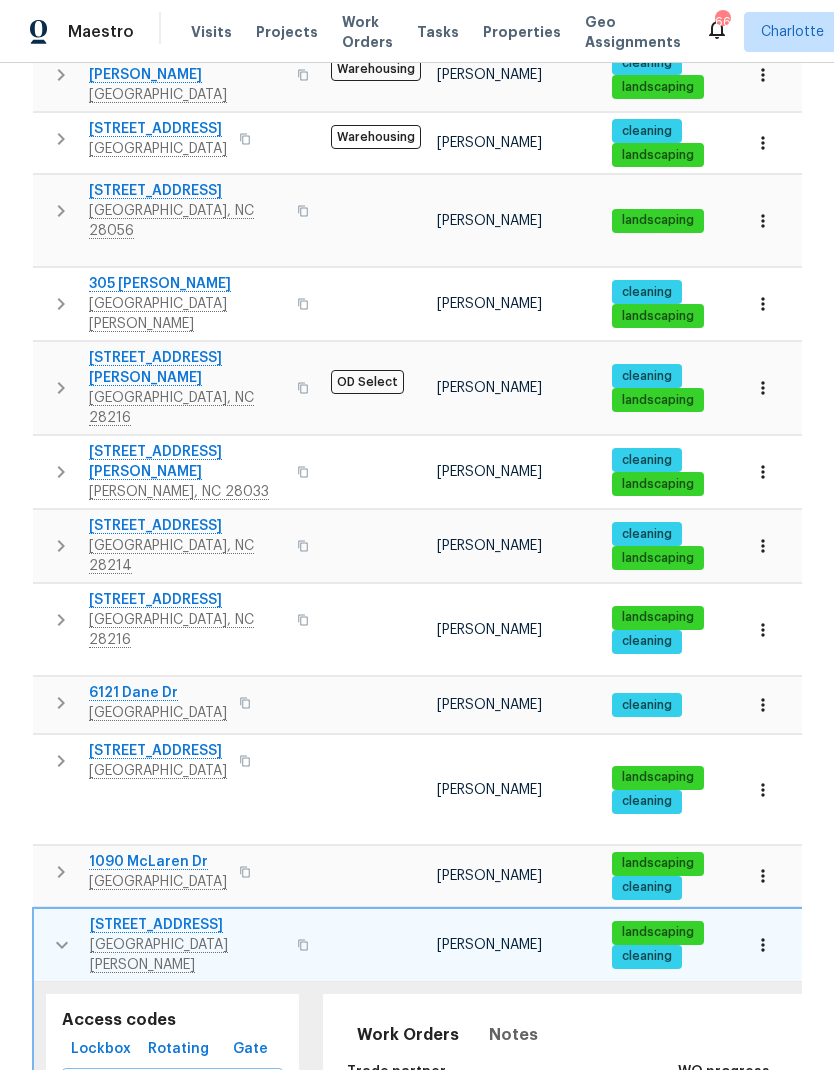 scroll, scrollTop: 1131, scrollLeft: 0, axis: vertical 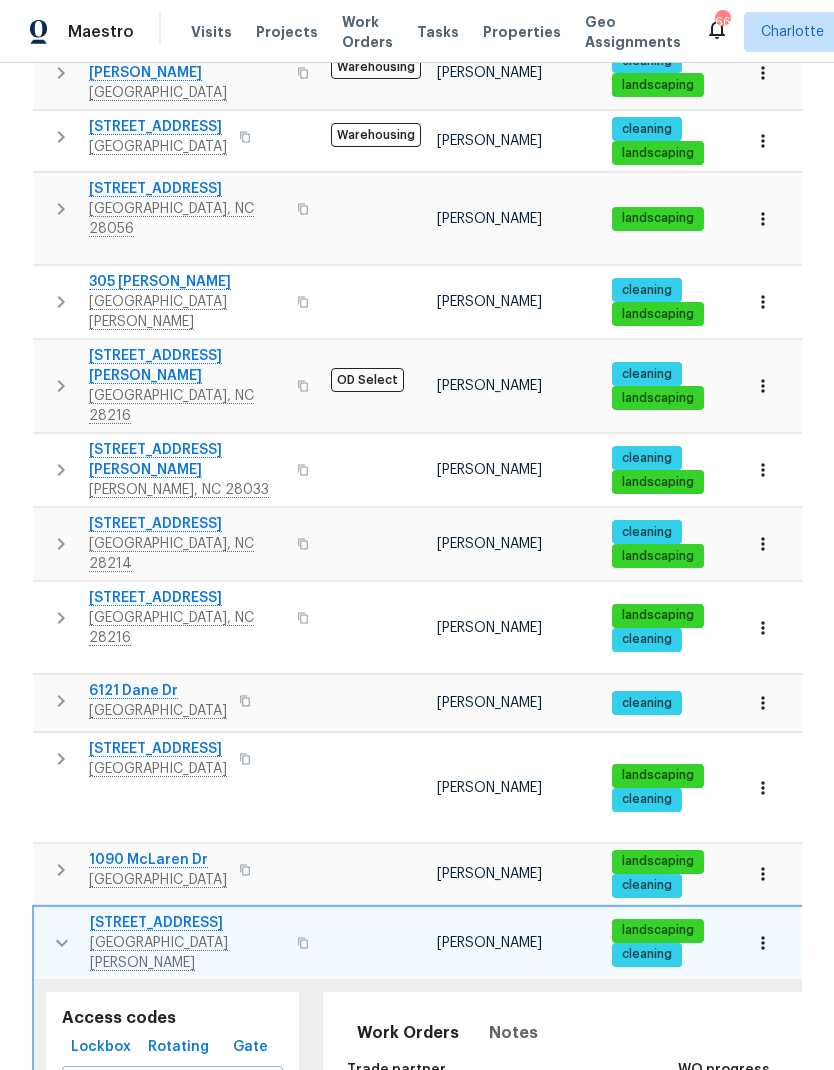 click 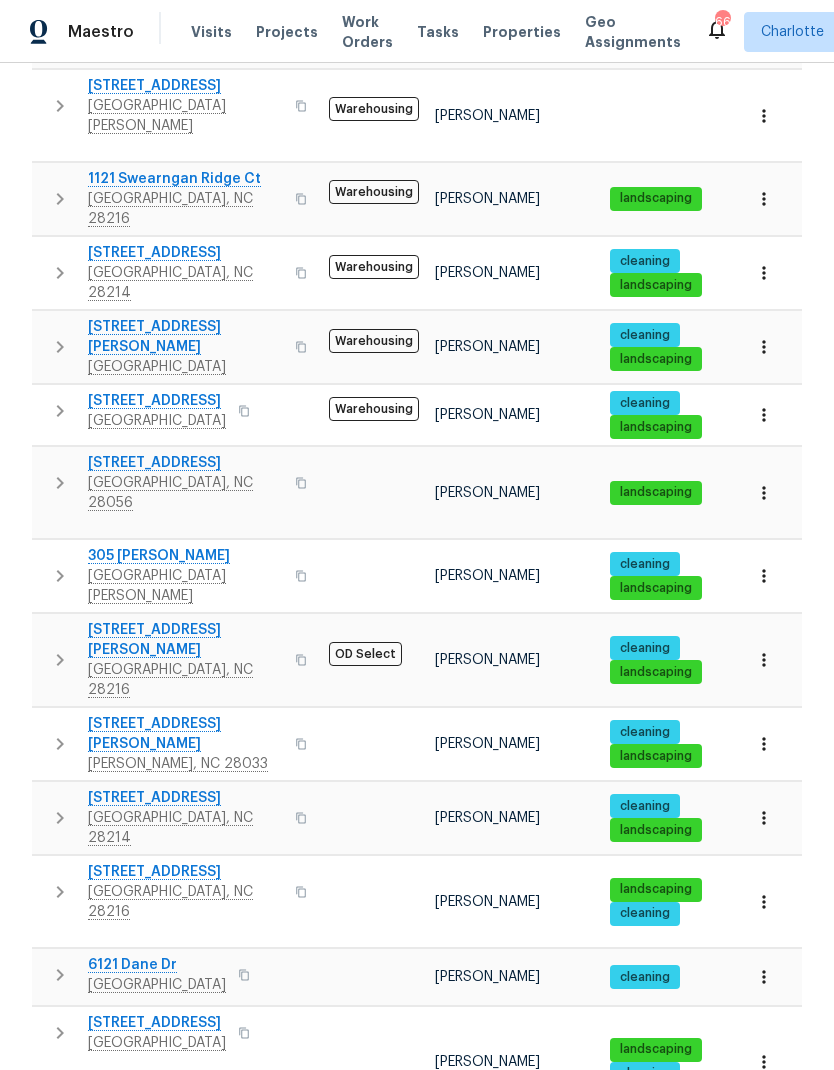 scroll, scrollTop: 857, scrollLeft: 0, axis: vertical 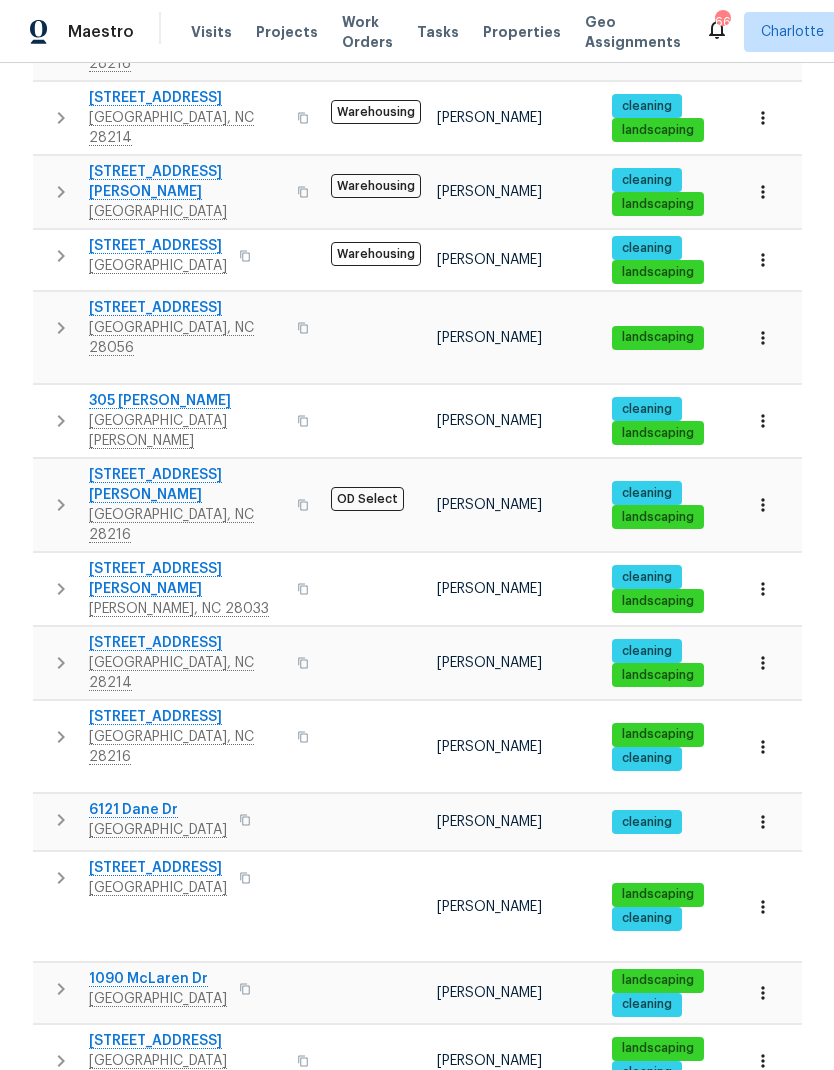 click on "Completed" at bounding box center (228, 1434) 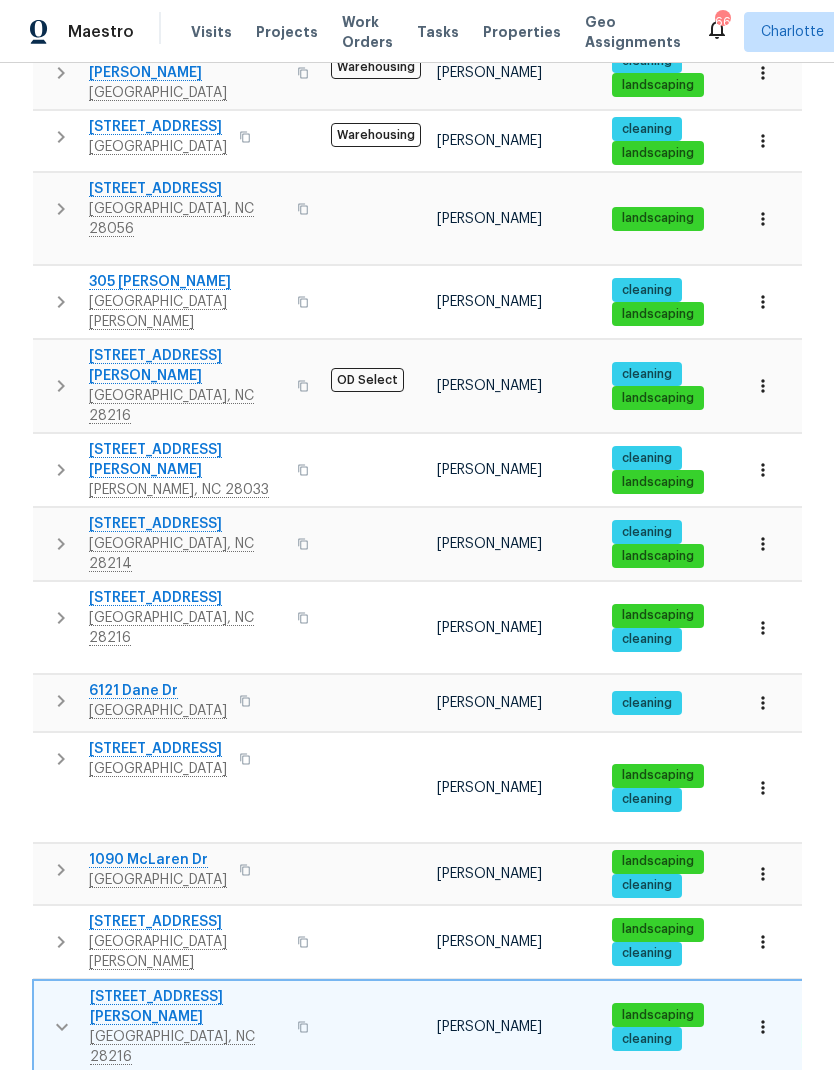 scroll, scrollTop: 1132, scrollLeft: 0, axis: vertical 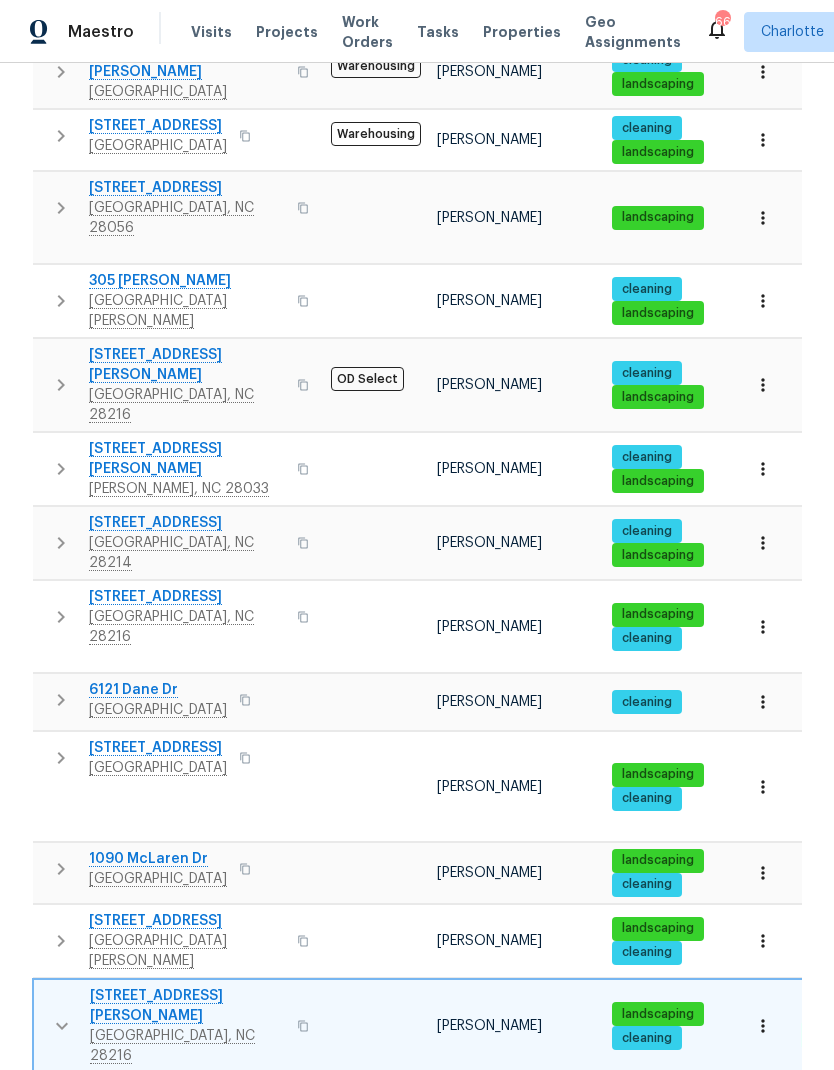 click at bounding box center [763, 1026] 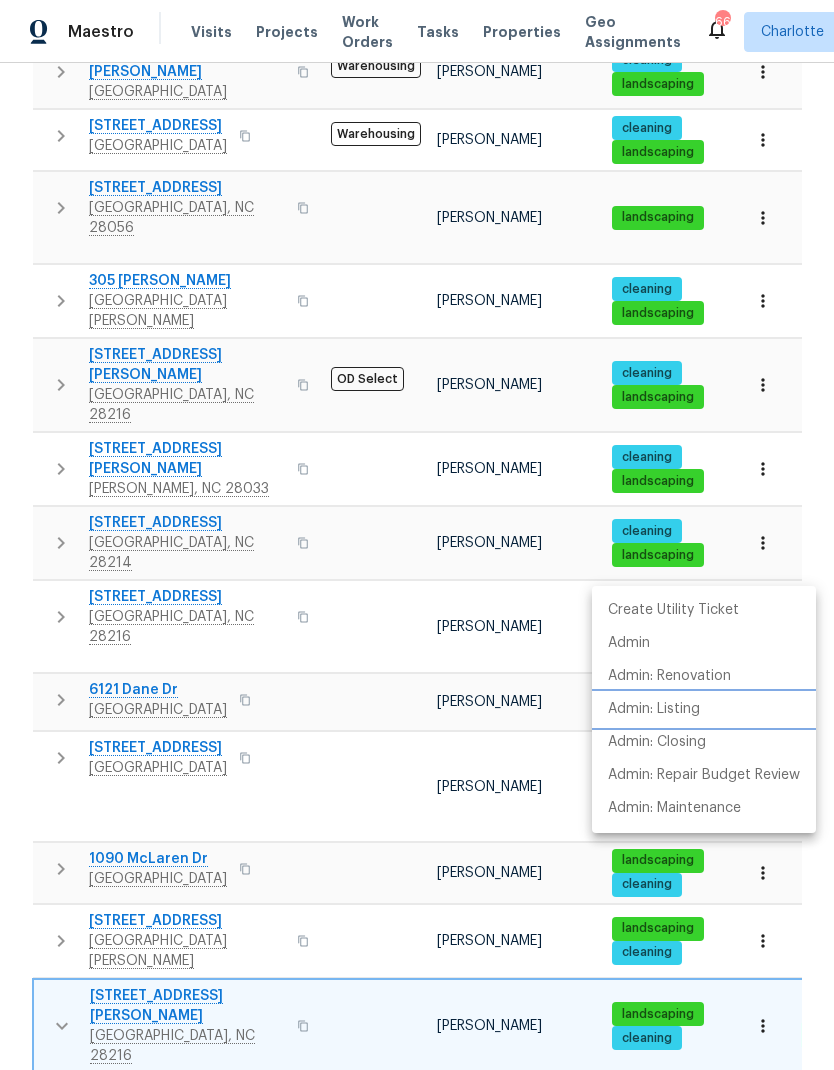 click on "Admin: Listing" at bounding box center (654, 709) 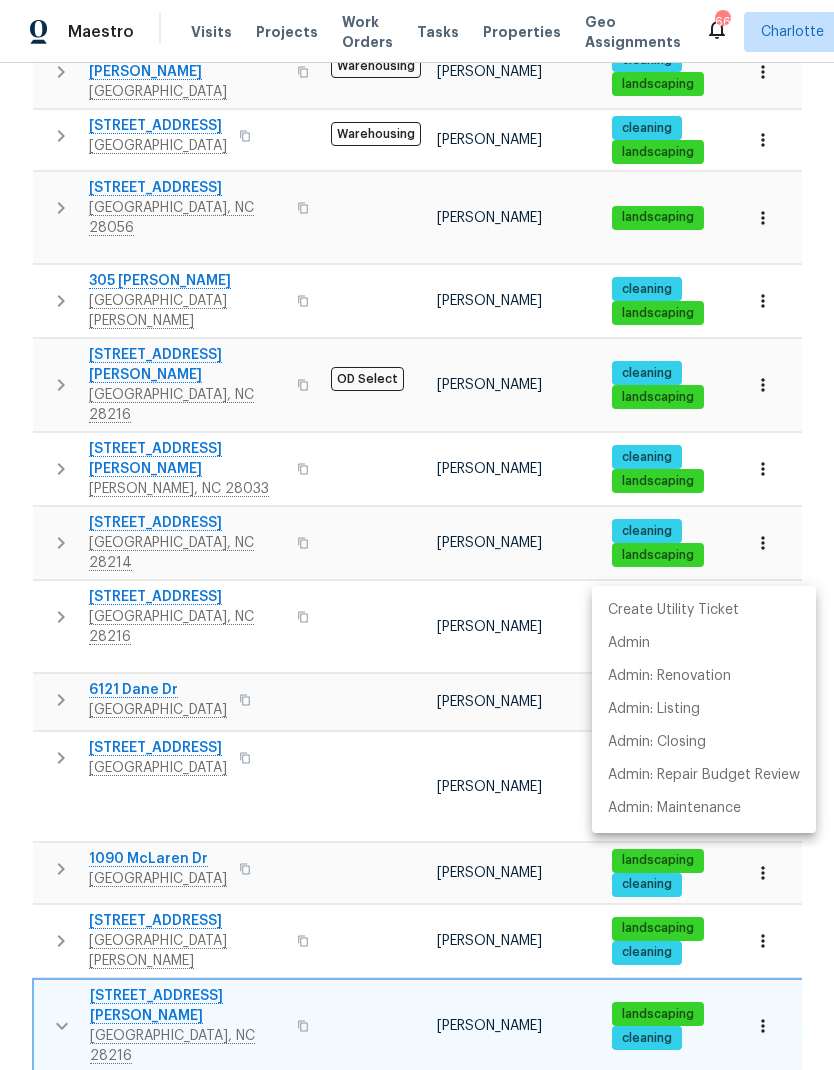 click at bounding box center (417, 535) 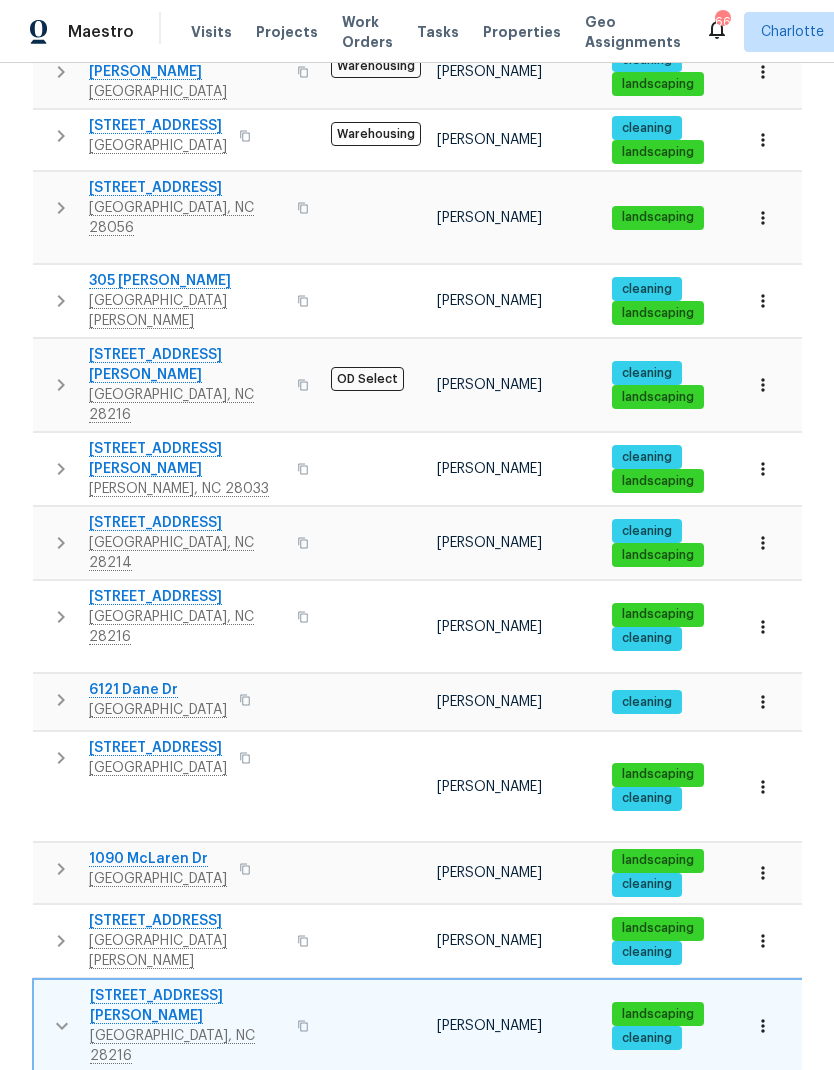 click 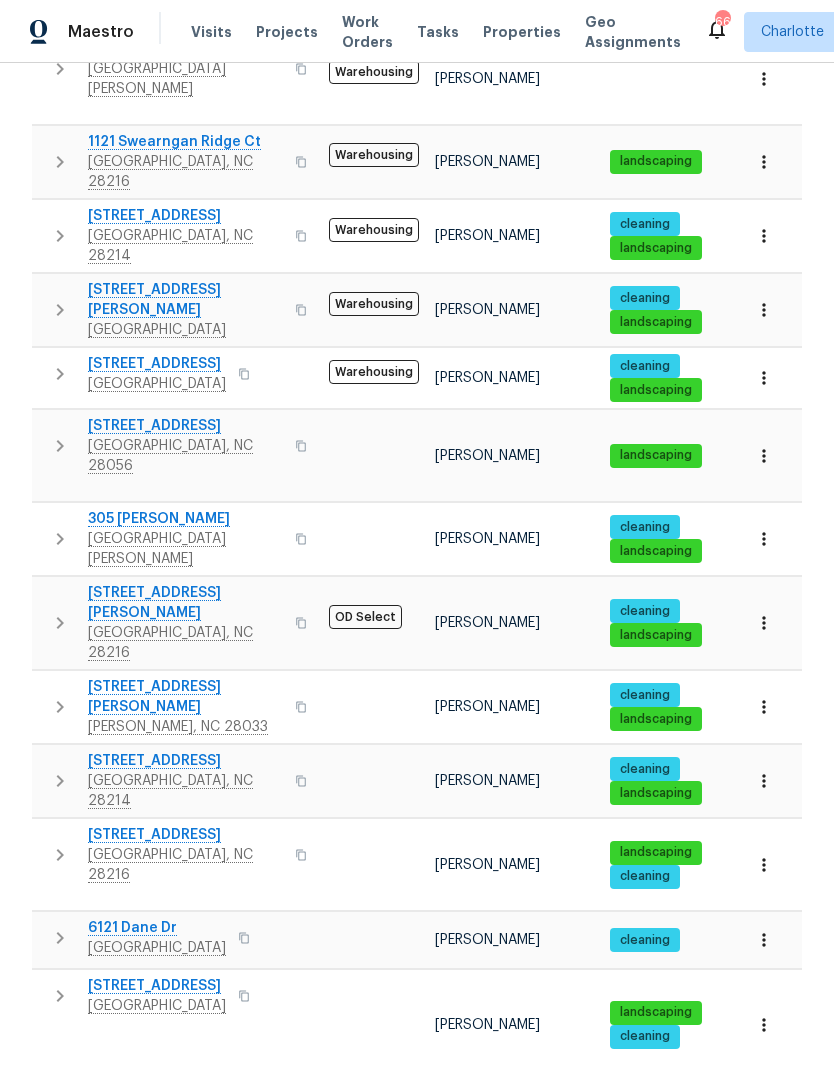 scroll, scrollTop: 857, scrollLeft: 0, axis: vertical 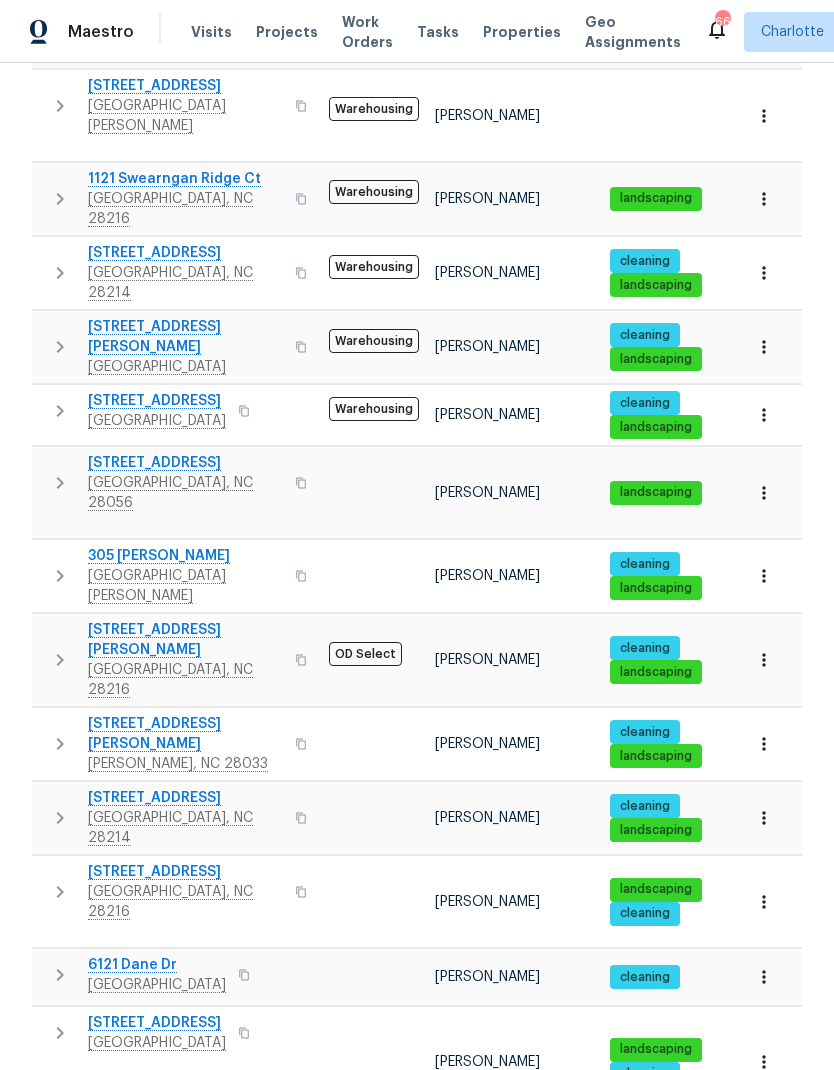 click 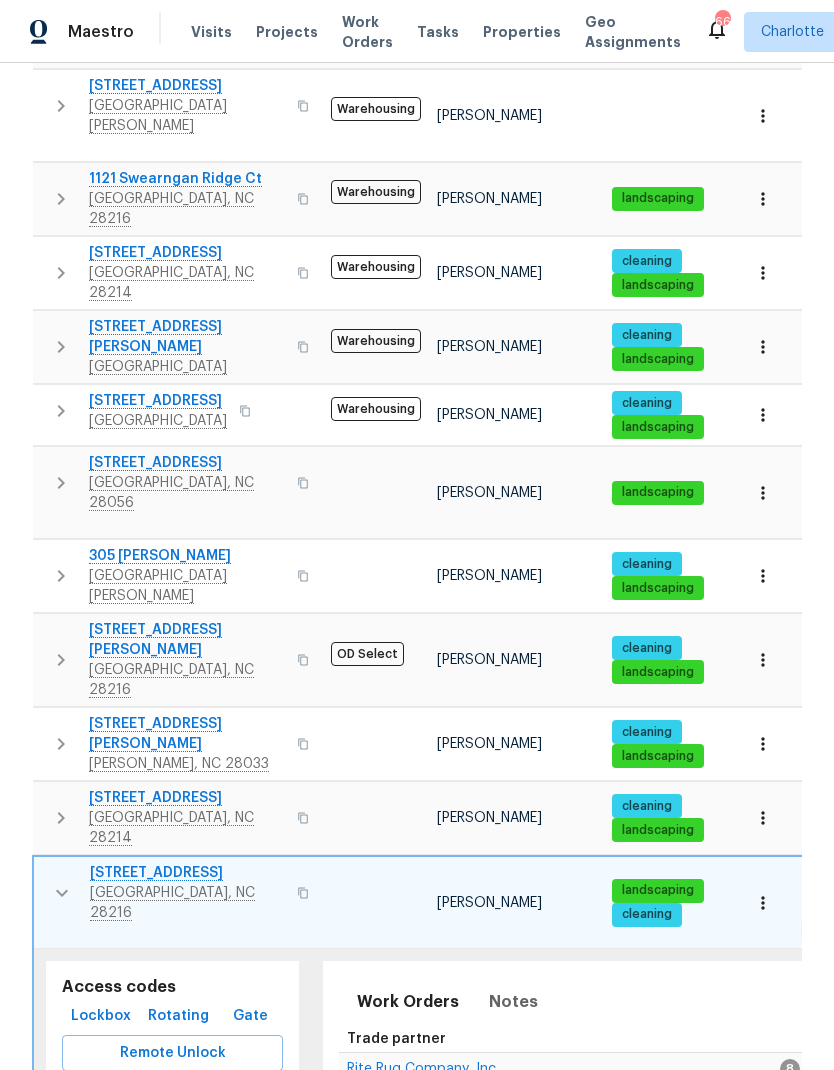 click on "Completed" at bounding box center [228, 1190] 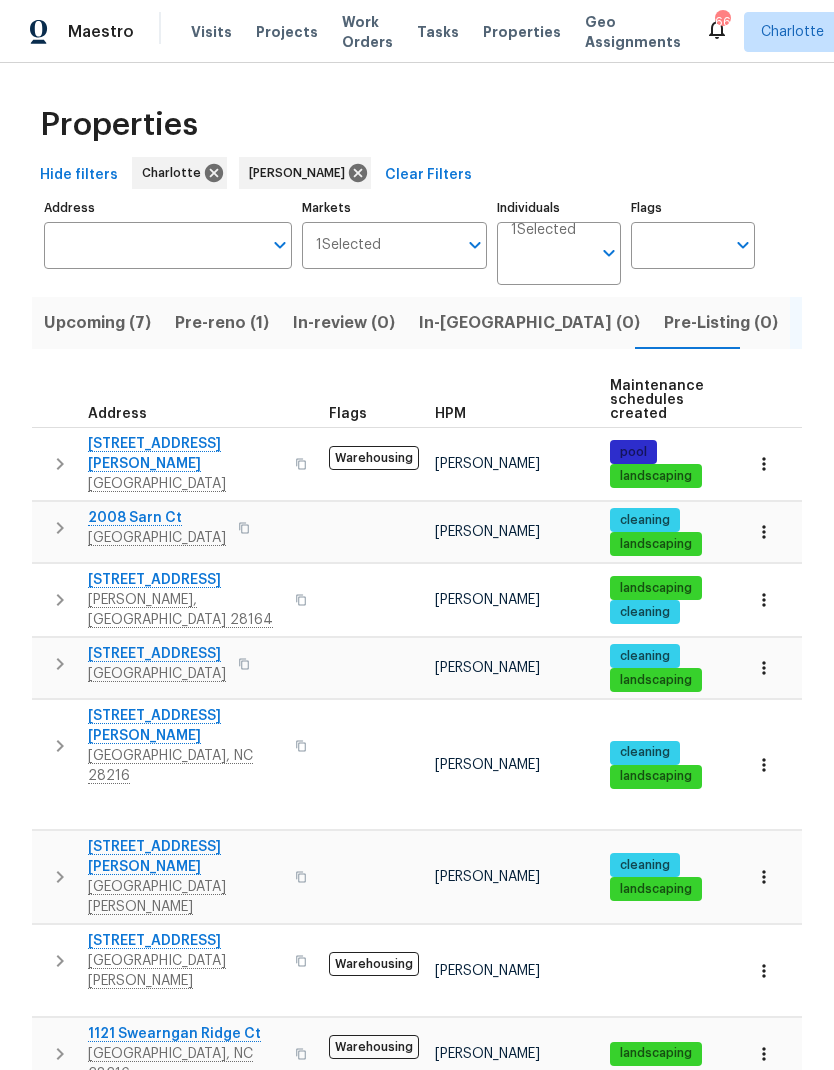 scroll, scrollTop: 0, scrollLeft: 0, axis: both 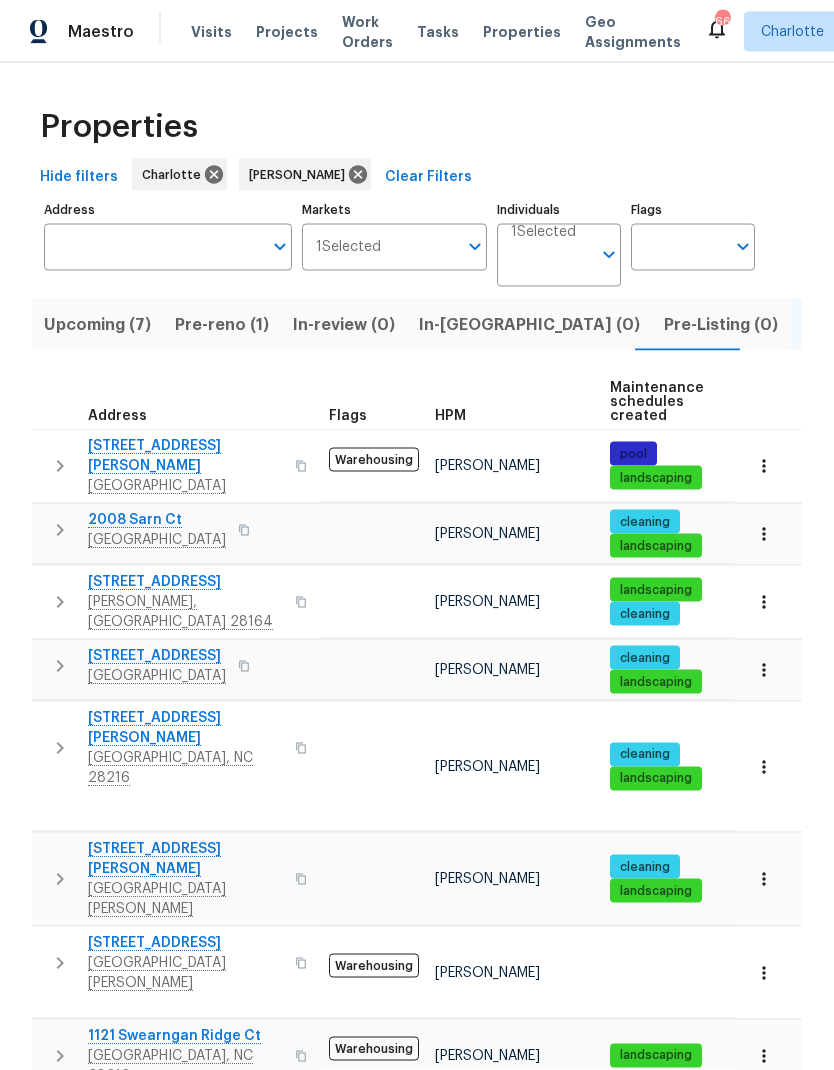click on "Pre-reno (1)" at bounding box center (222, 325) 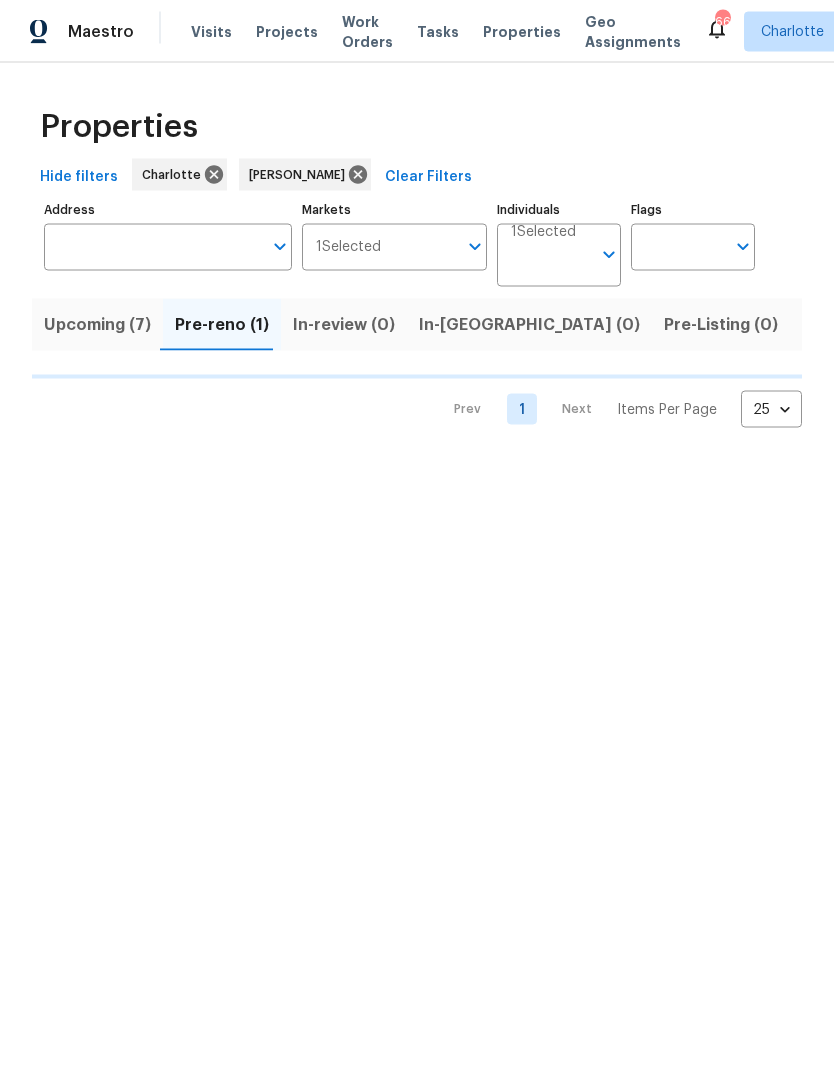 scroll, scrollTop: 0, scrollLeft: 0, axis: both 